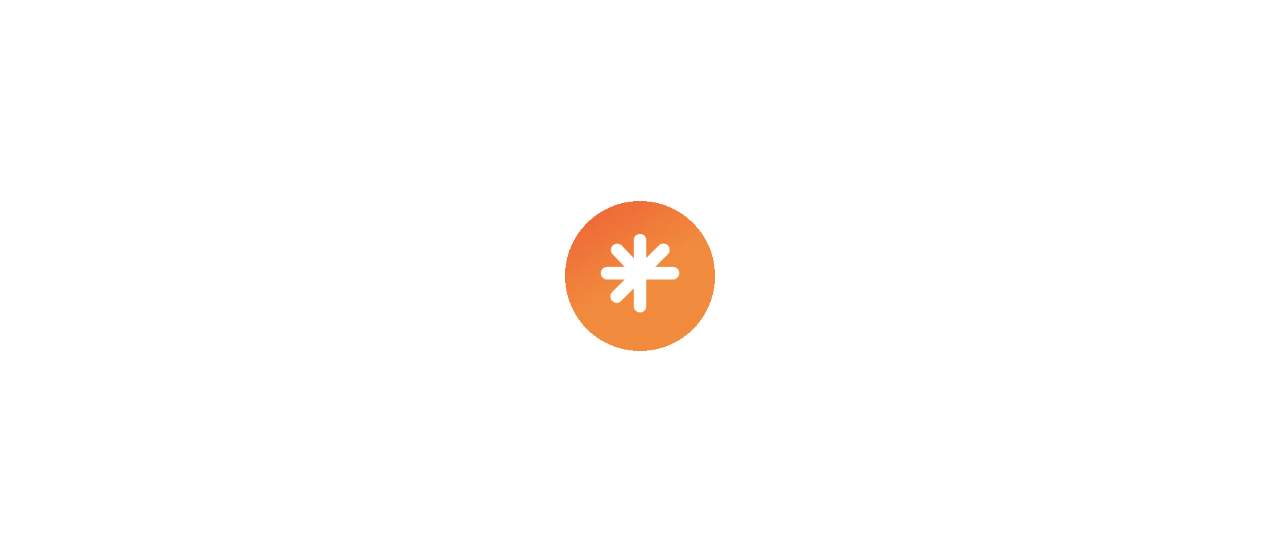 scroll, scrollTop: 0, scrollLeft: 0, axis: both 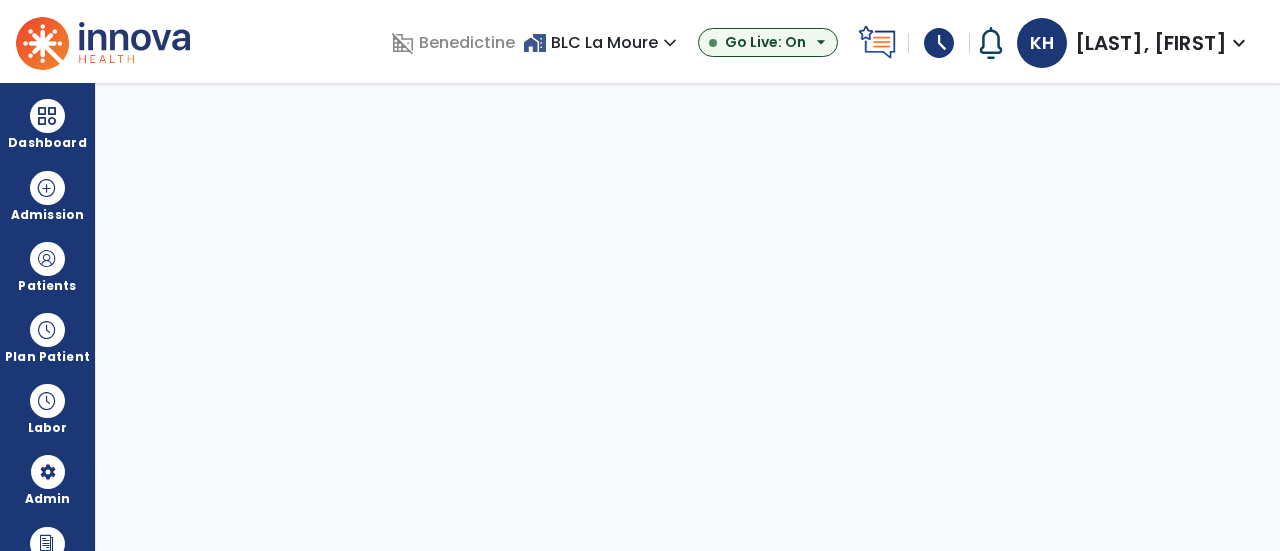 select on "***" 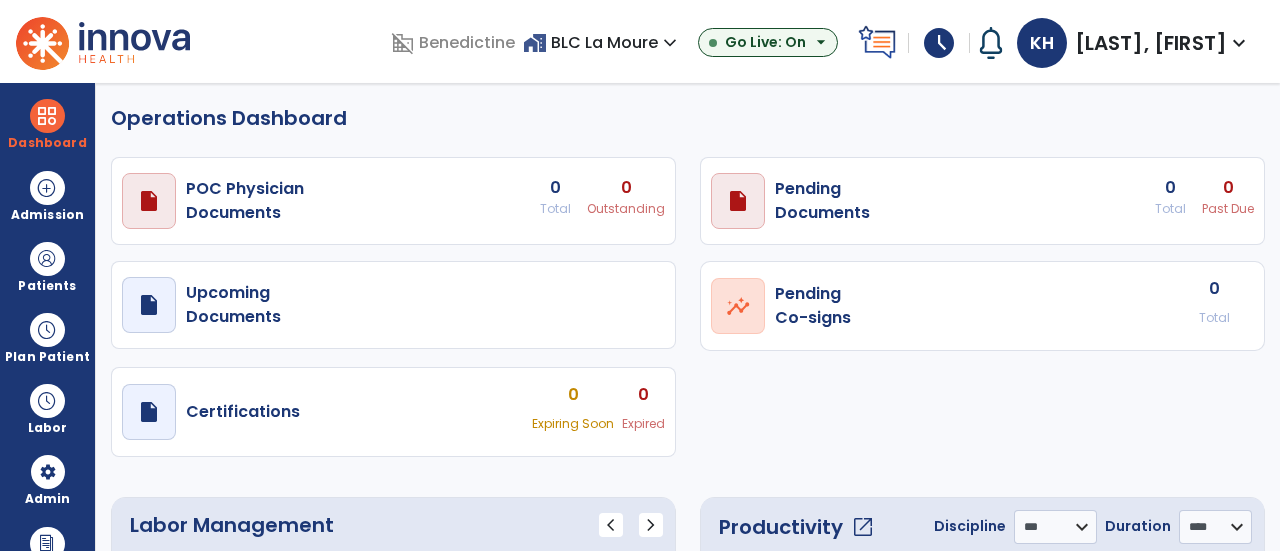 select on "***" 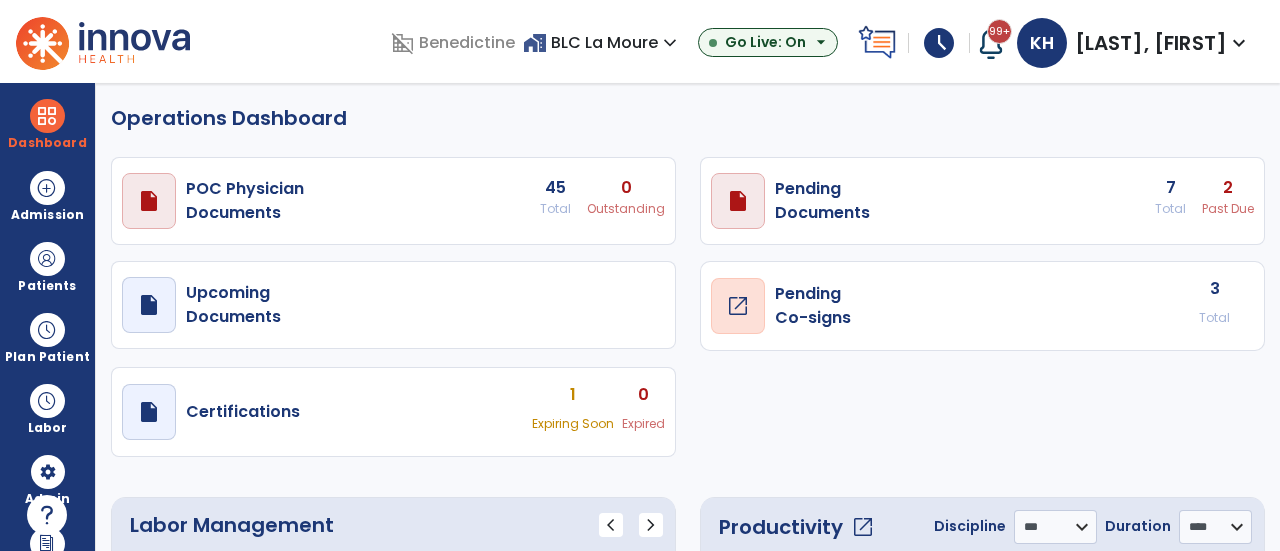 click on "open_in_new" at bounding box center [738, 306] 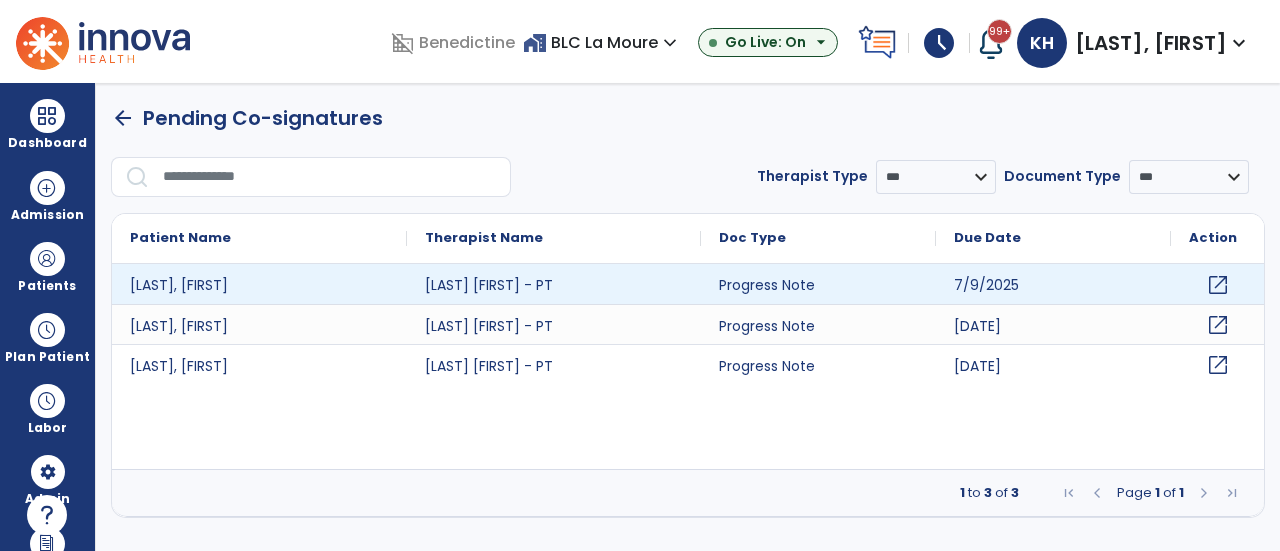 click on "open_in_new" 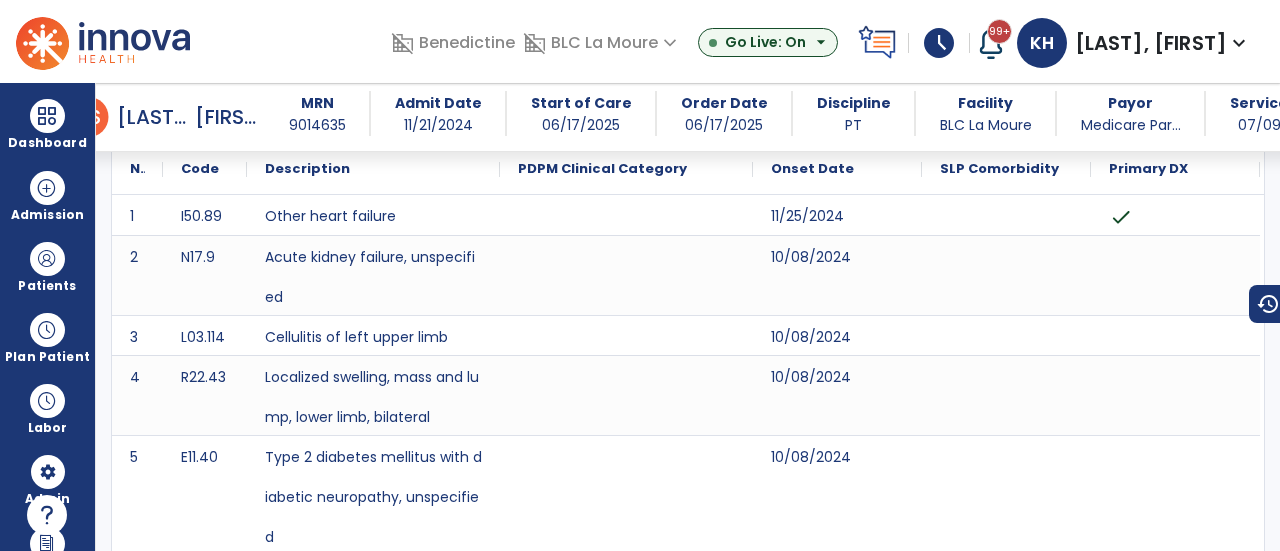 scroll, scrollTop: 0, scrollLeft: 0, axis: both 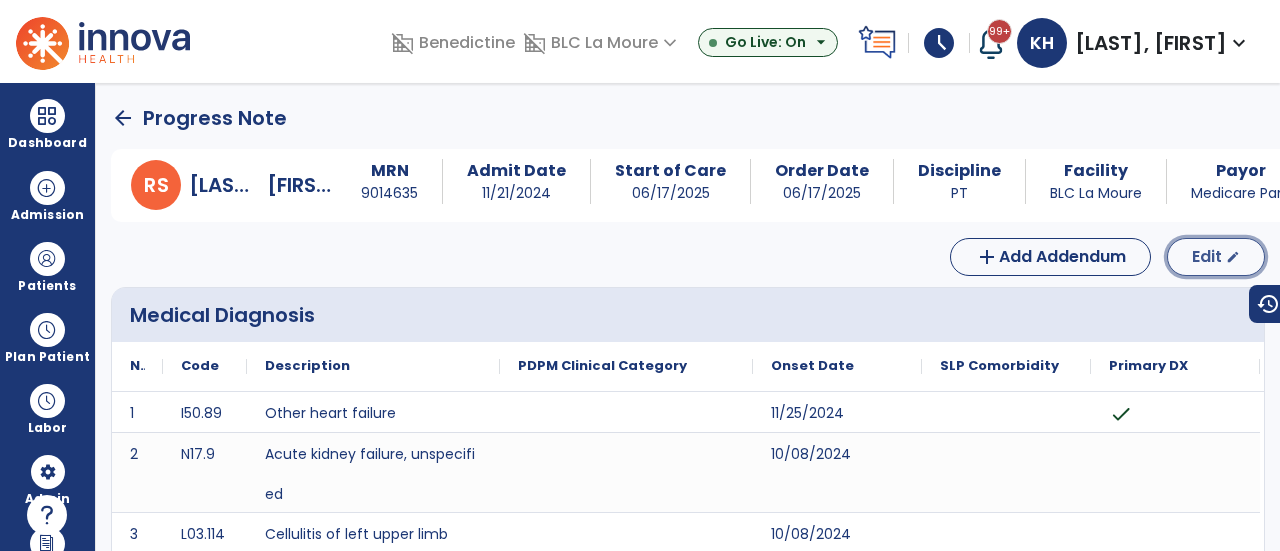 click on "Edit" 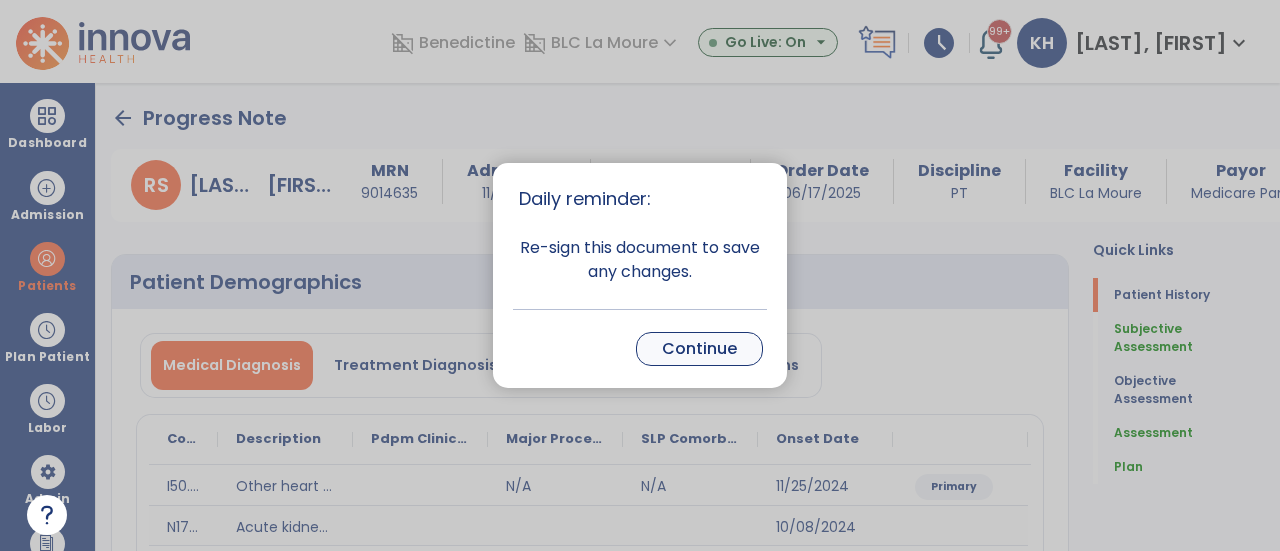 click on "Continue" at bounding box center (699, 349) 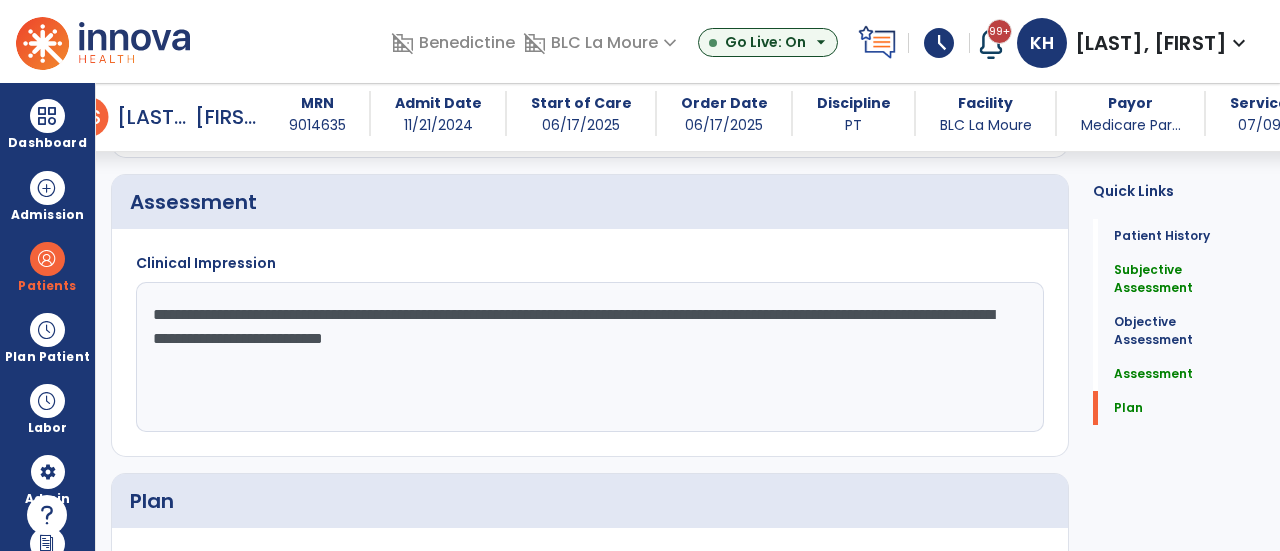 scroll, scrollTop: 2225, scrollLeft: 0, axis: vertical 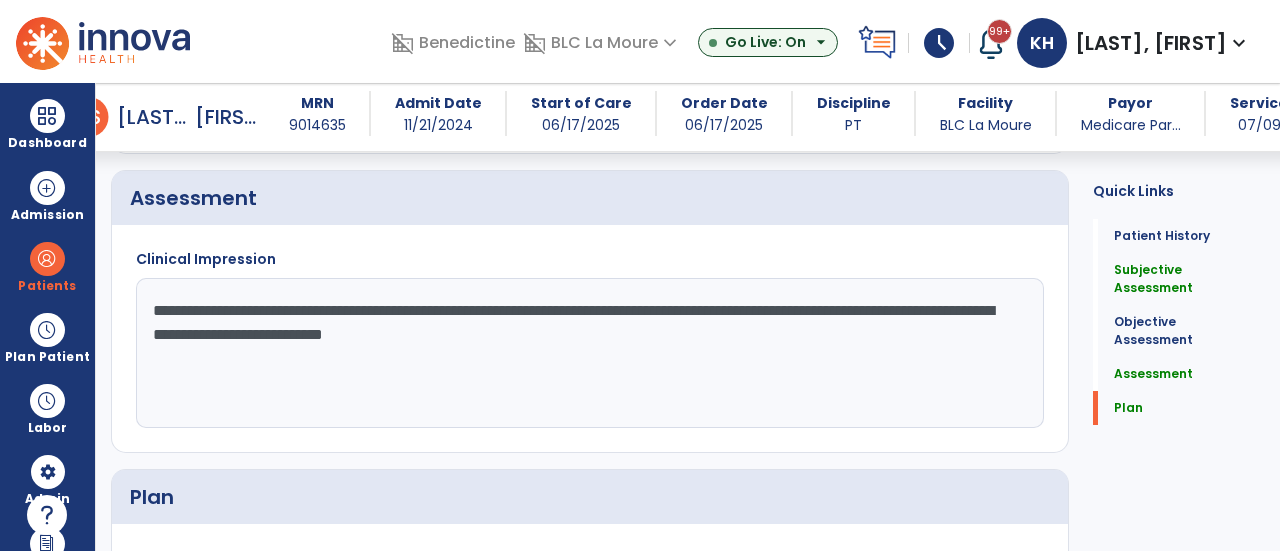 click on "**********" 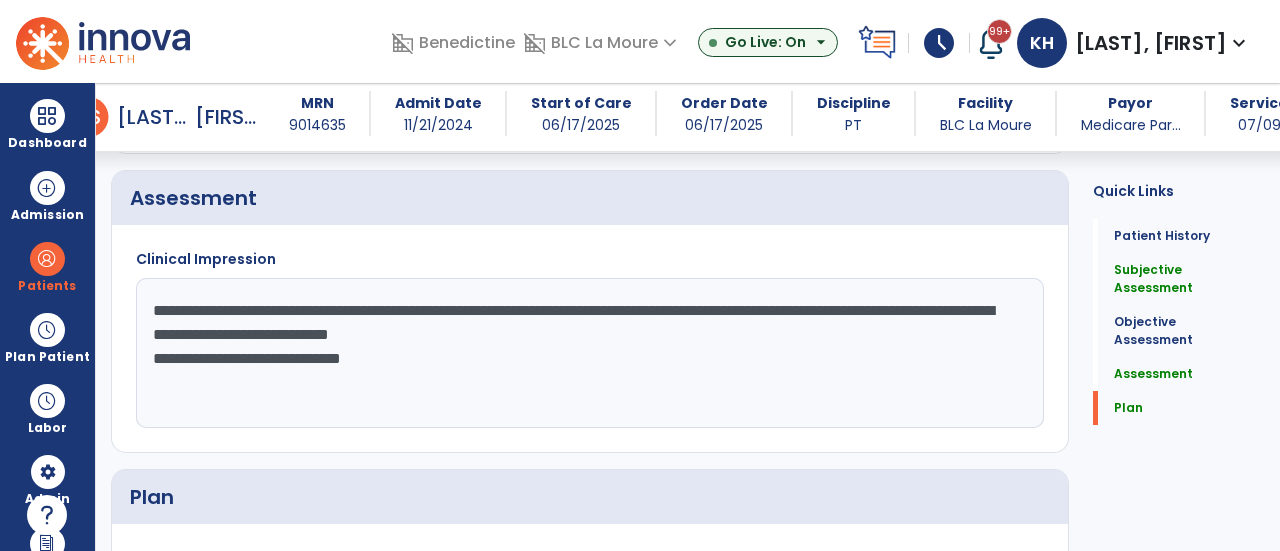 type on "**********" 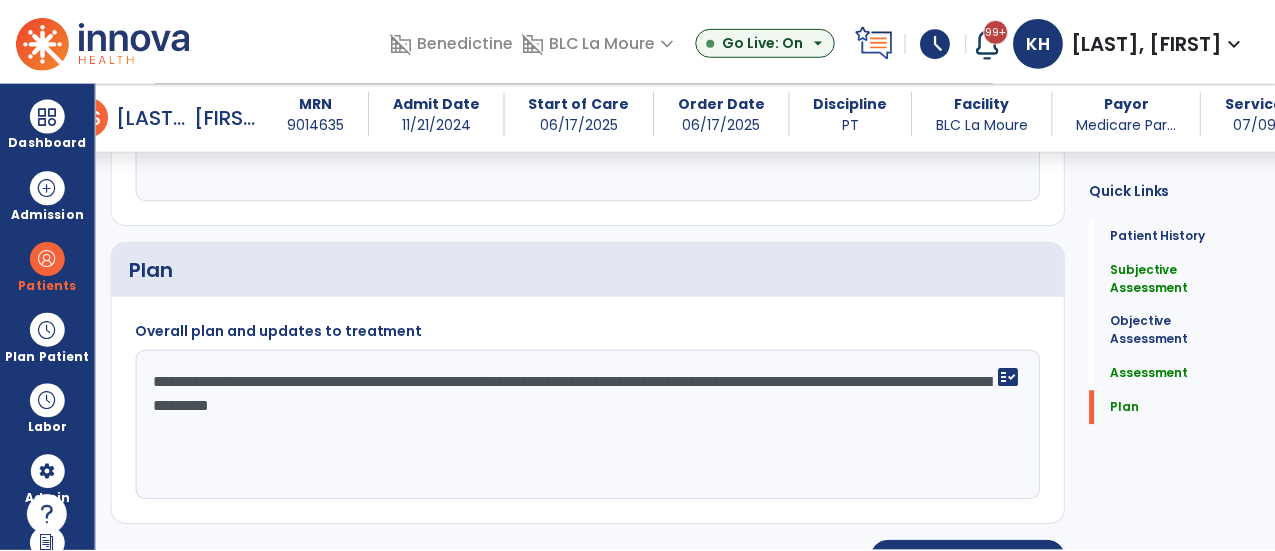 scroll, scrollTop: 2460, scrollLeft: 0, axis: vertical 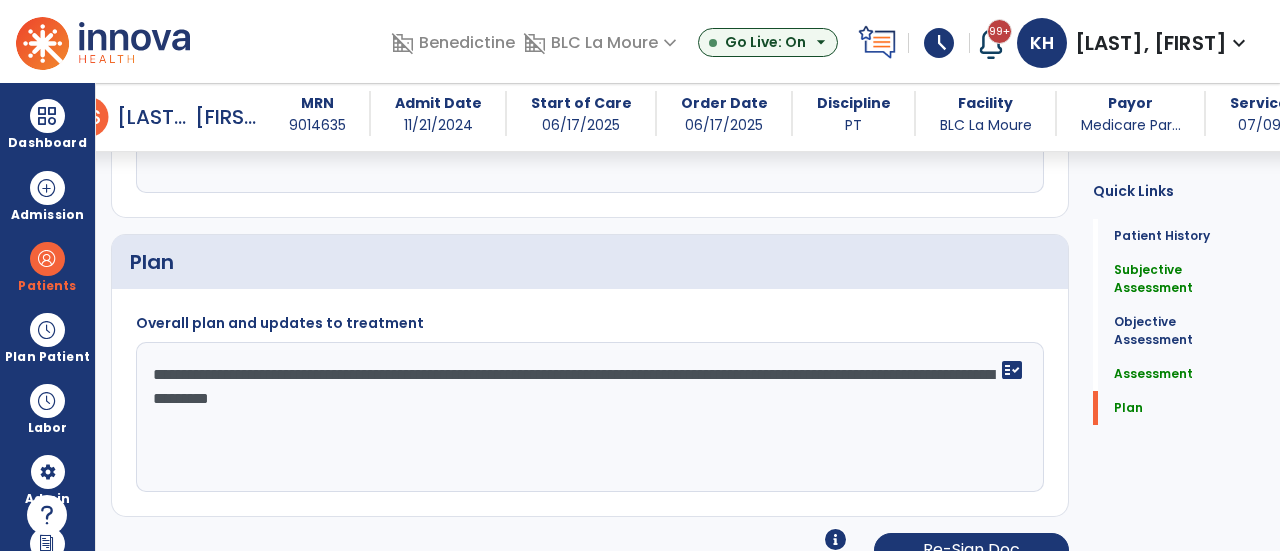 click on "**********" 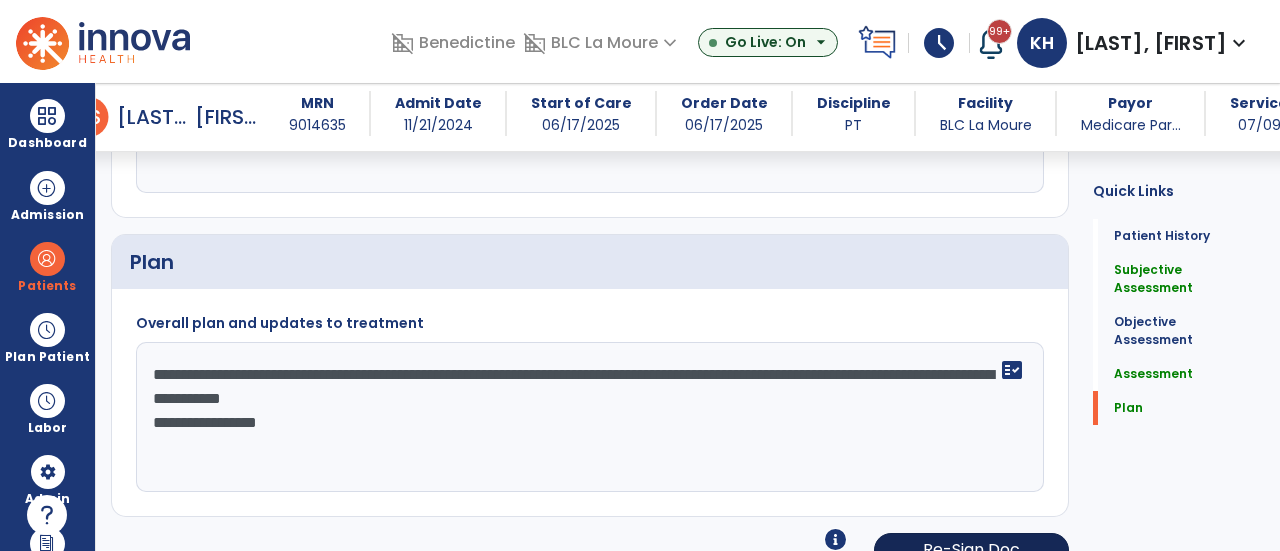 type on "**********" 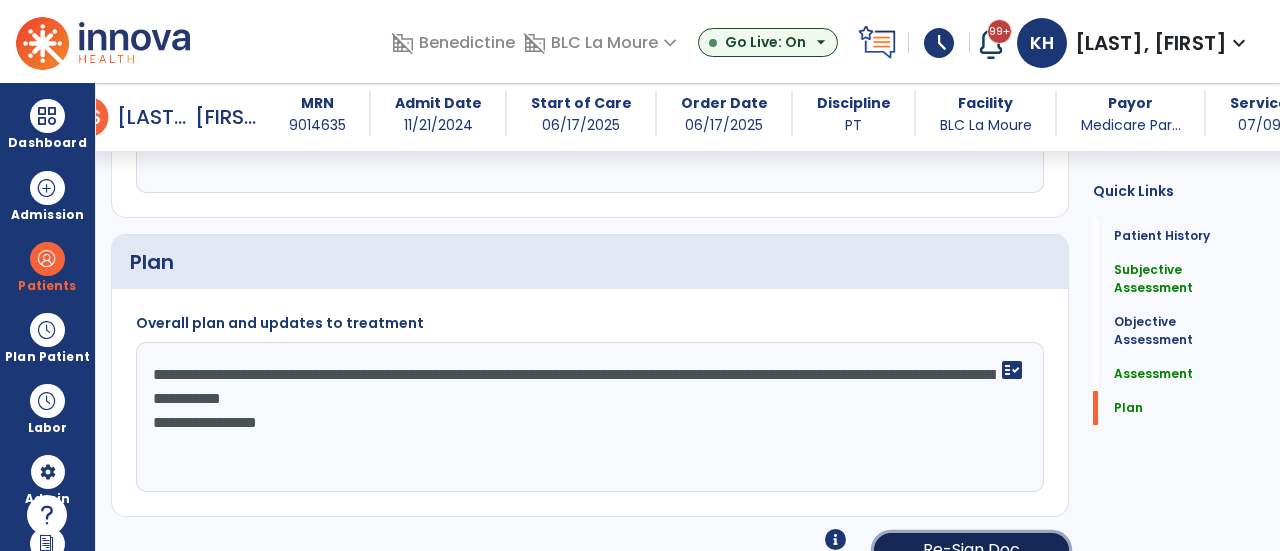 click on "Re-Sign Doc" 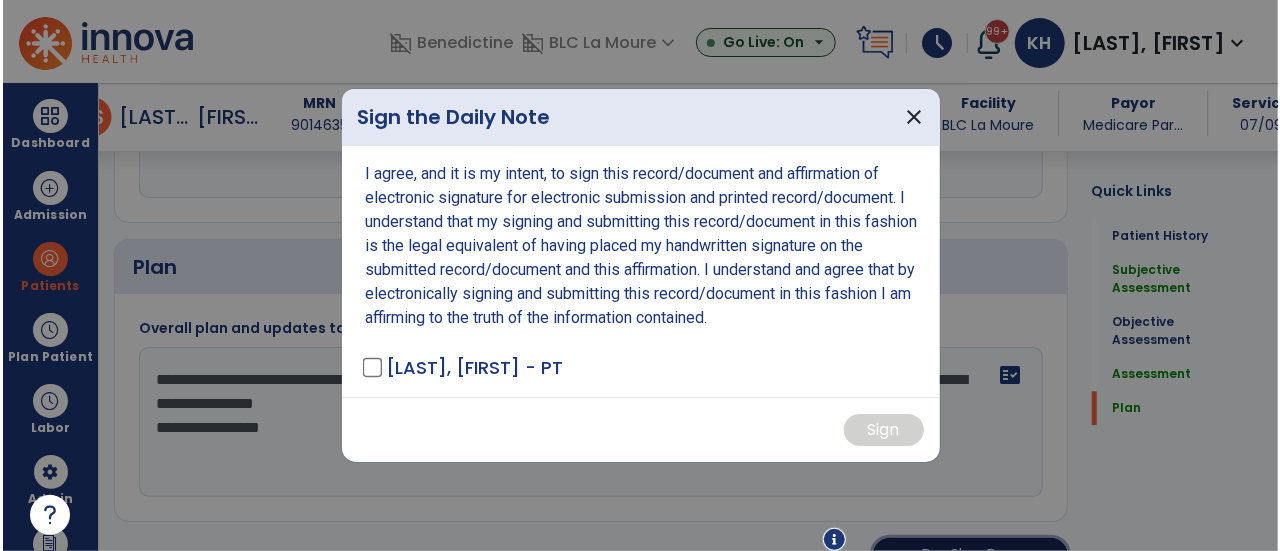 scroll, scrollTop: 2460, scrollLeft: 0, axis: vertical 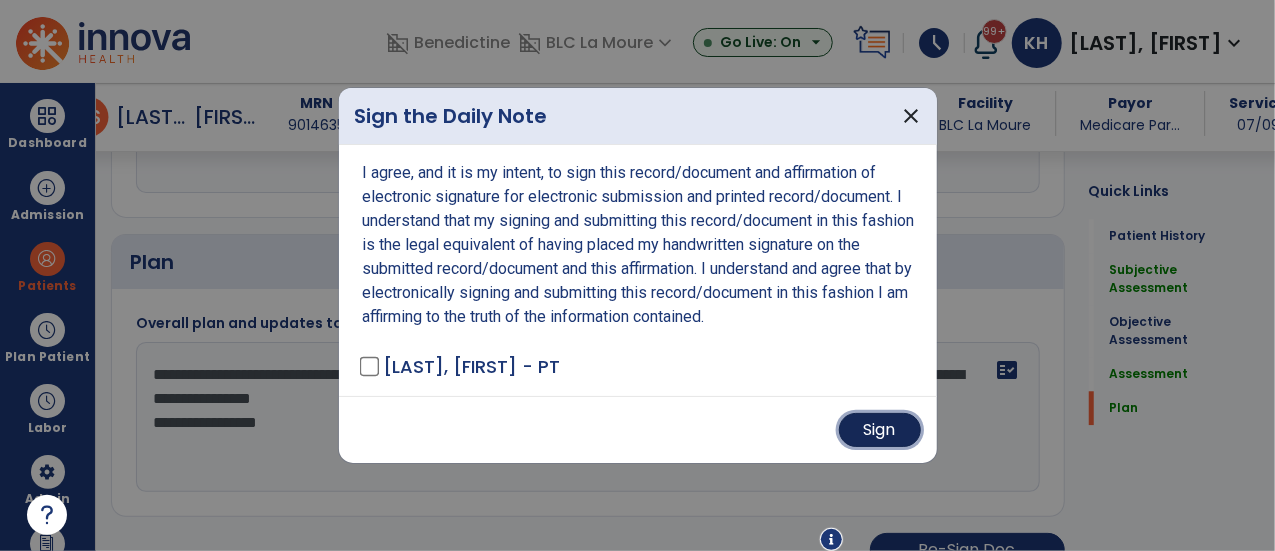 click on "Sign" at bounding box center [880, 430] 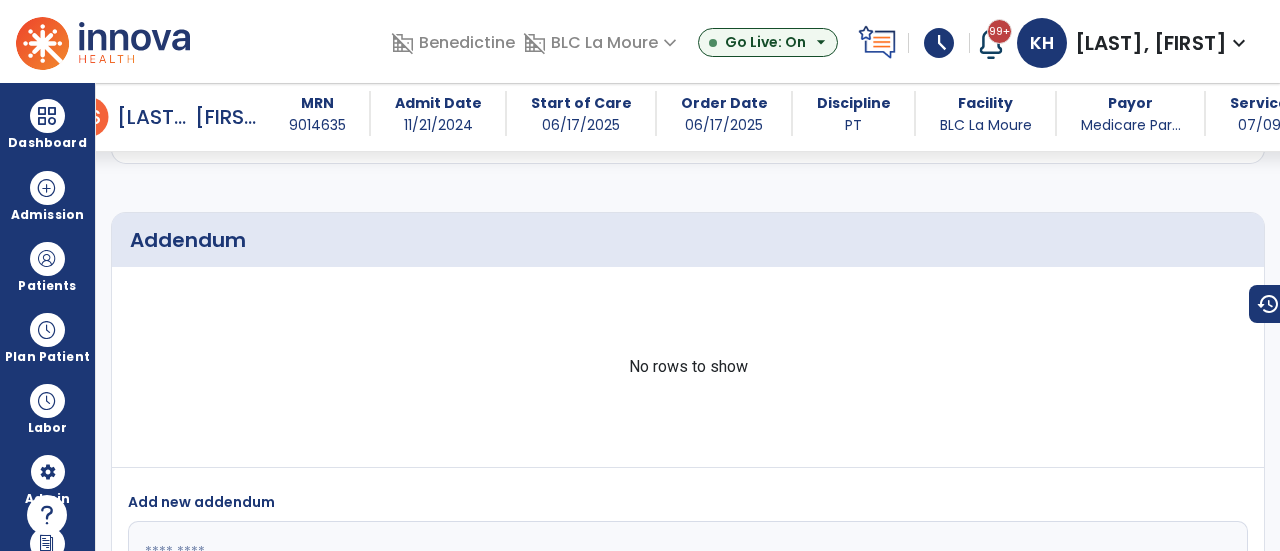 scroll, scrollTop: 3346, scrollLeft: 0, axis: vertical 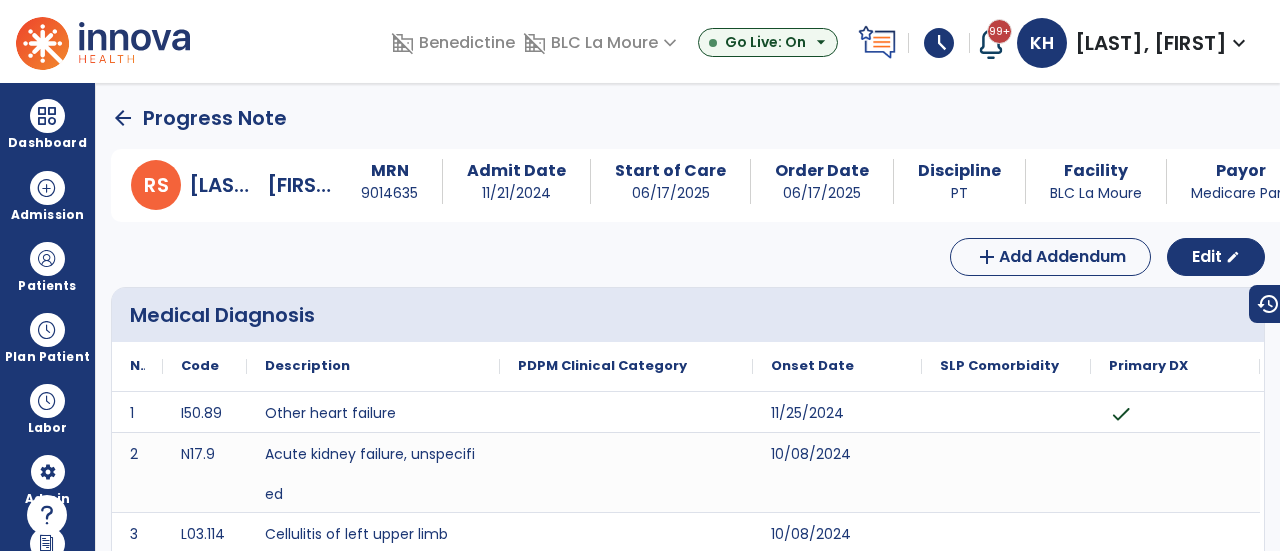 click on "arrow_back" 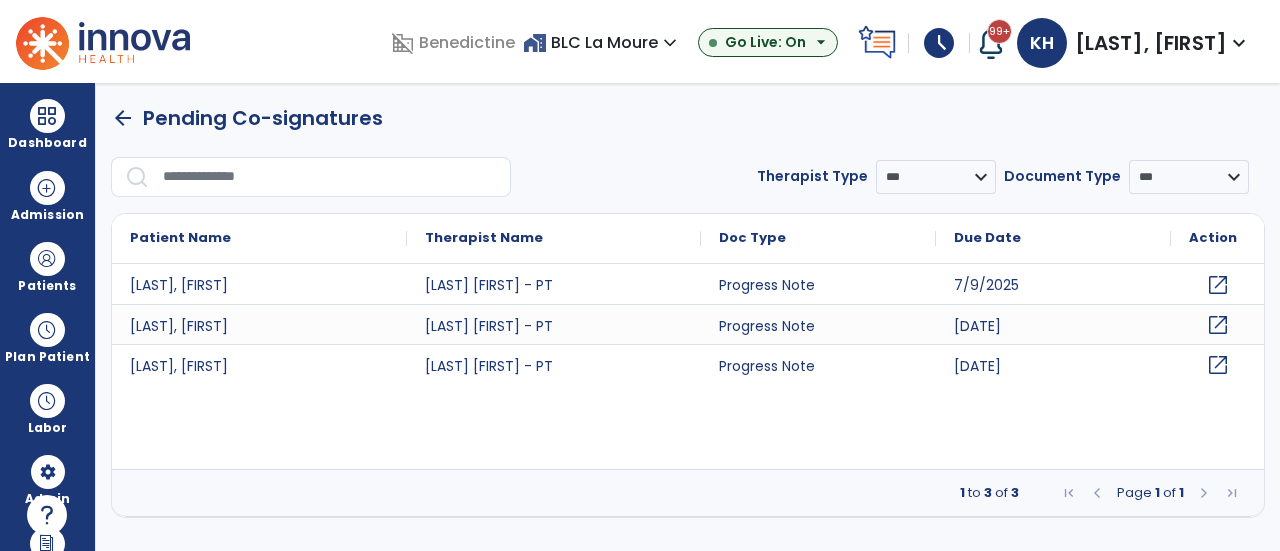 click on "arrow_back" 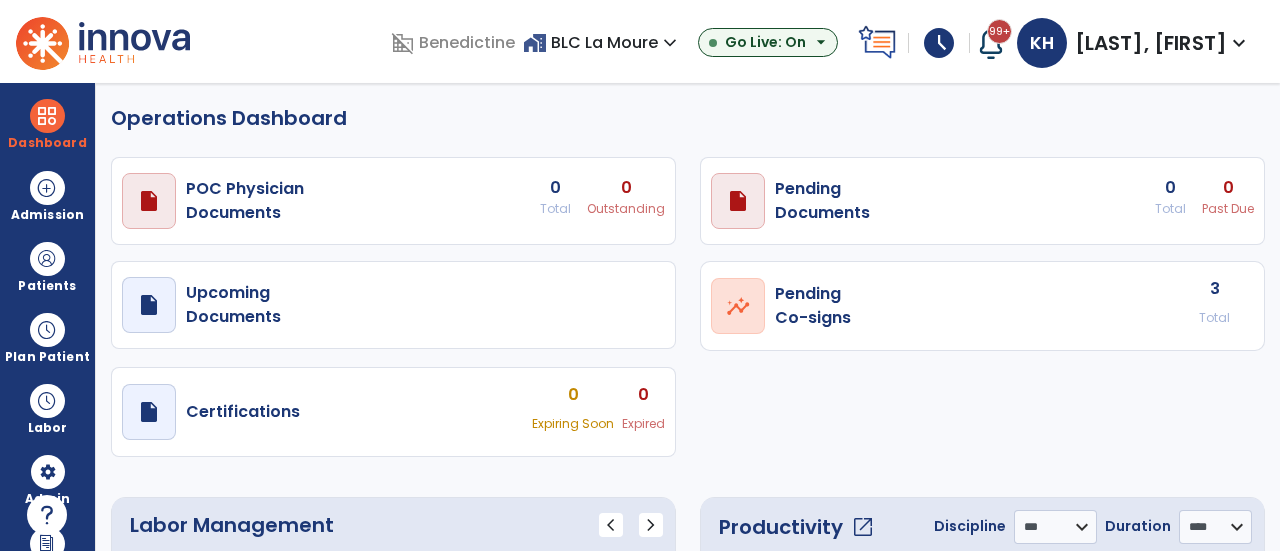 select on "***" 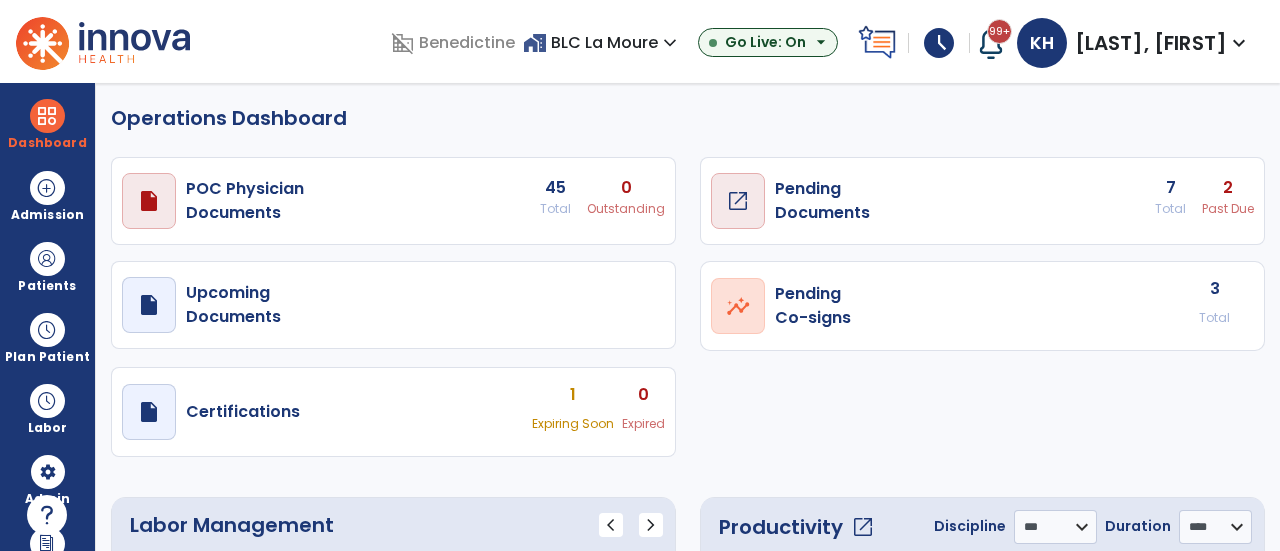 click on "draft   open_in_new" at bounding box center [149, 201] 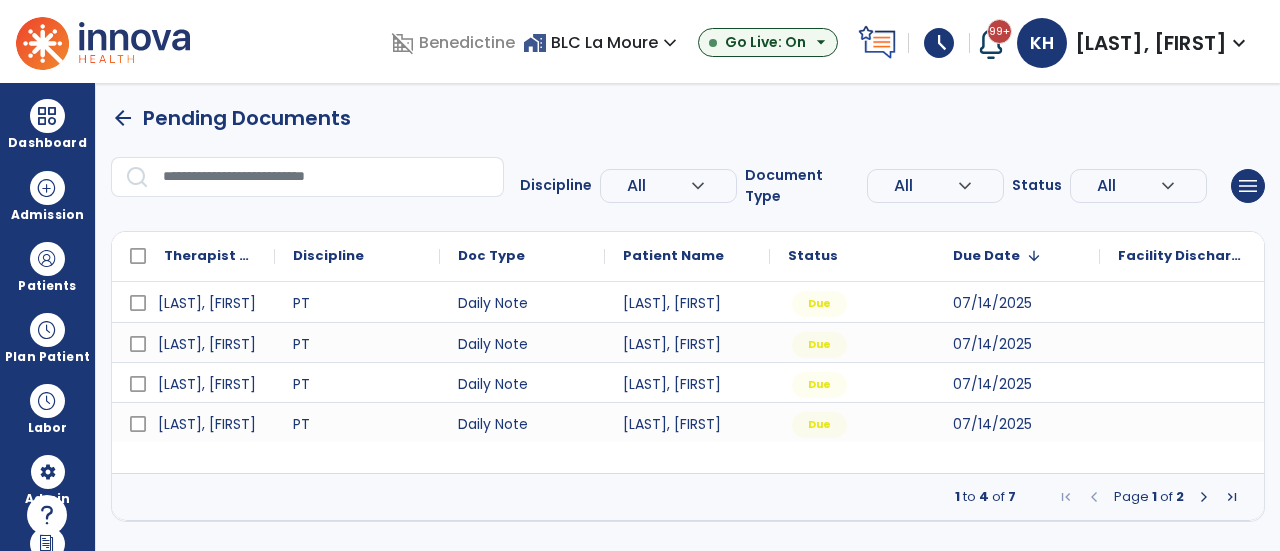 click on "expand_more" at bounding box center [698, 186] 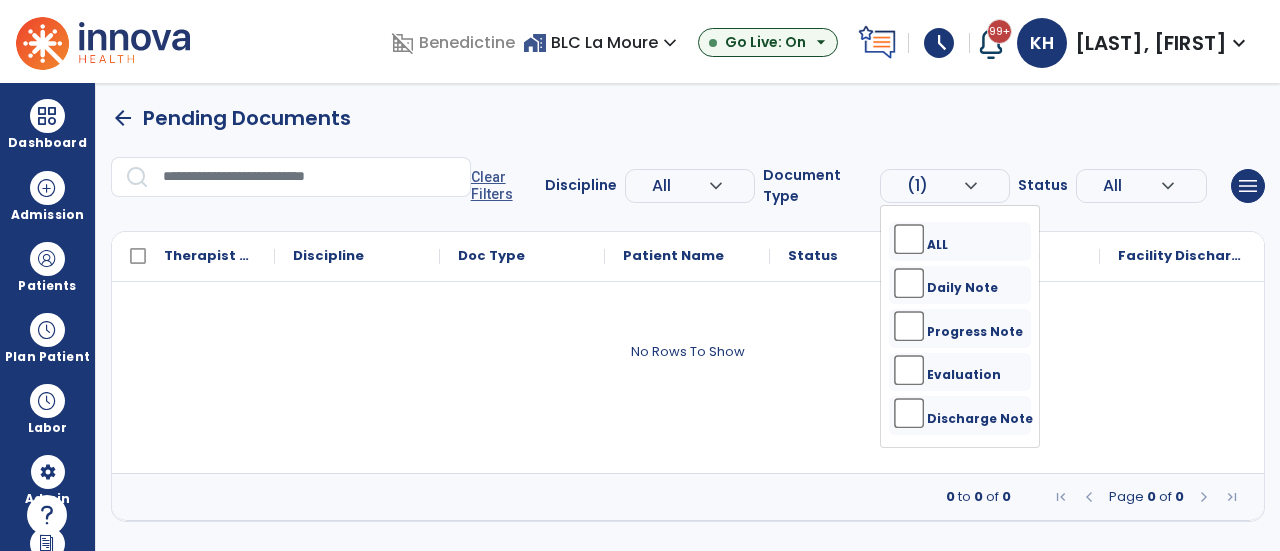 click on "arrow_back" at bounding box center (123, 118) 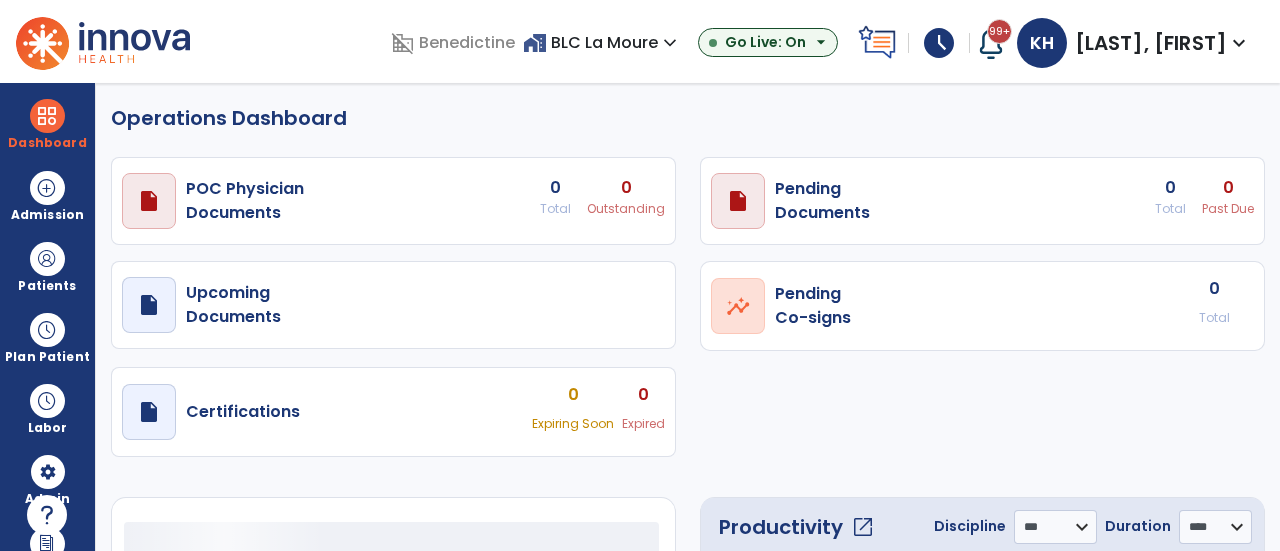 select on "***" 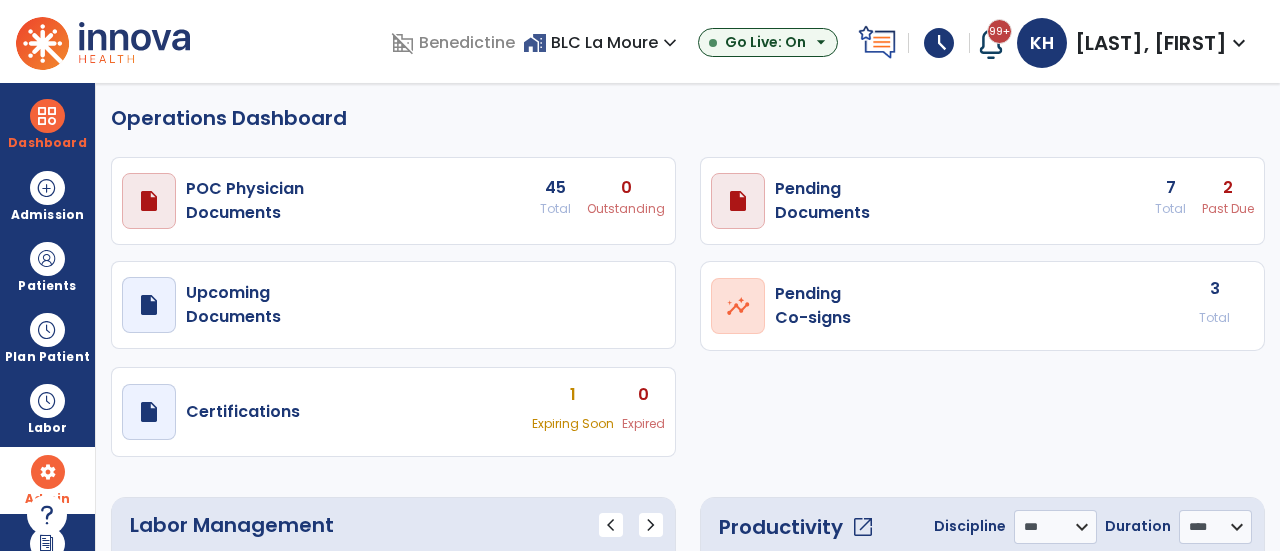 click at bounding box center (48, 472) 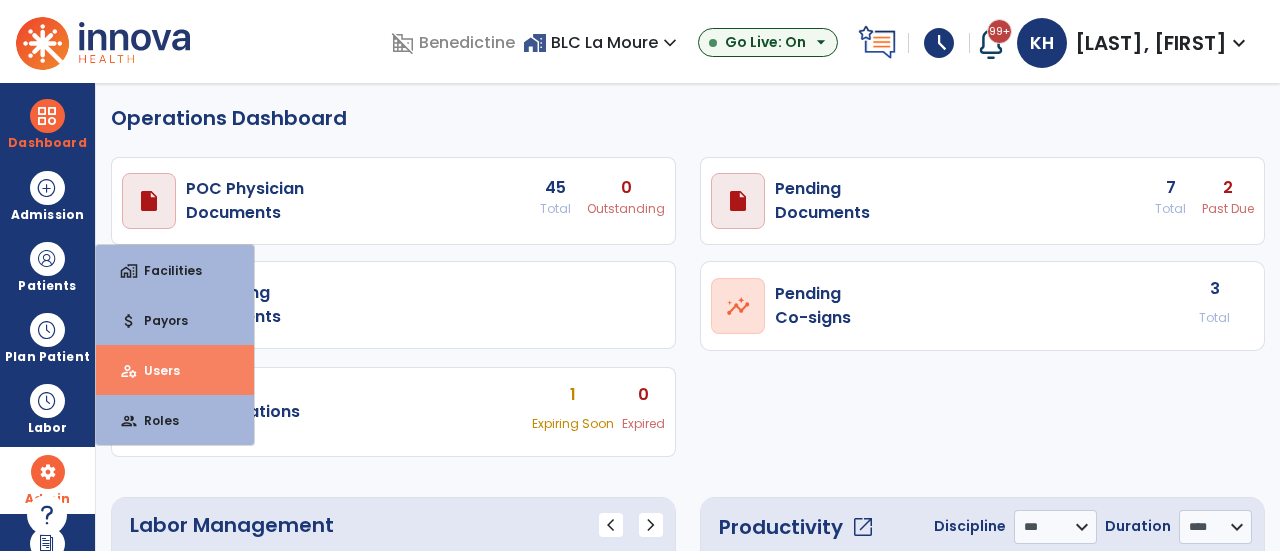 click on "manage_accounts  Users" at bounding box center (175, 370) 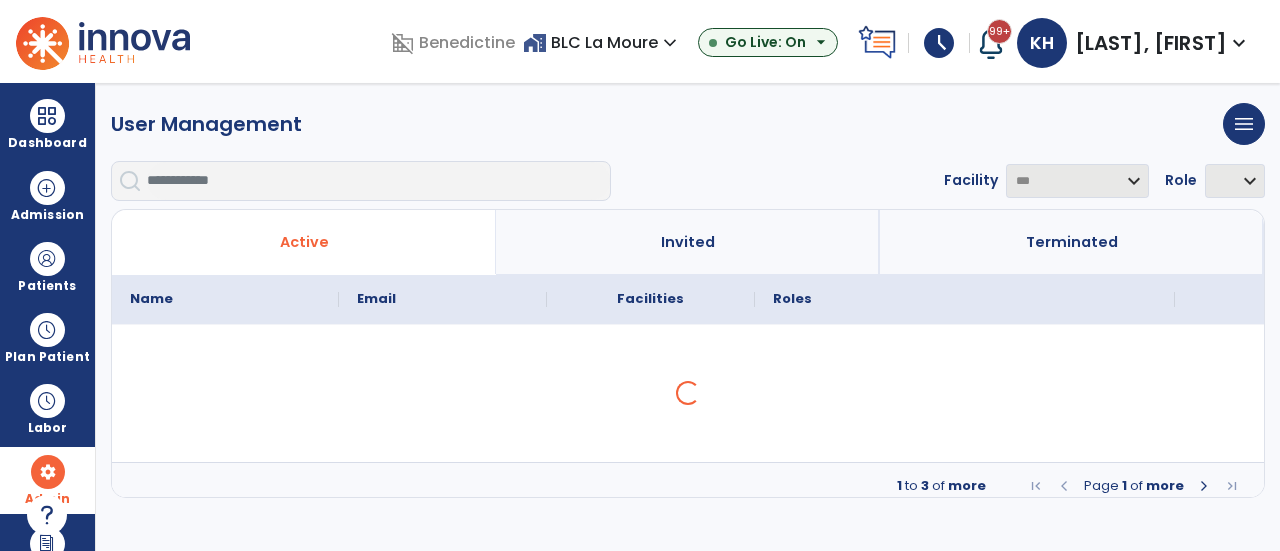select on "***" 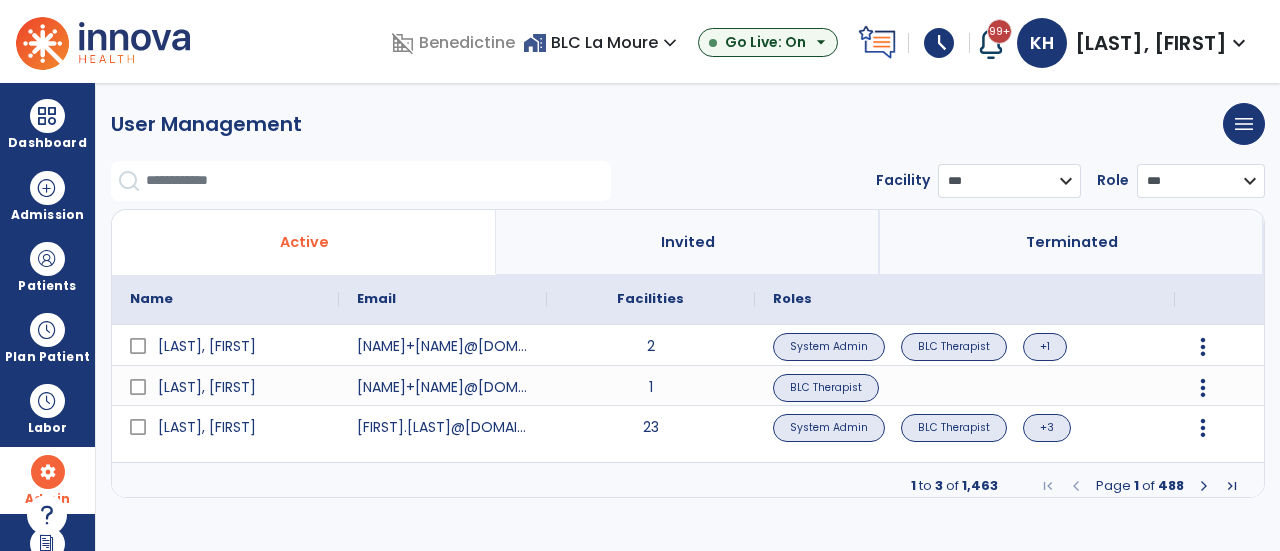 click on "Active" at bounding box center [304, 242] 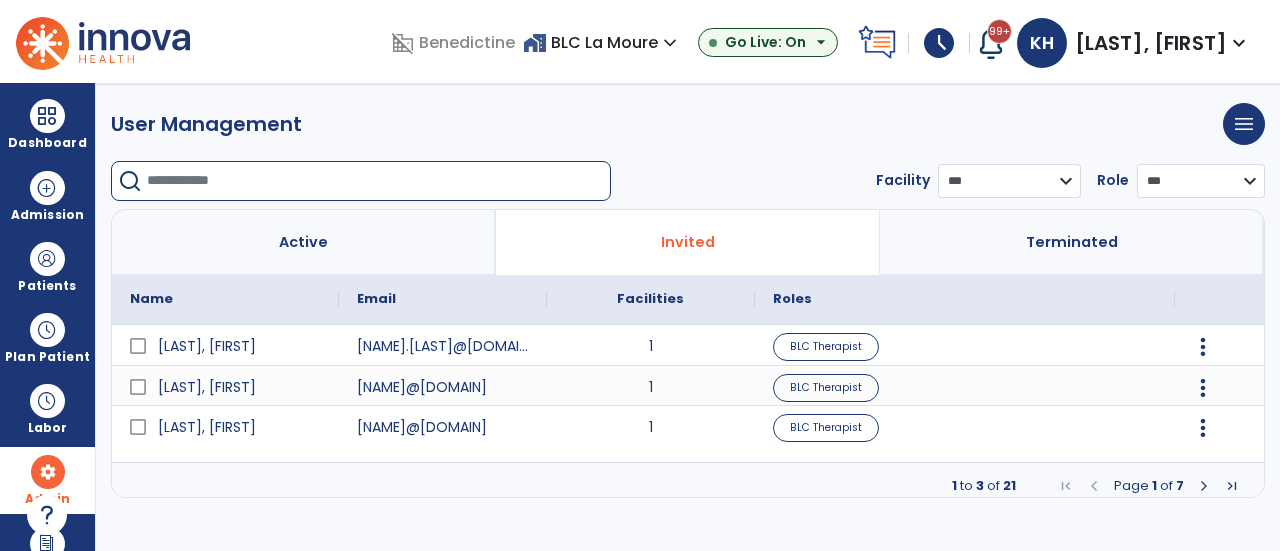 click at bounding box center [378, 181] 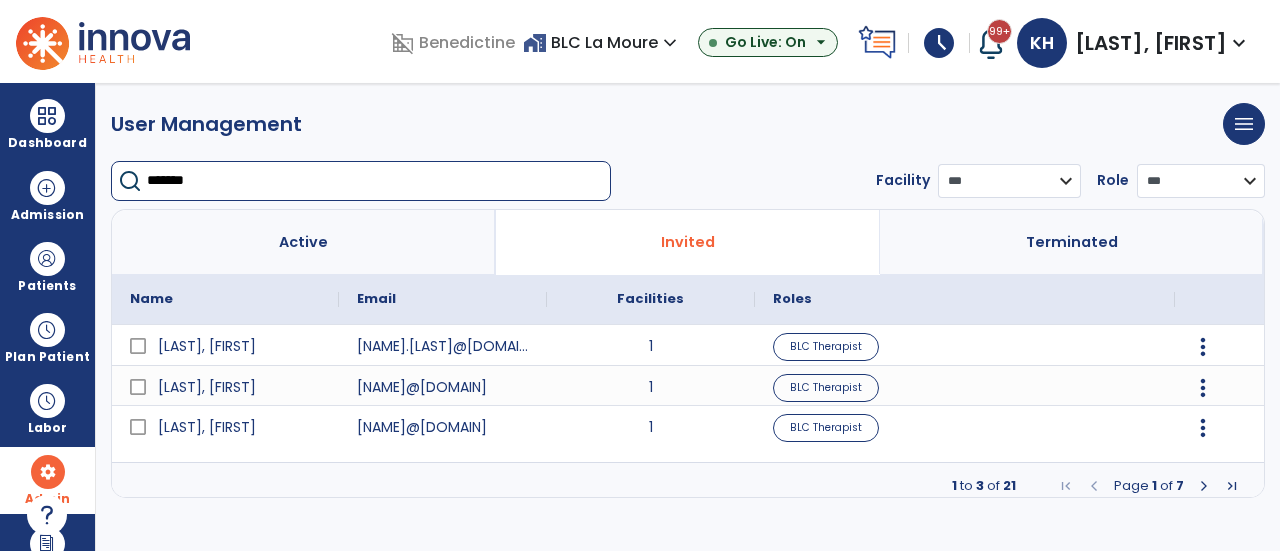 type on "*******" 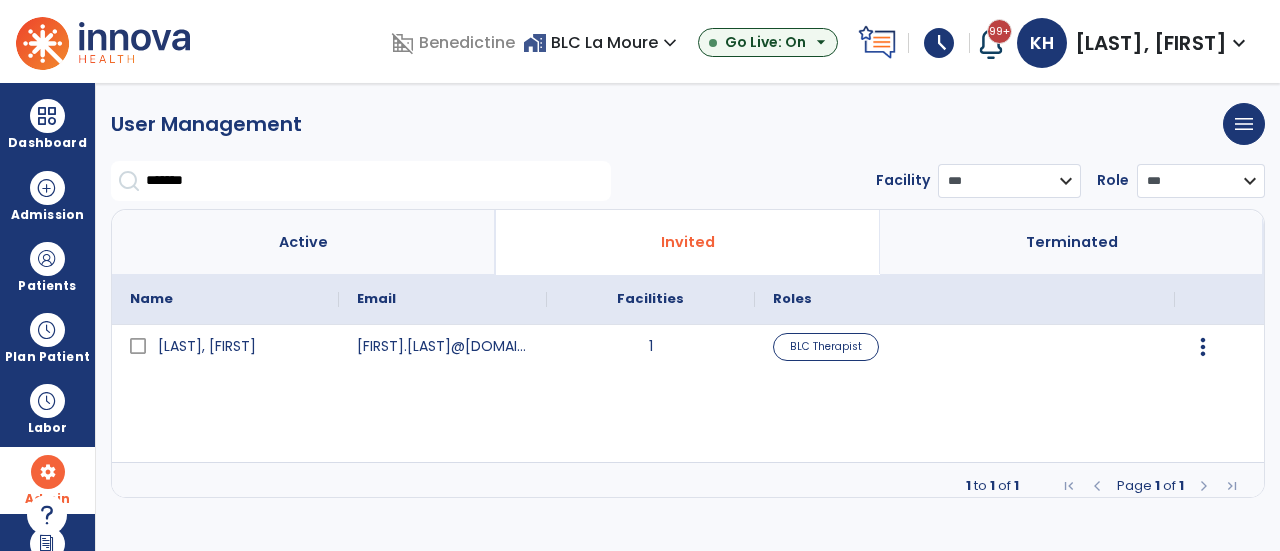 click on "Active" at bounding box center [304, 242] 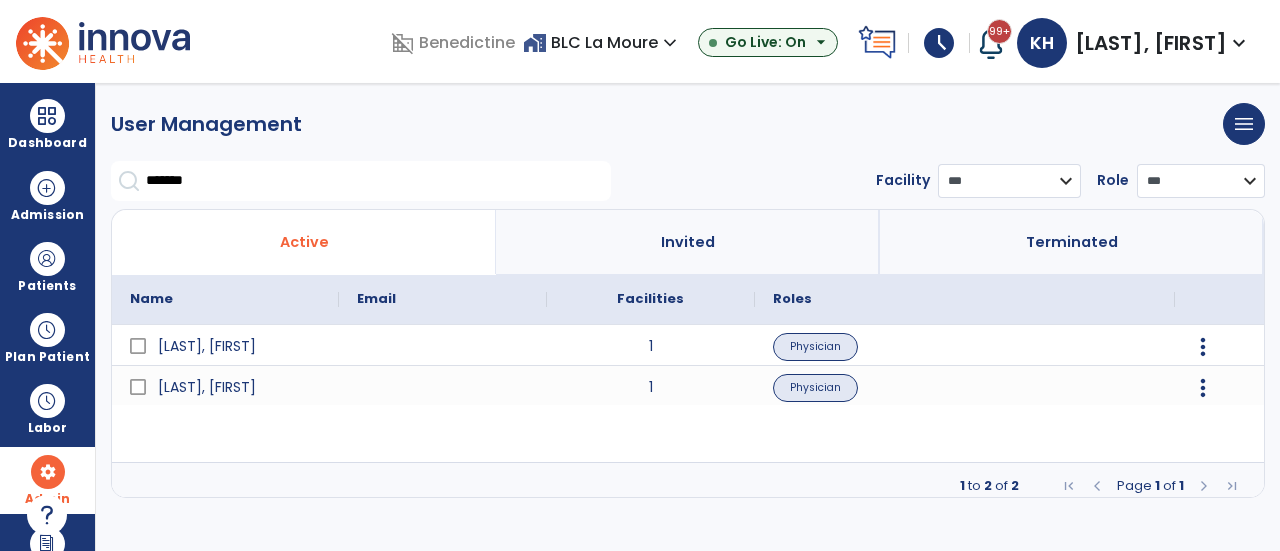 click on "Invited" at bounding box center [688, 242] 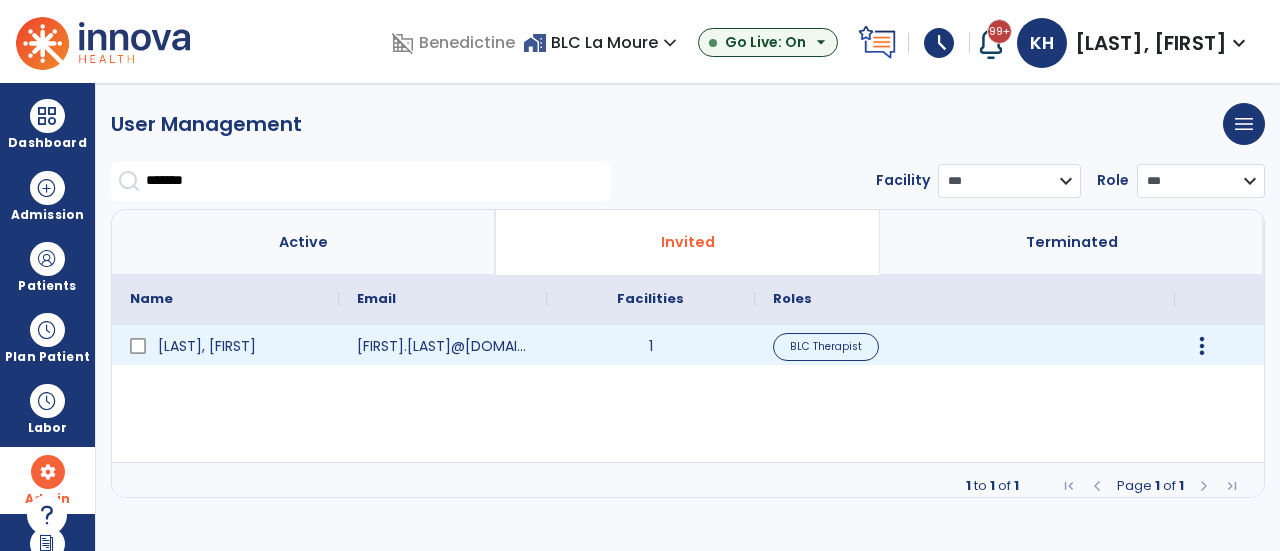 click 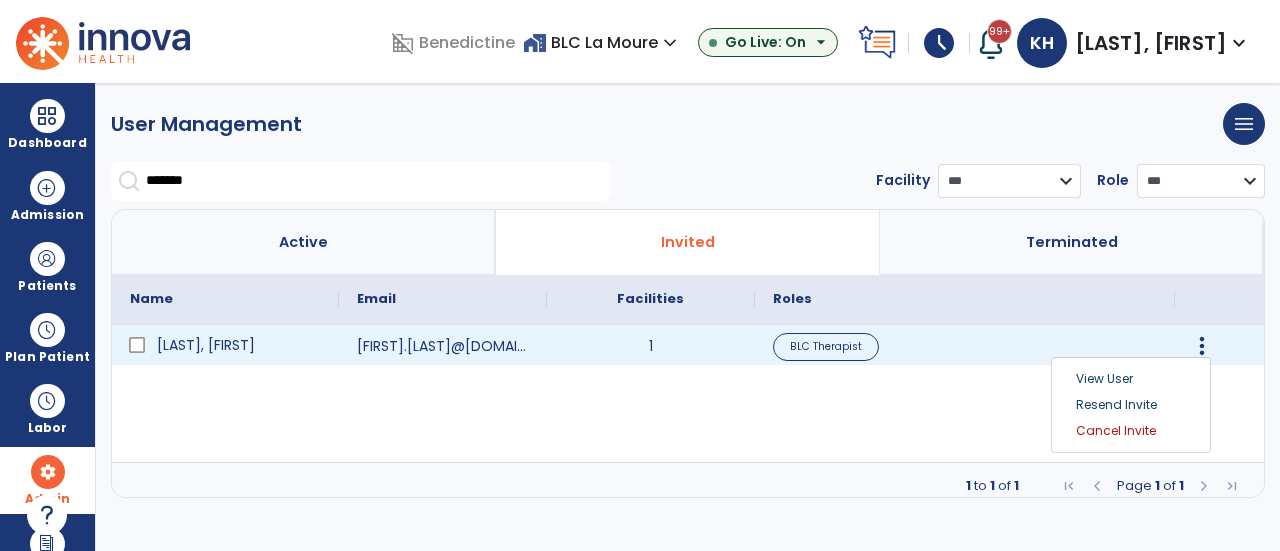 click on "[LAST], [FIRST]" 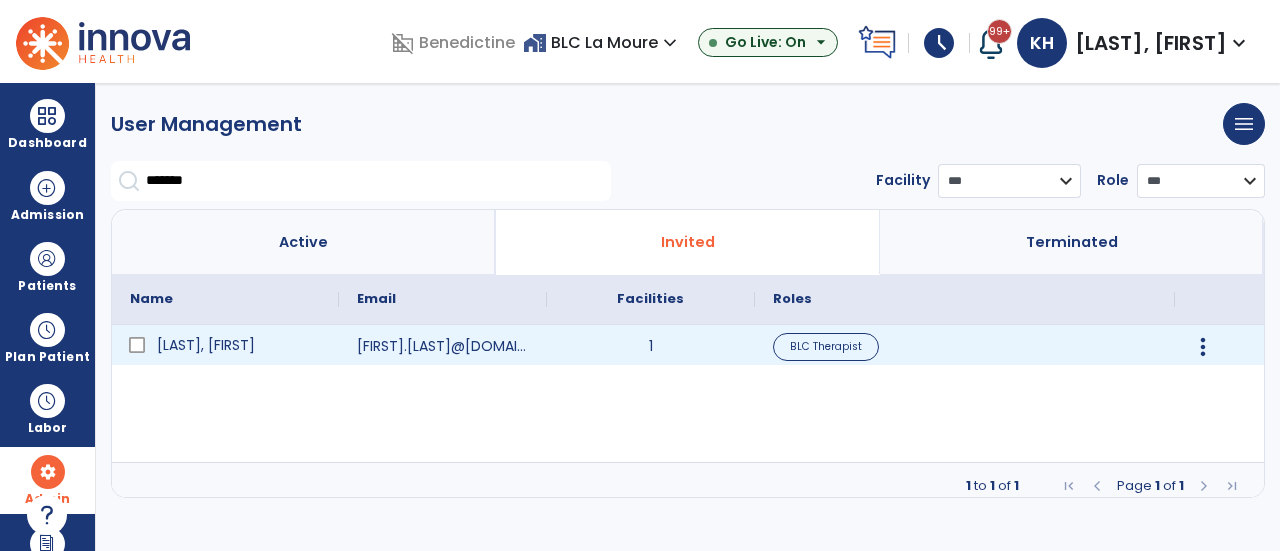click on "[LAST], [FIRST]" 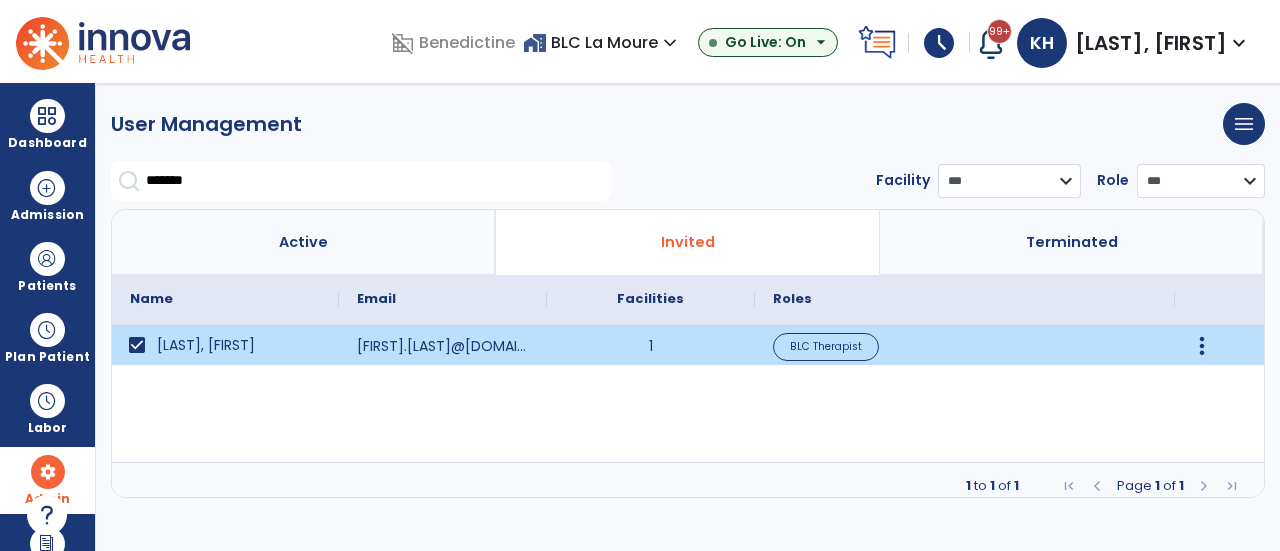 click on "View User   Resend Invite   Cancel Invite" 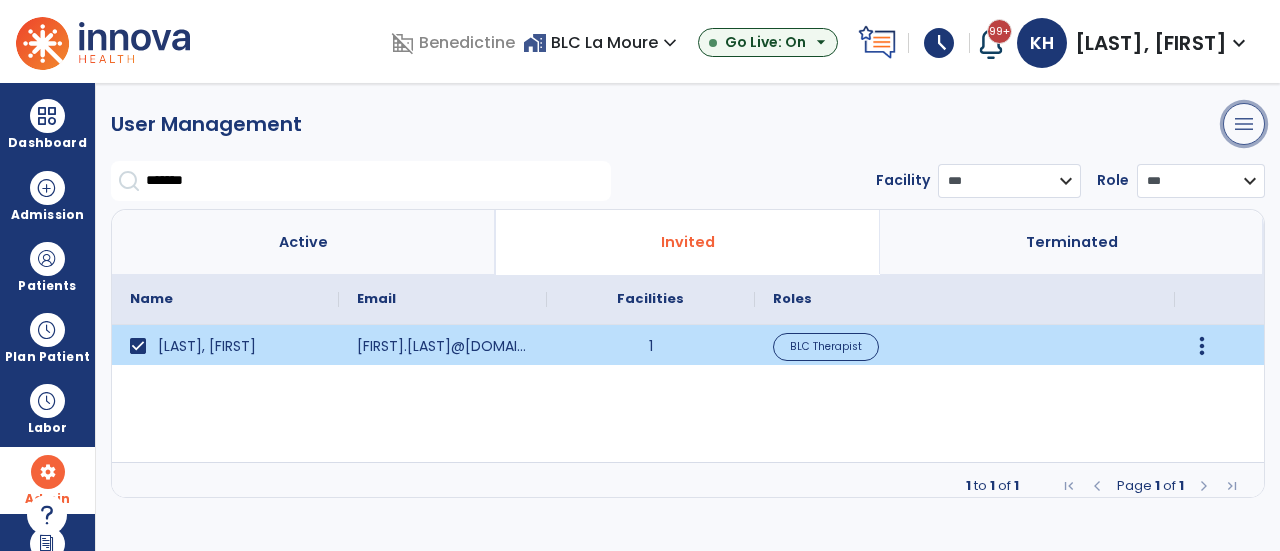 click on "menu" at bounding box center [1244, 124] 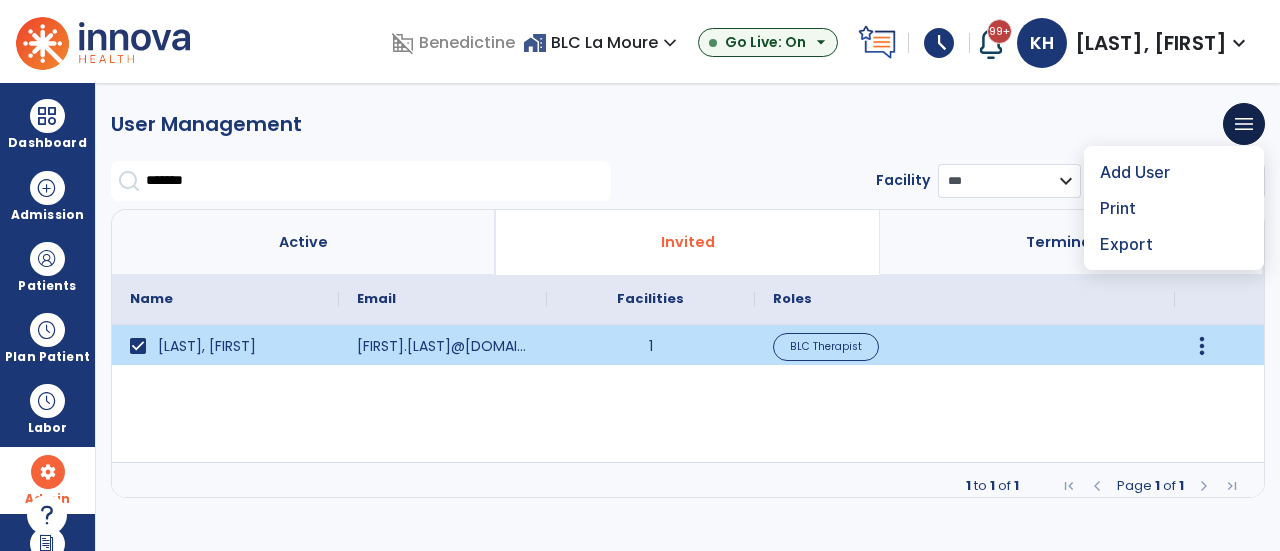 click 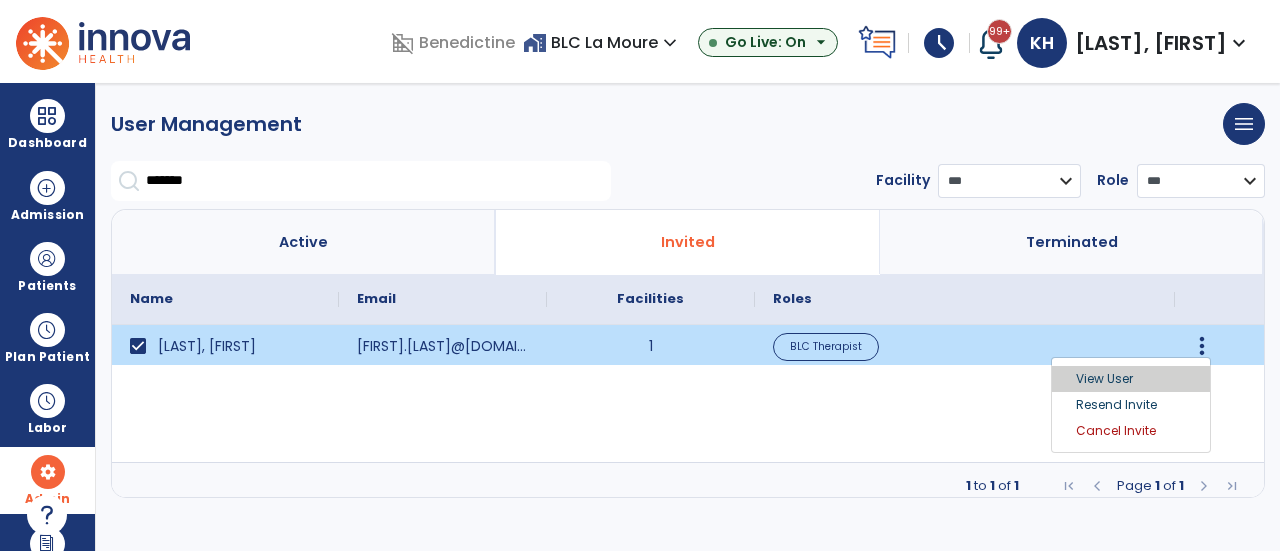 click on "View User" at bounding box center (1131, 379) 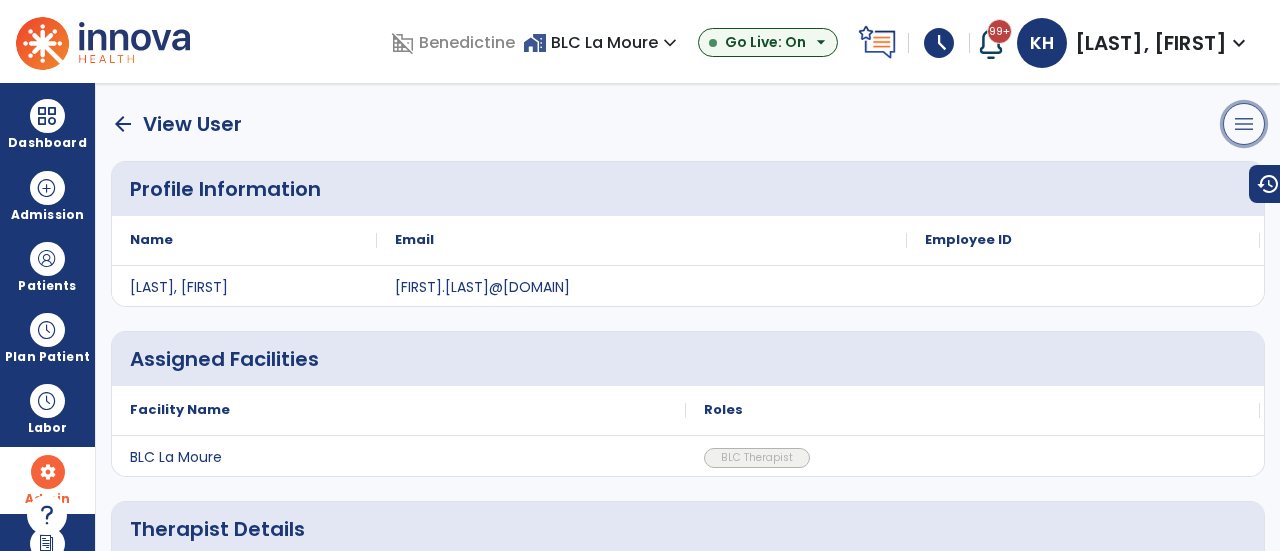 click on "menu" at bounding box center [1244, 124] 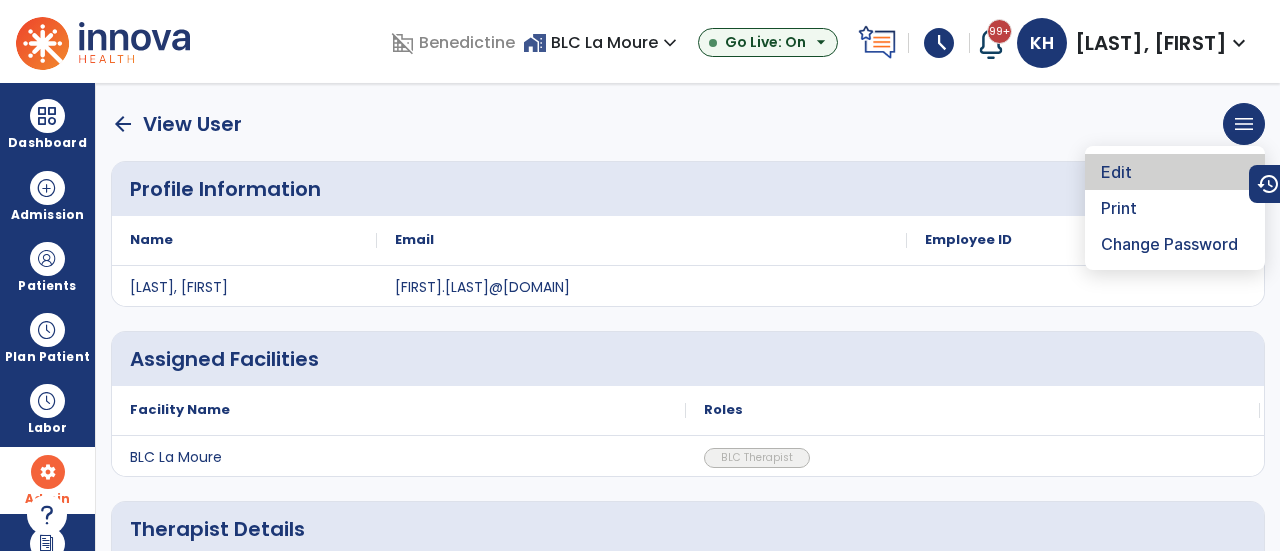 click on "Edit" 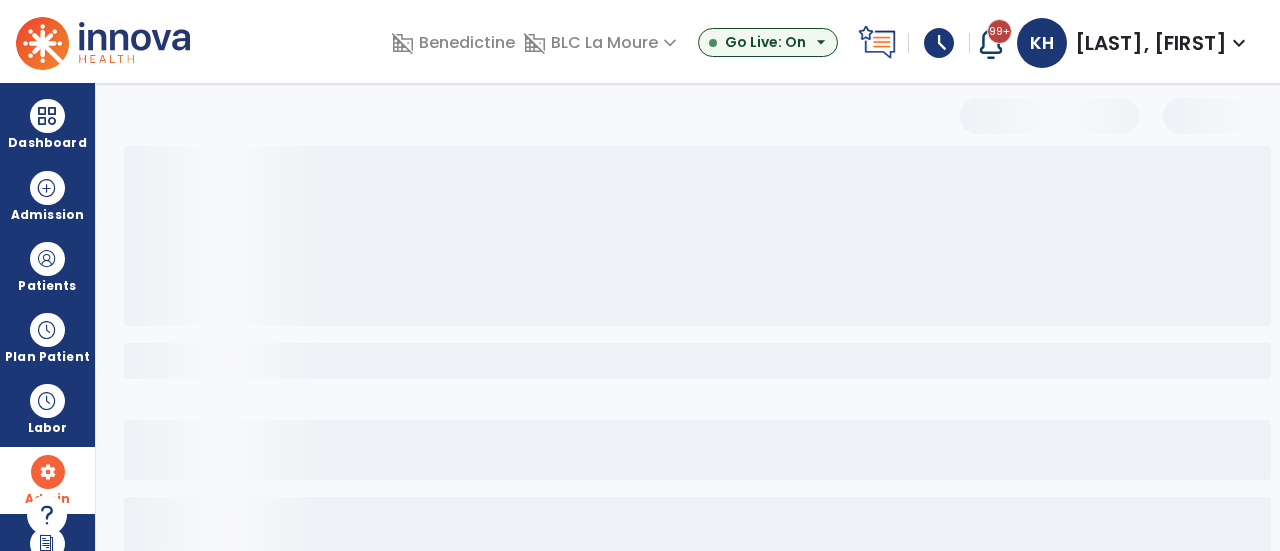 select on "**" 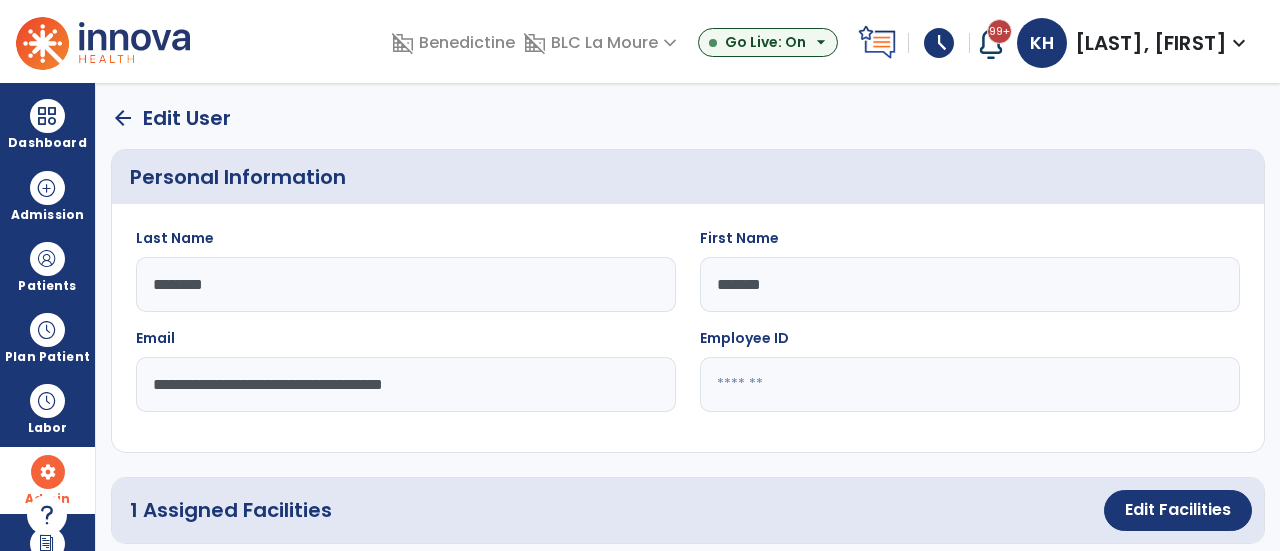 click 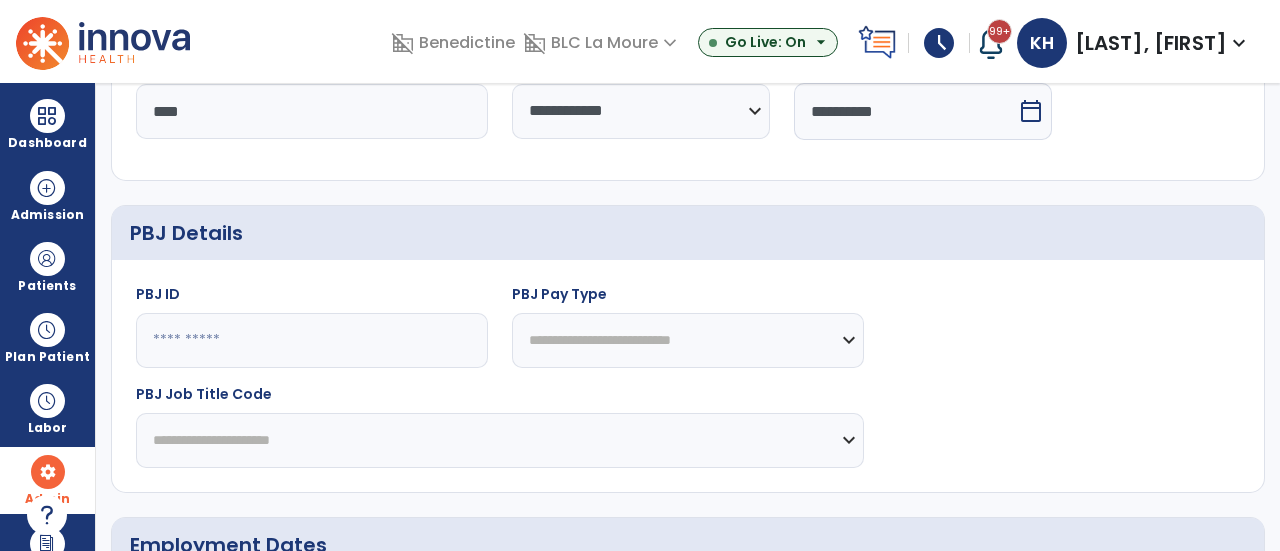scroll, scrollTop: 1441, scrollLeft: 0, axis: vertical 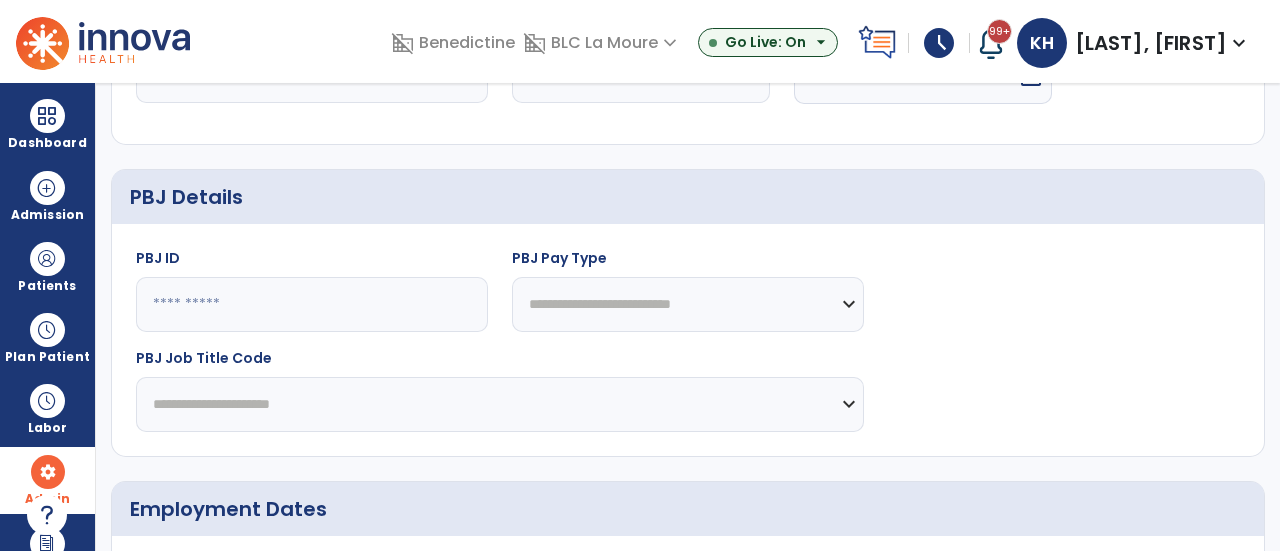 type on "*****" 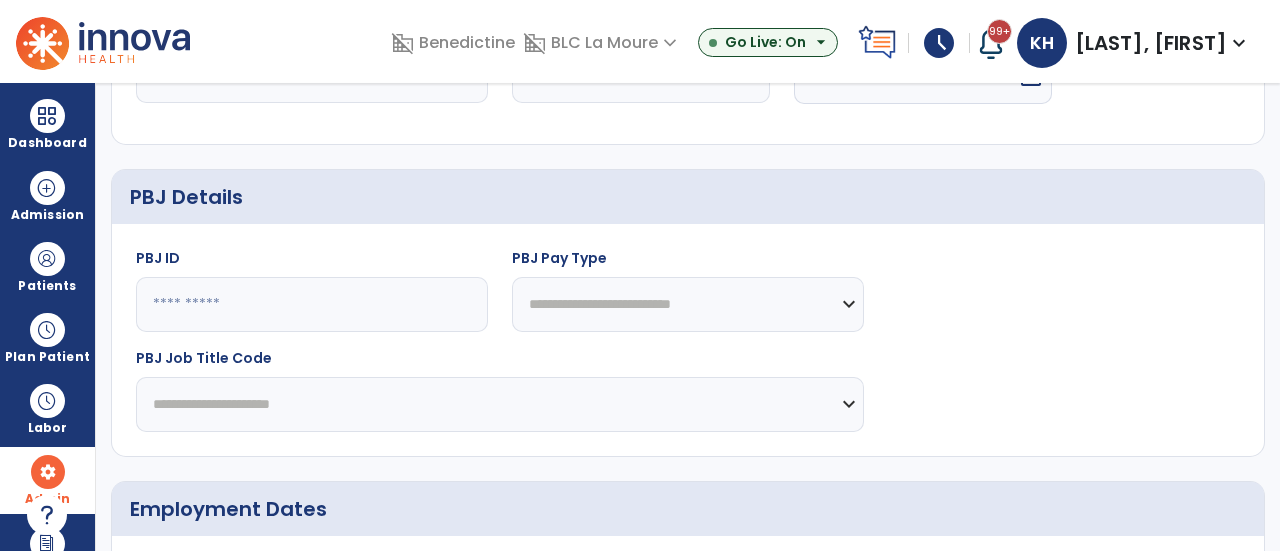 click 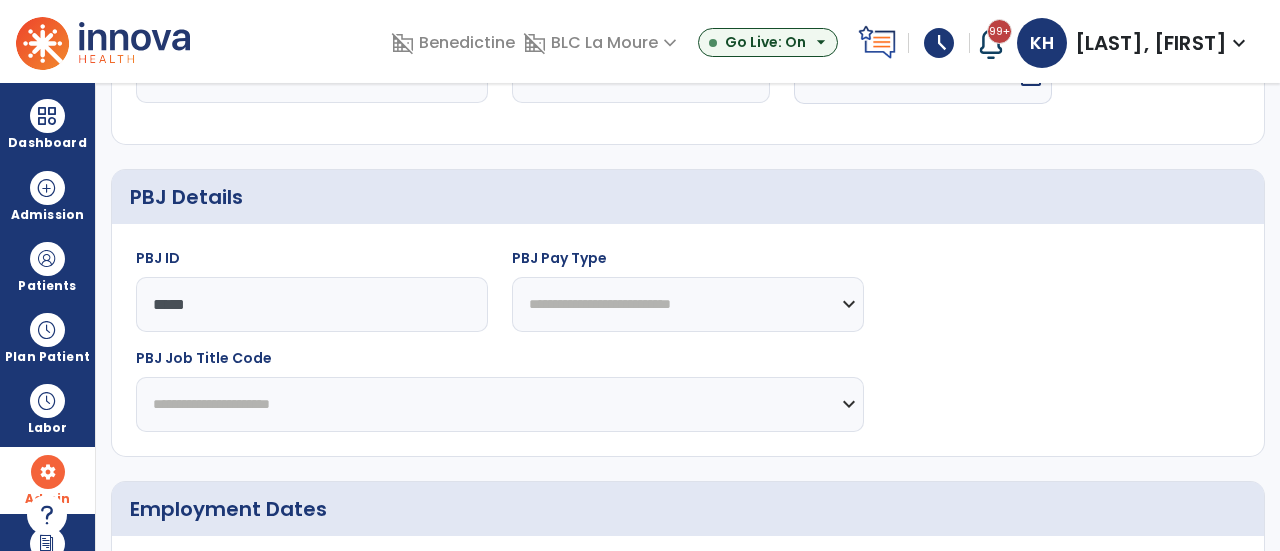 type on "*****" 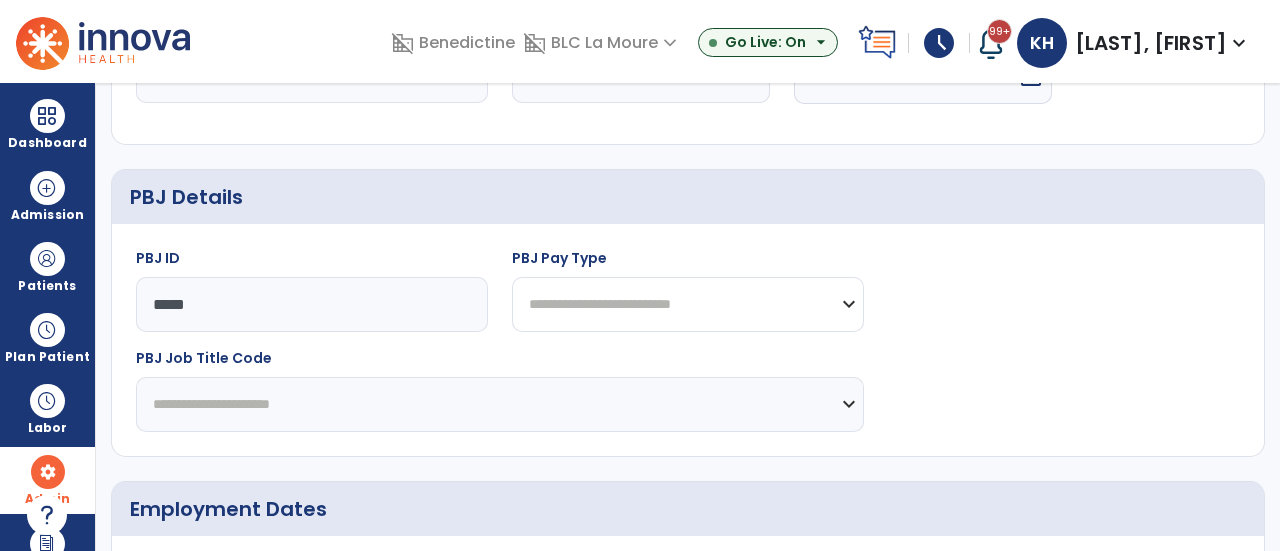 click on "**********" 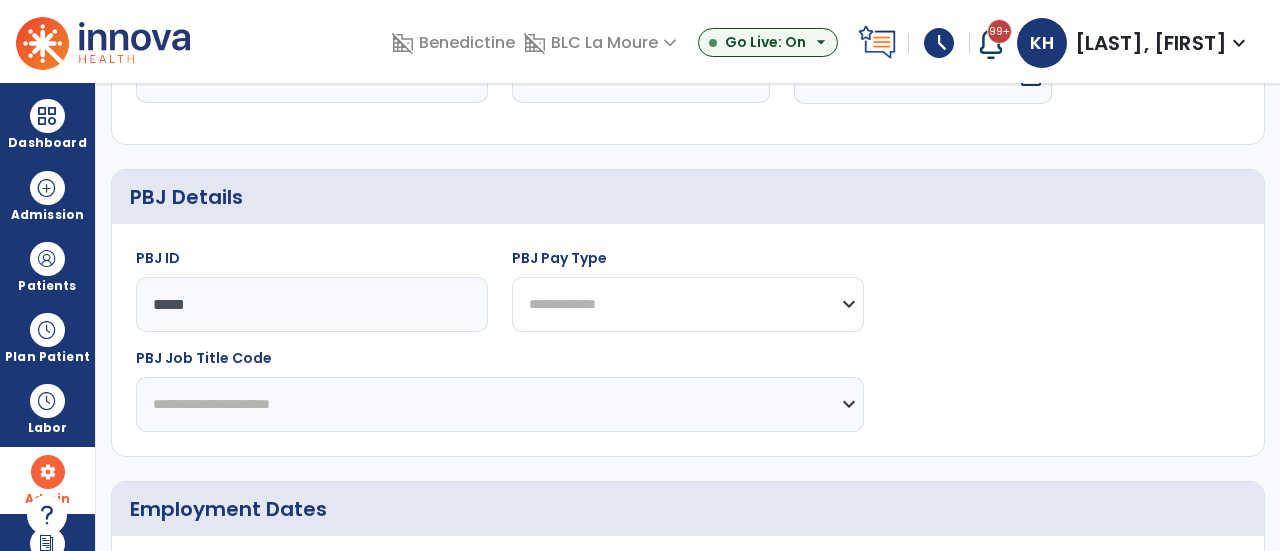 click on "**********" 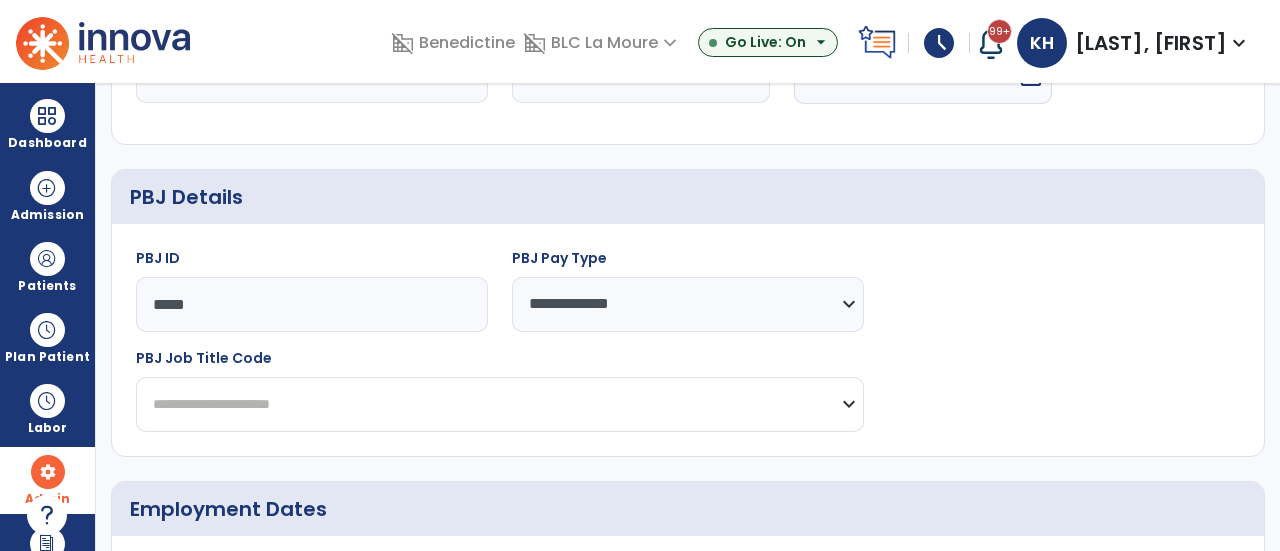 click on "**********" 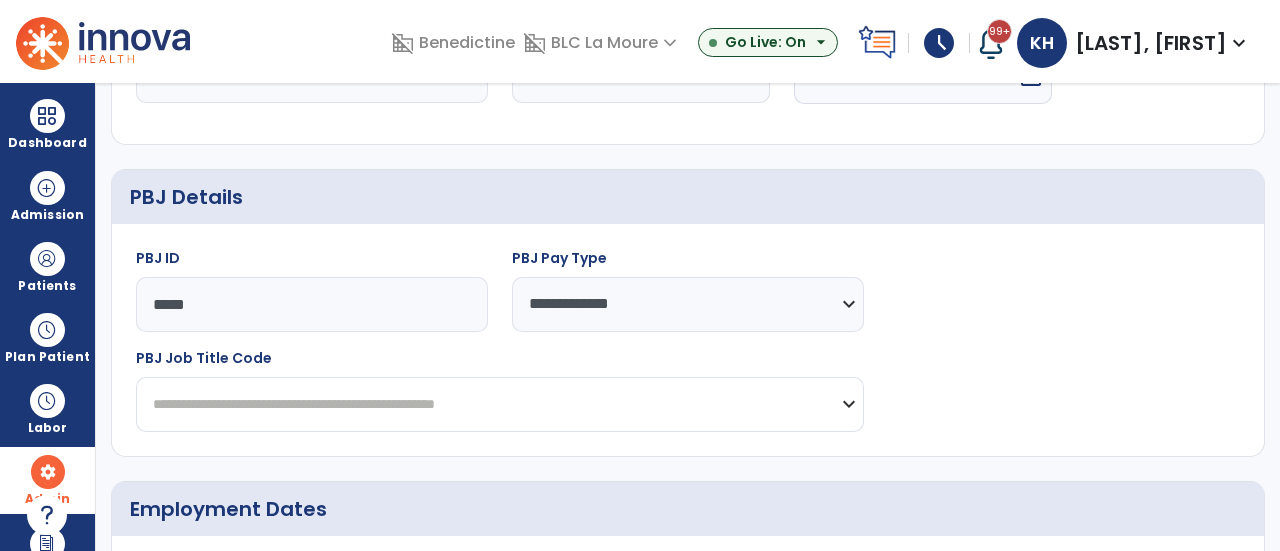 click on "**********" 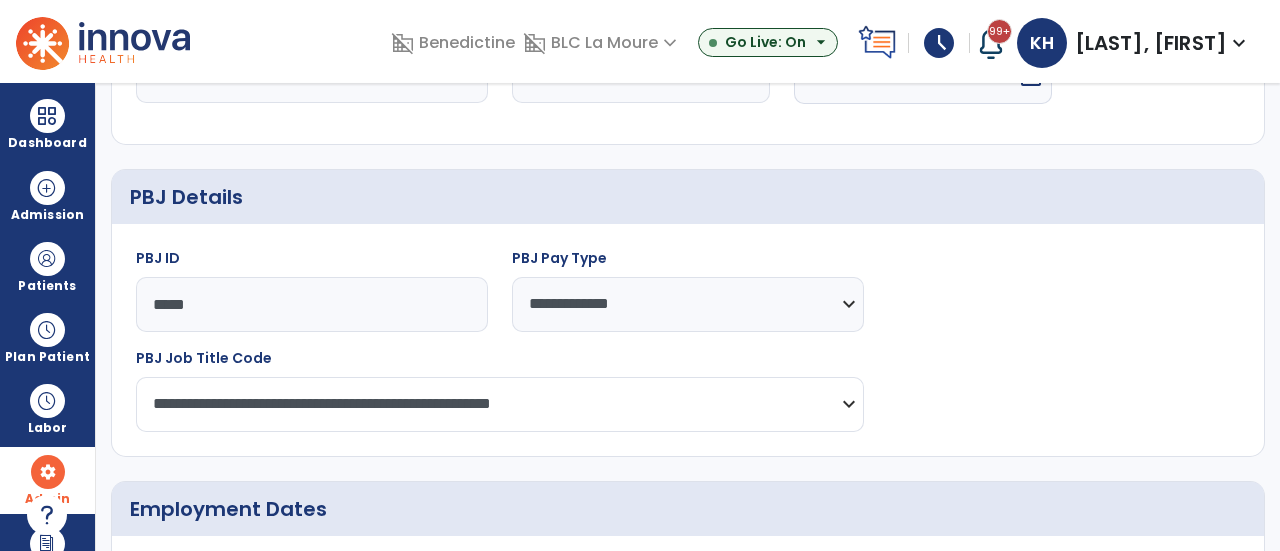 scroll, scrollTop: 1660, scrollLeft: 0, axis: vertical 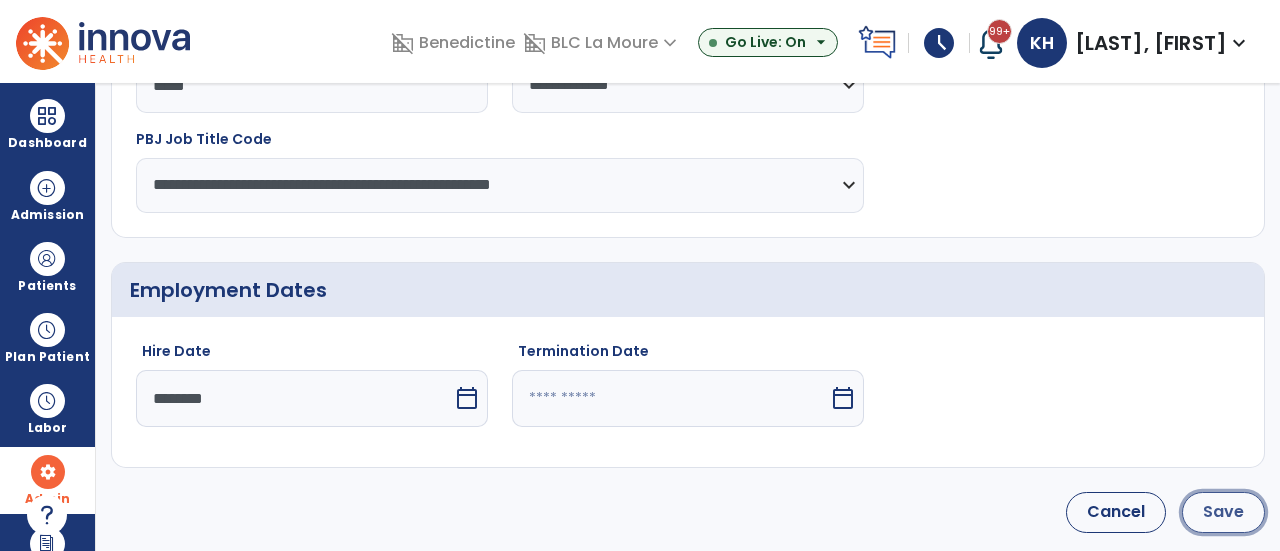 click on "Save" 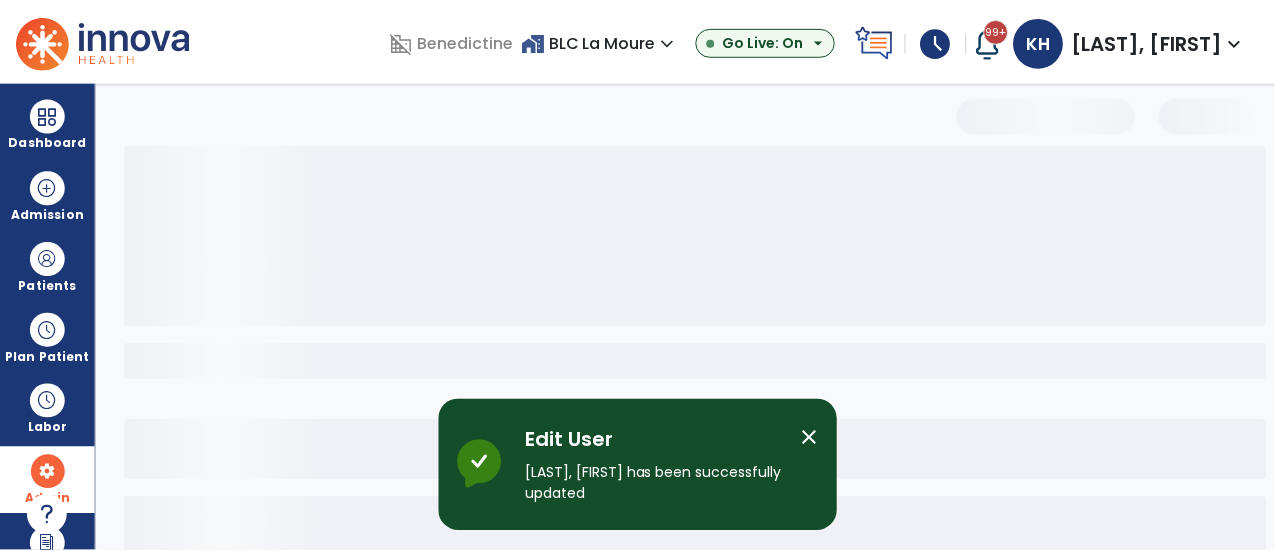 scroll, scrollTop: 0, scrollLeft: 0, axis: both 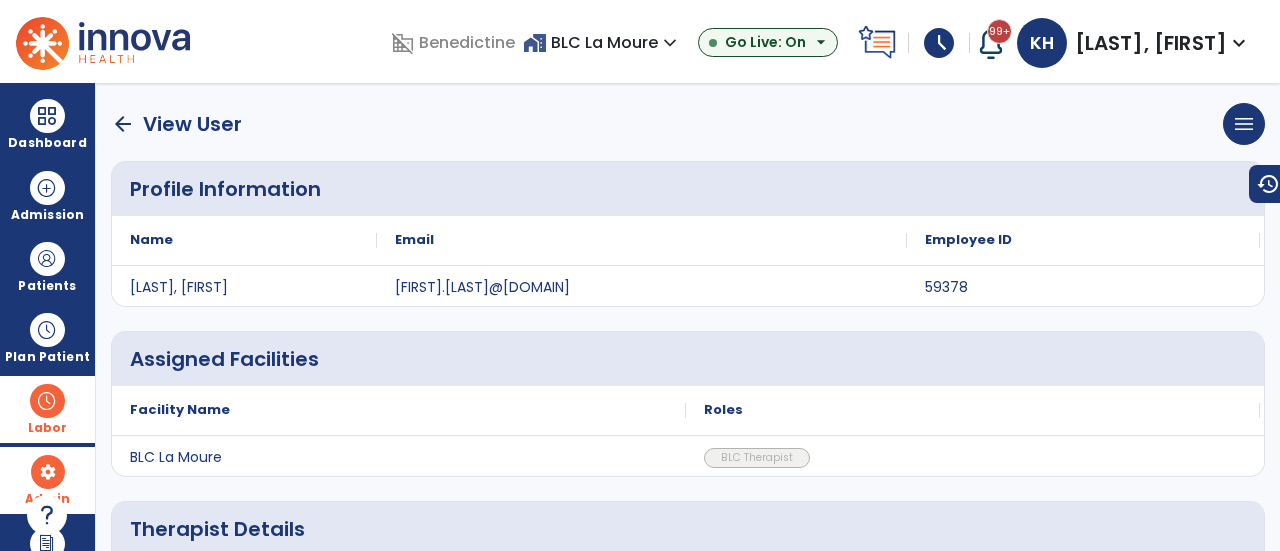 click on "Labor" at bounding box center (47, 409) 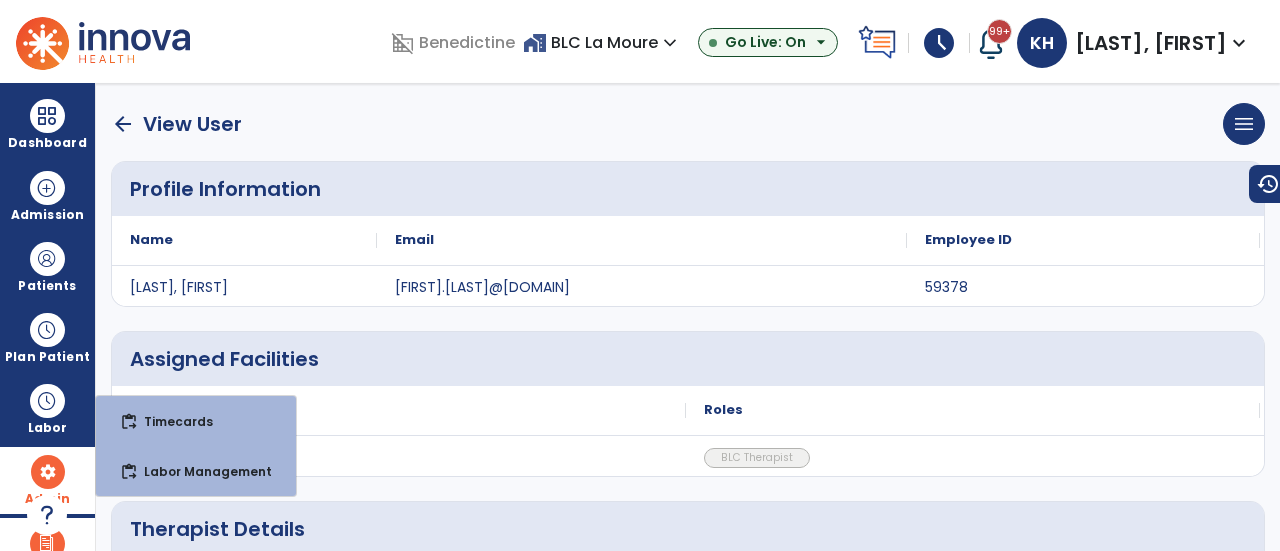 click on "Reports" at bounding box center (47, 551) 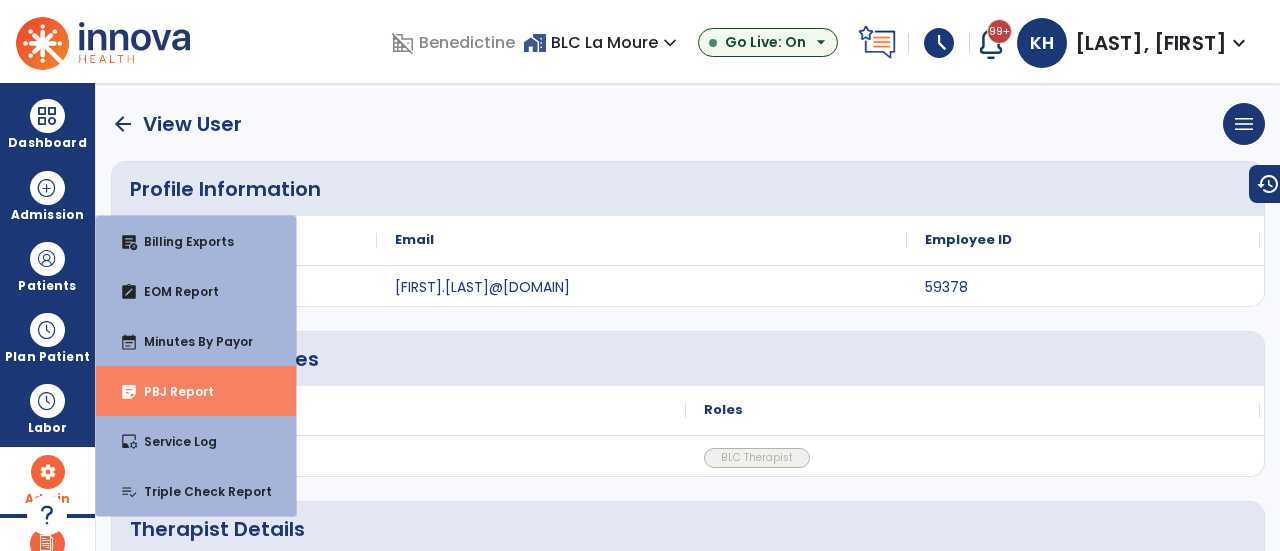 click on "PBJ Report" at bounding box center [171, 391] 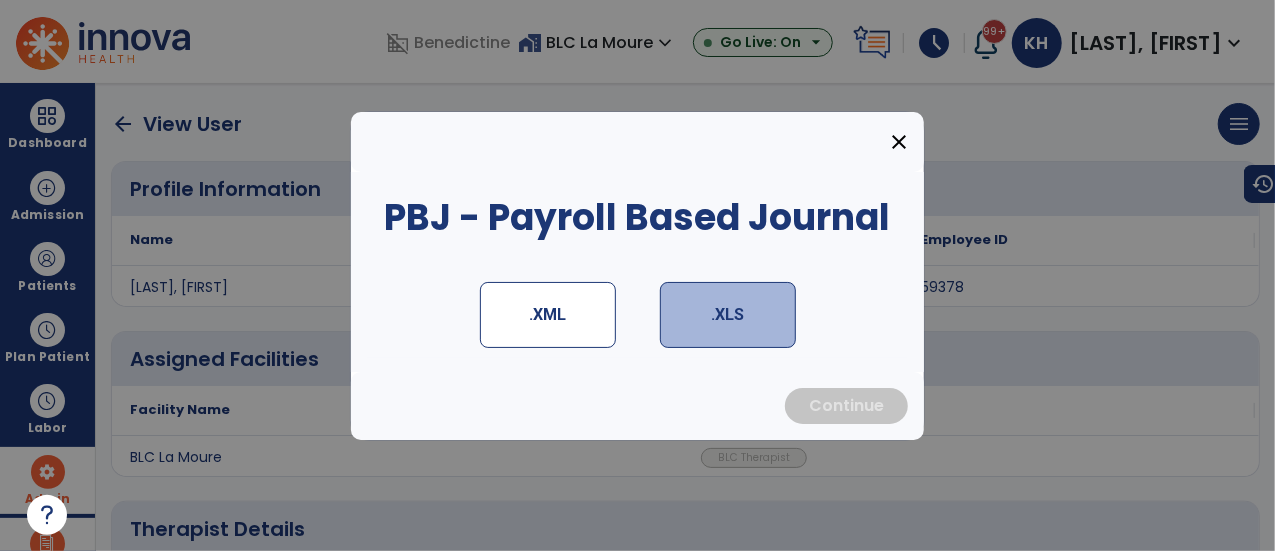 click on ".XLS" at bounding box center [728, 315] 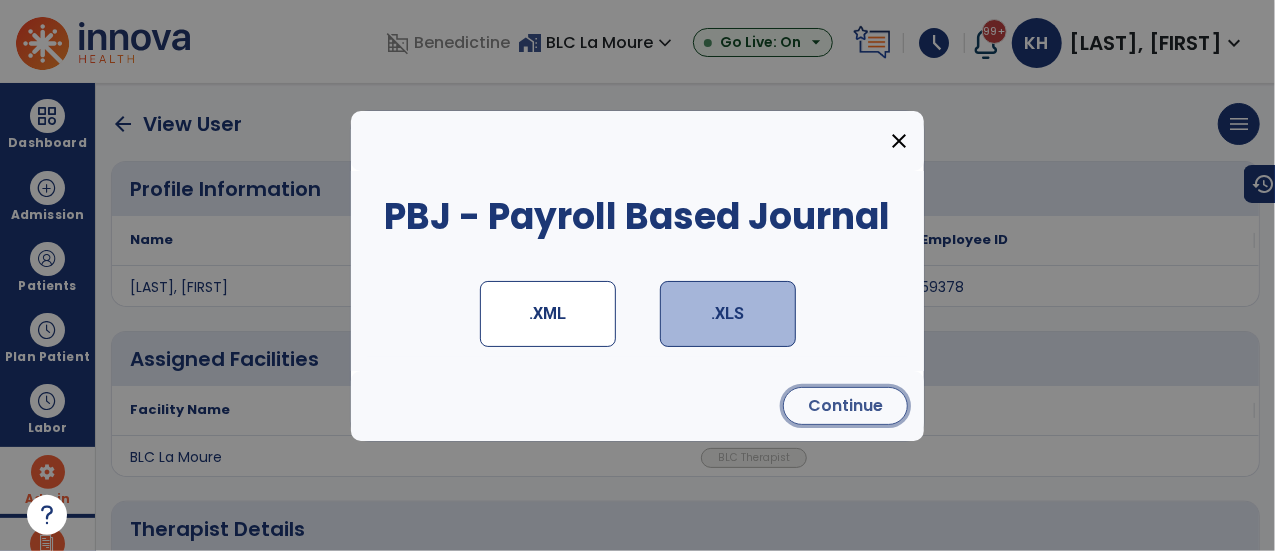 click on "Continue" at bounding box center [845, 406] 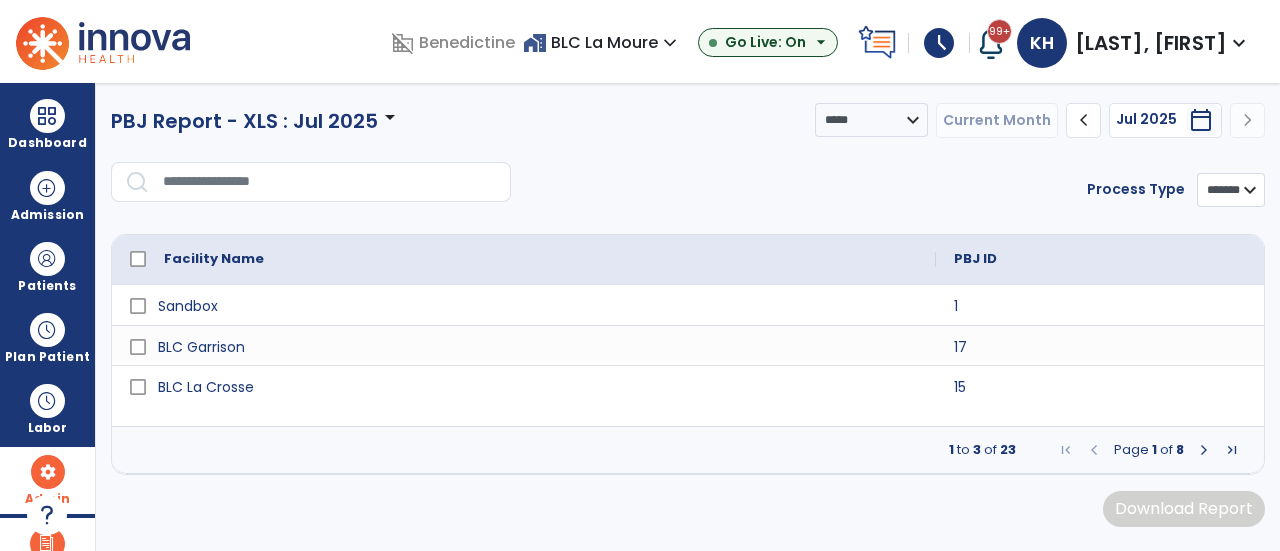 click on "chevron_left" at bounding box center (1084, 120) 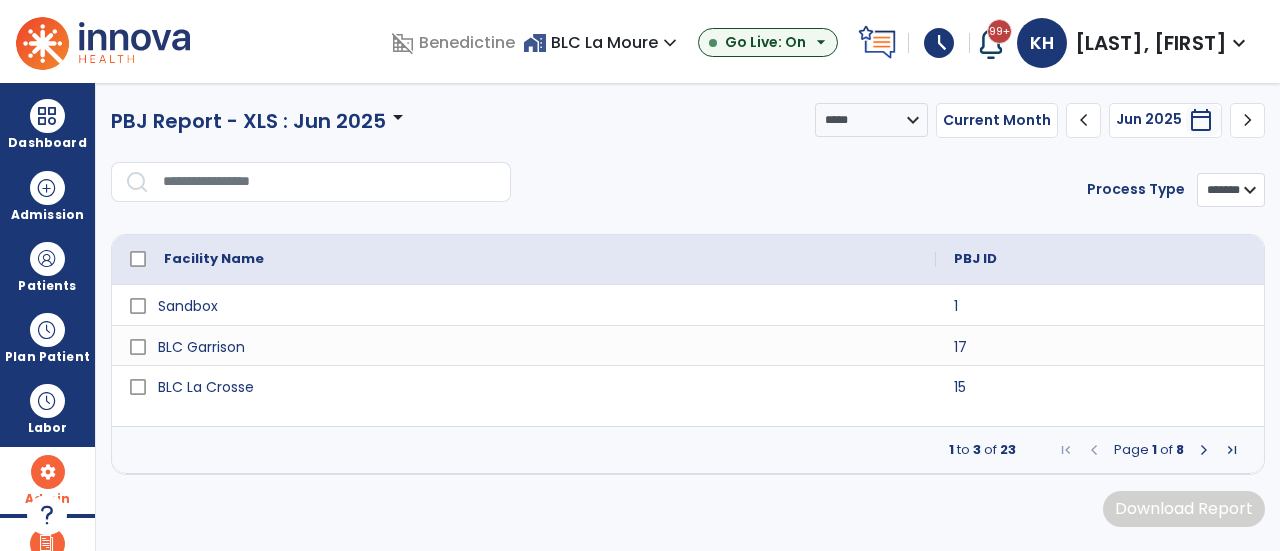 click on "chevron_left" at bounding box center (1084, 120) 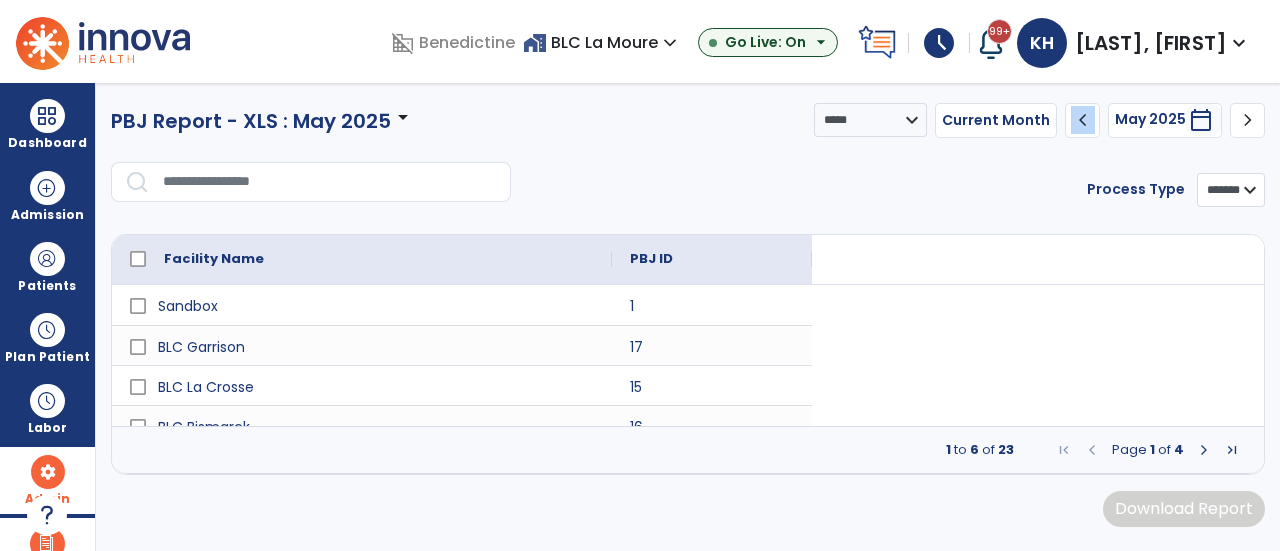 click on "chevron_left" at bounding box center [1083, 120] 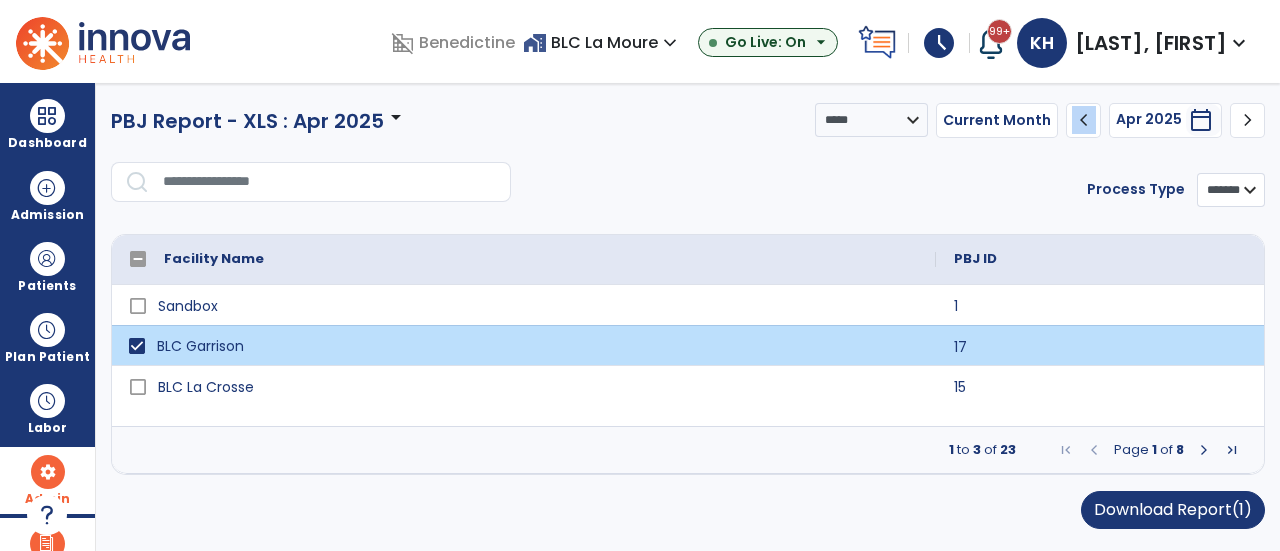 click at bounding box center [1204, 450] 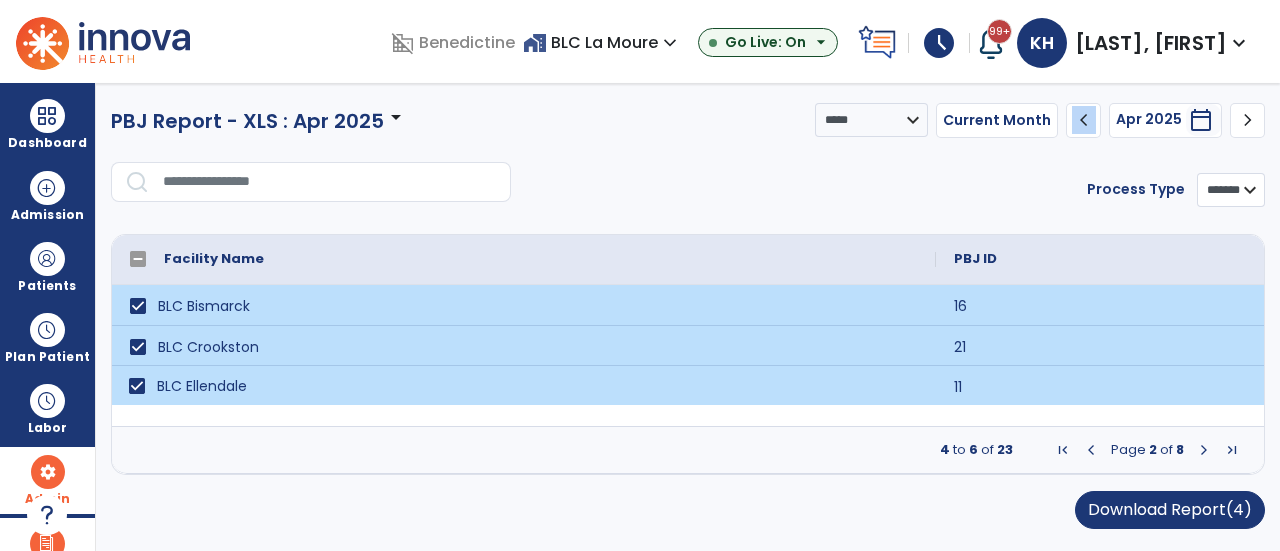 click at bounding box center [1204, 450] 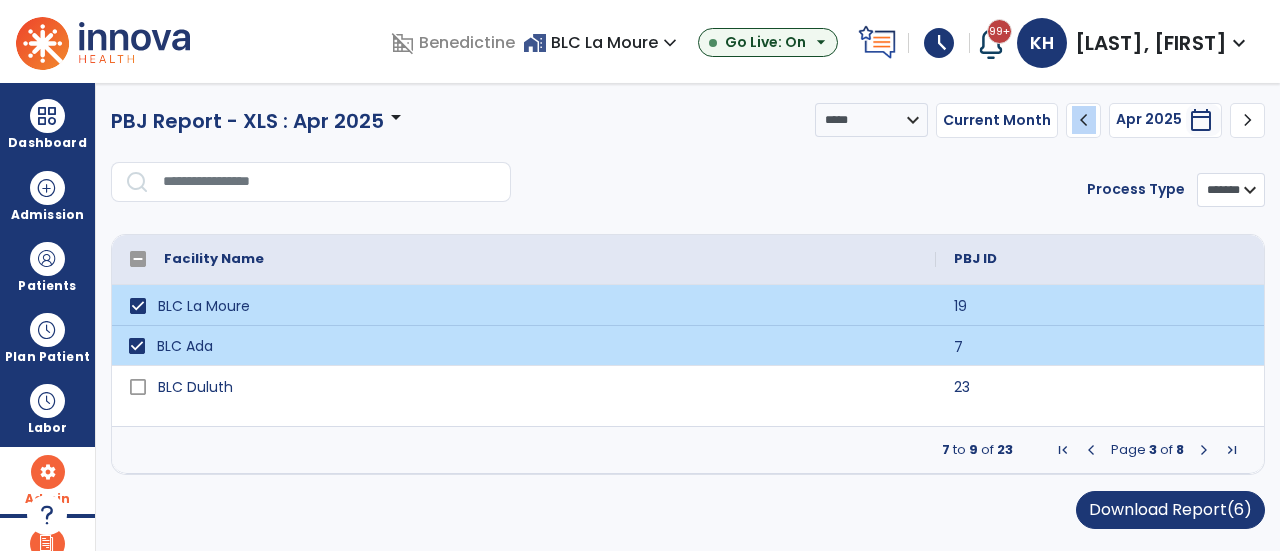 click at bounding box center (1204, 450) 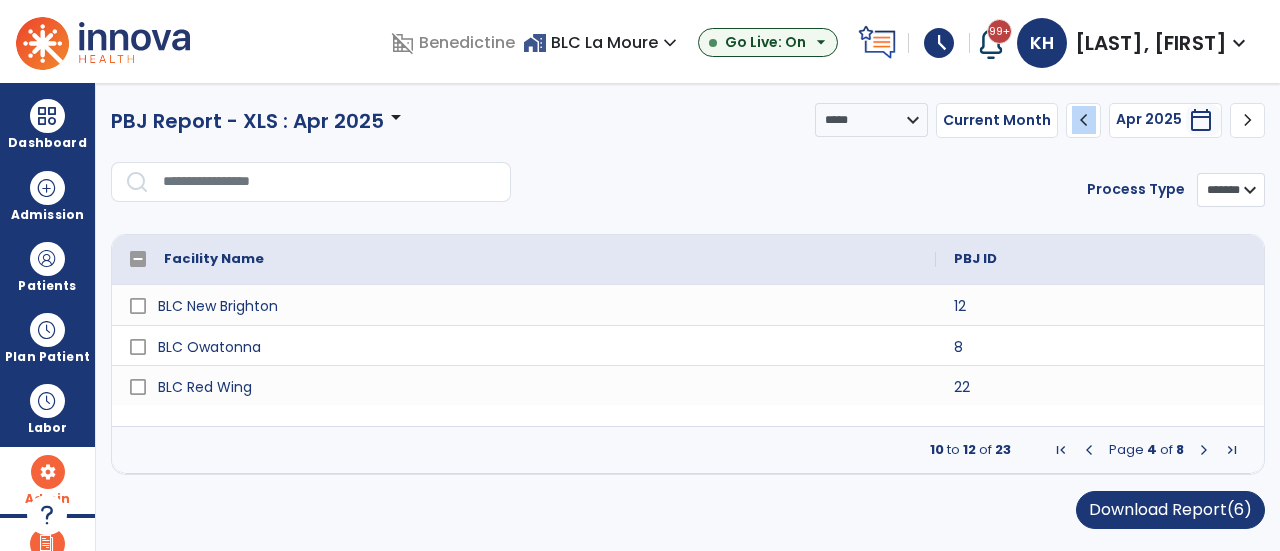 click at bounding box center (1204, 450) 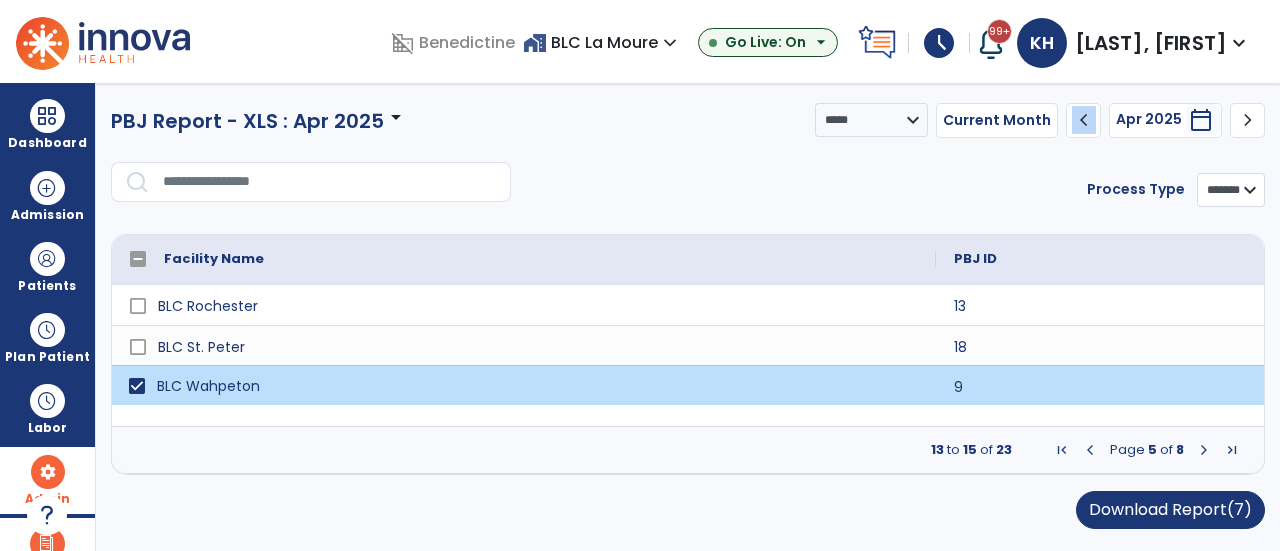 click at bounding box center [1204, 450] 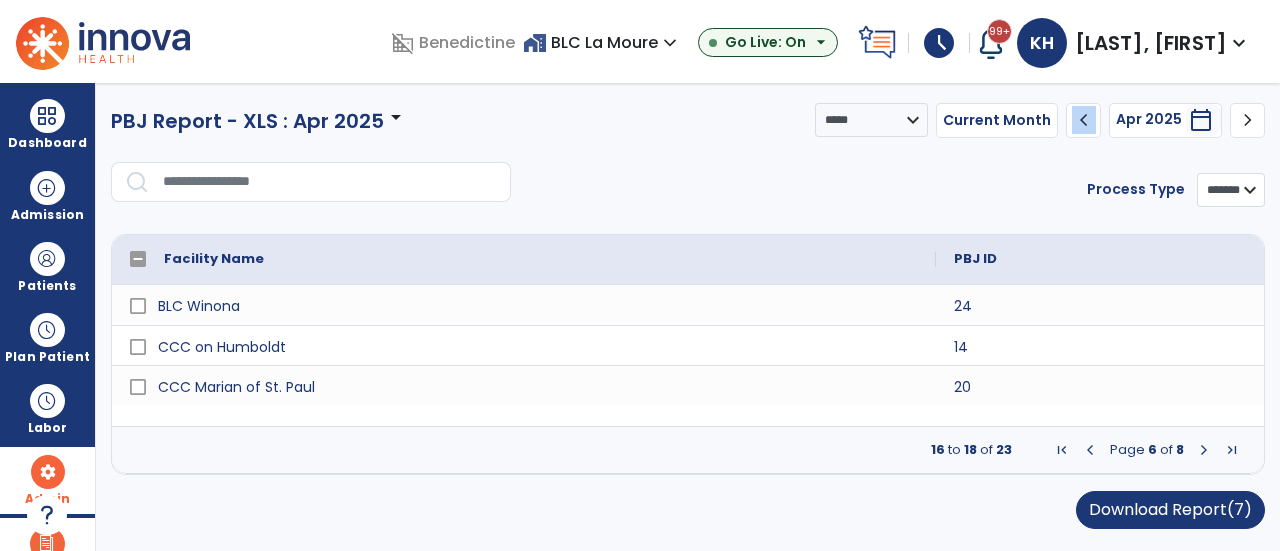 click at bounding box center (1204, 450) 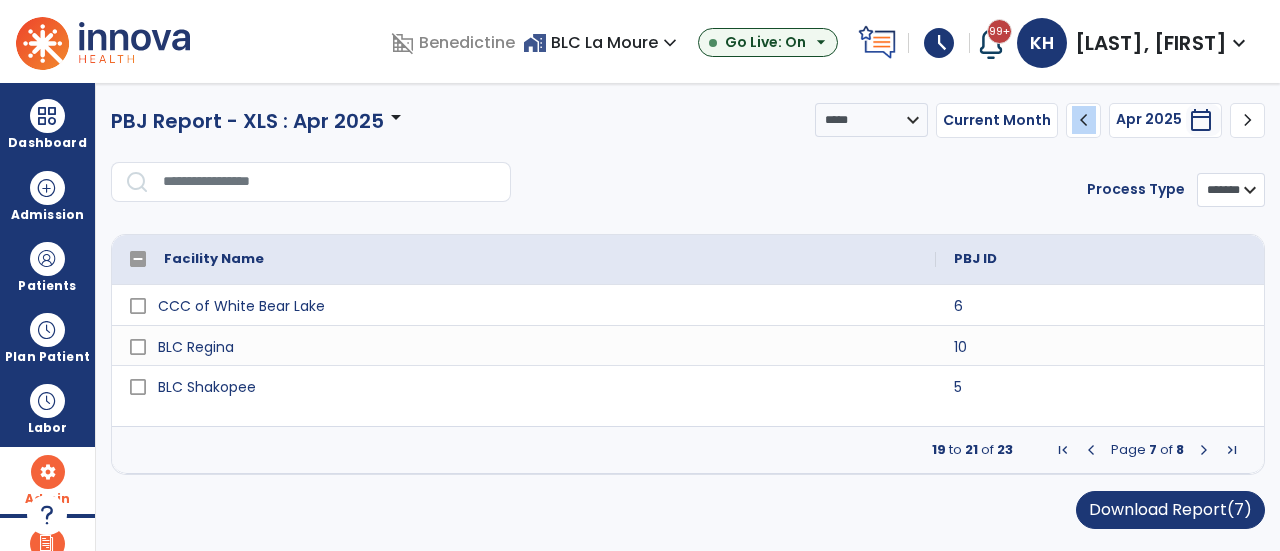 click at bounding box center [1204, 450] 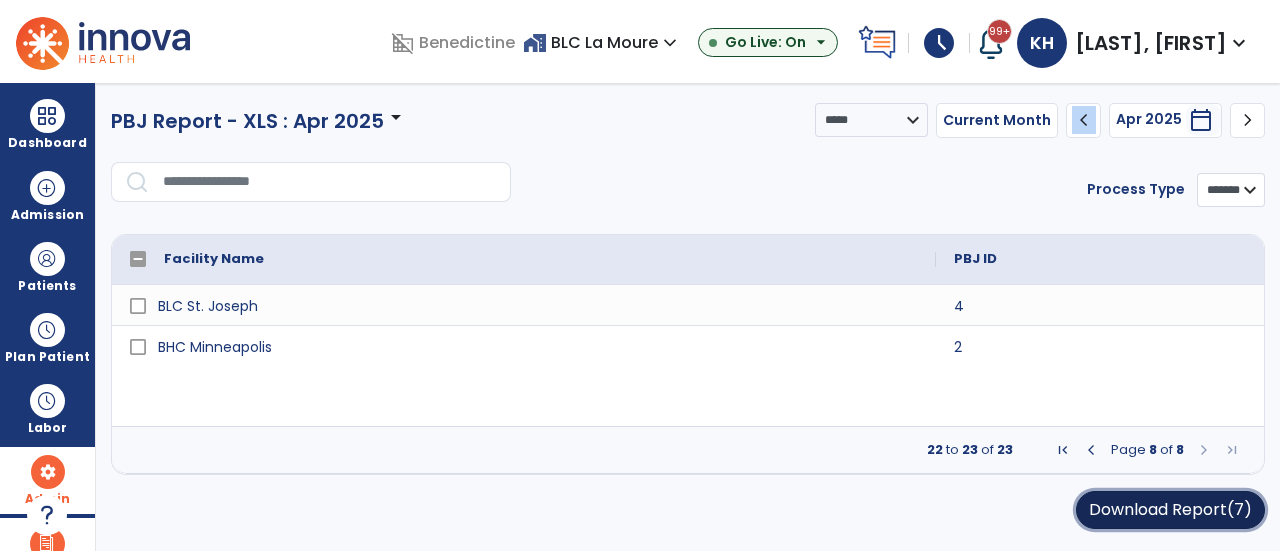 click on "Download Report  (7)" 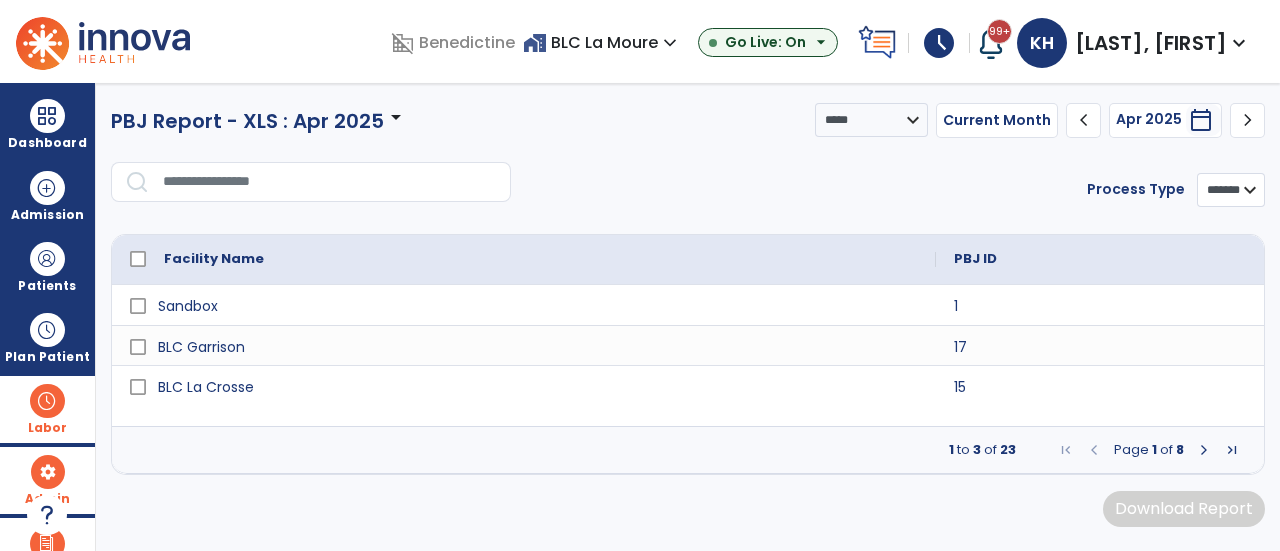 click at bounding box center (47, 401) 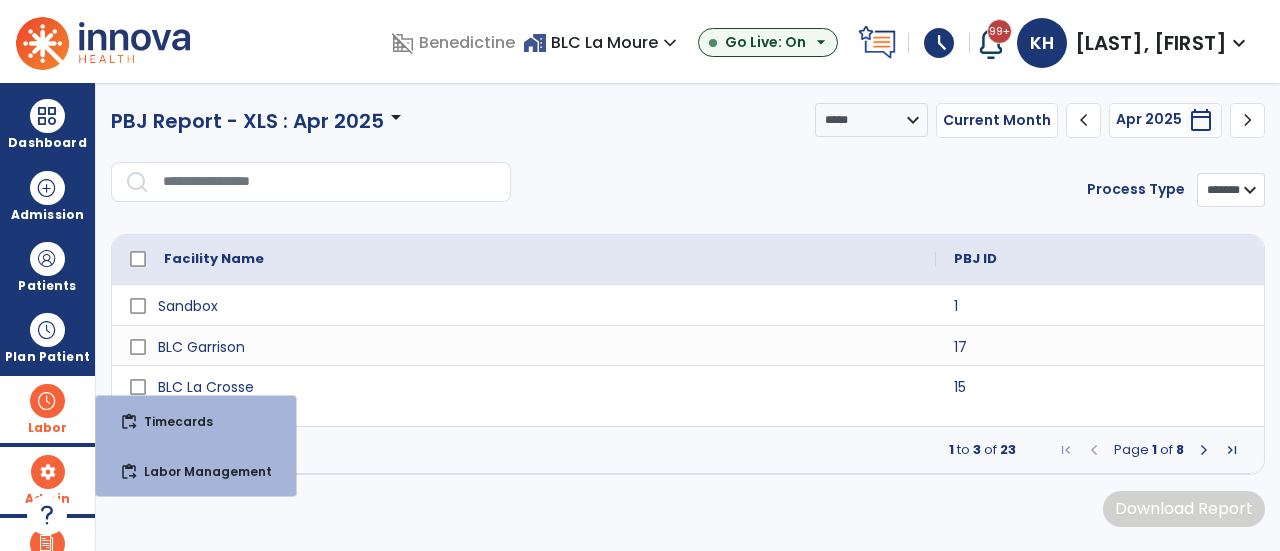click on "Labor" at bounding box center (47, 409) 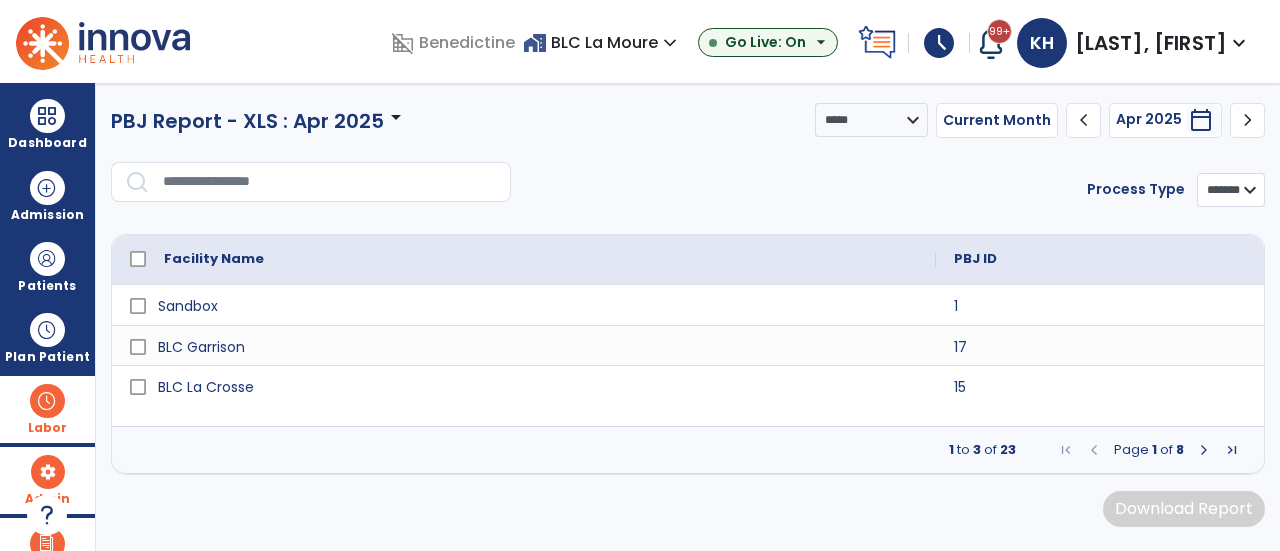 drag, startPoint x: 68, startPoint y: 415, endPoint x: 38, endPoint y: 406, distance: 31.320919 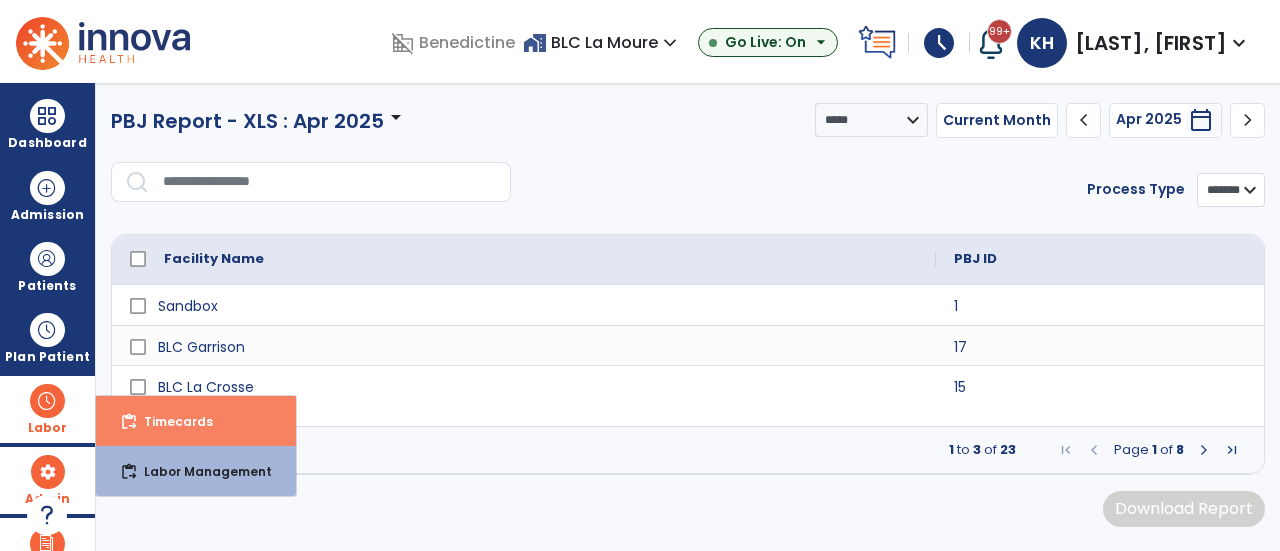 click on "Timecards" at bounding box center (170, 421) 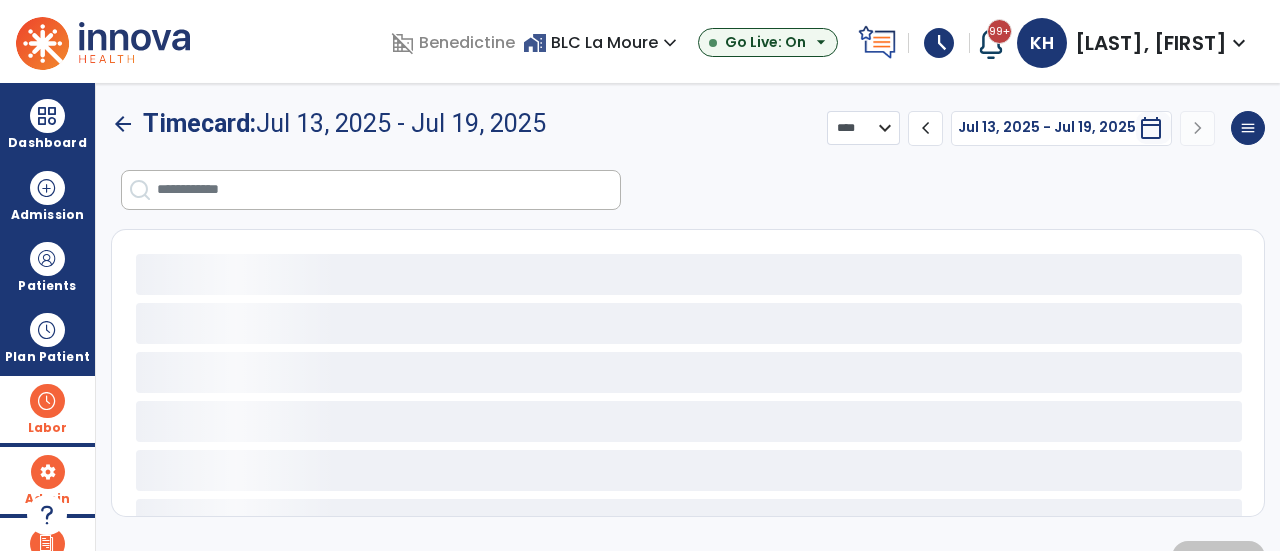 select on "***" 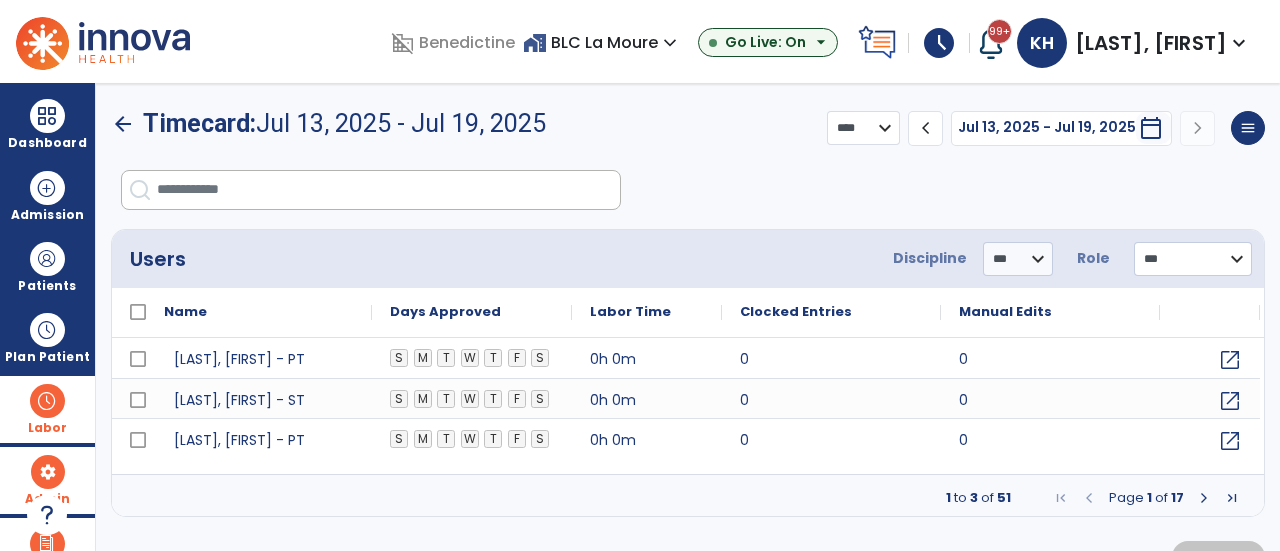 click at bounding box center (388, 190) 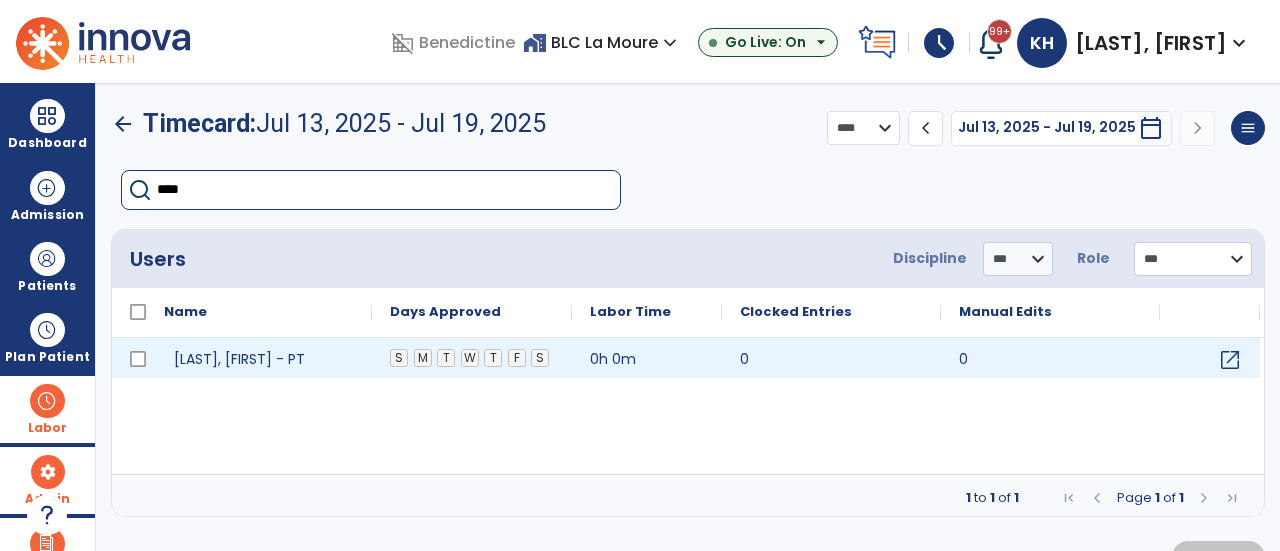 type on "****" 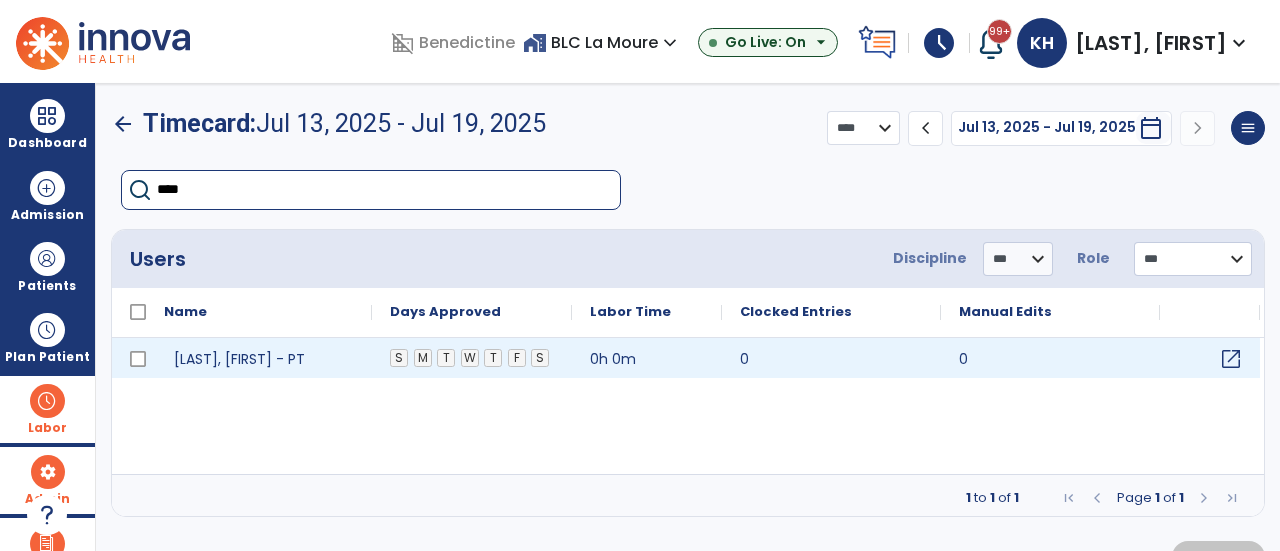 click on "open_in_new" 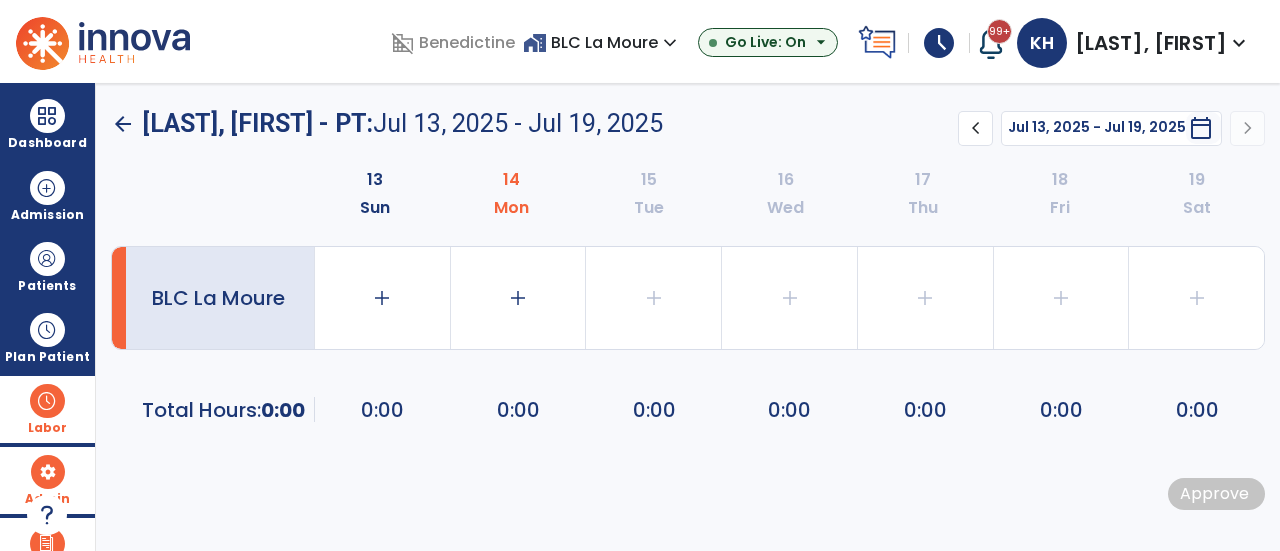 click on "chevron_left" 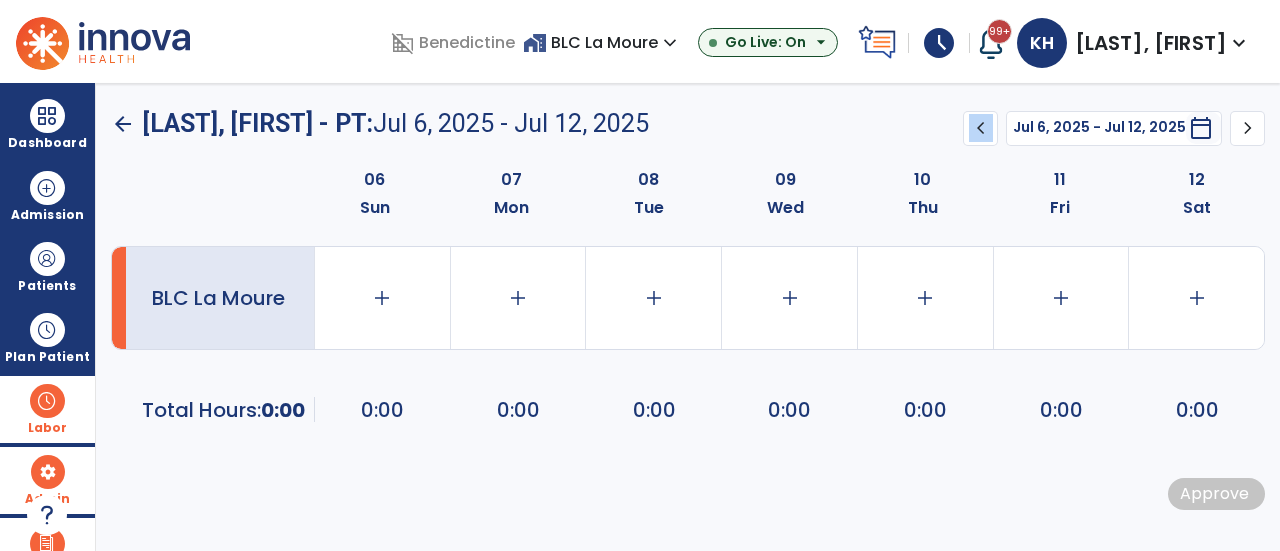 click on "chevron_left" 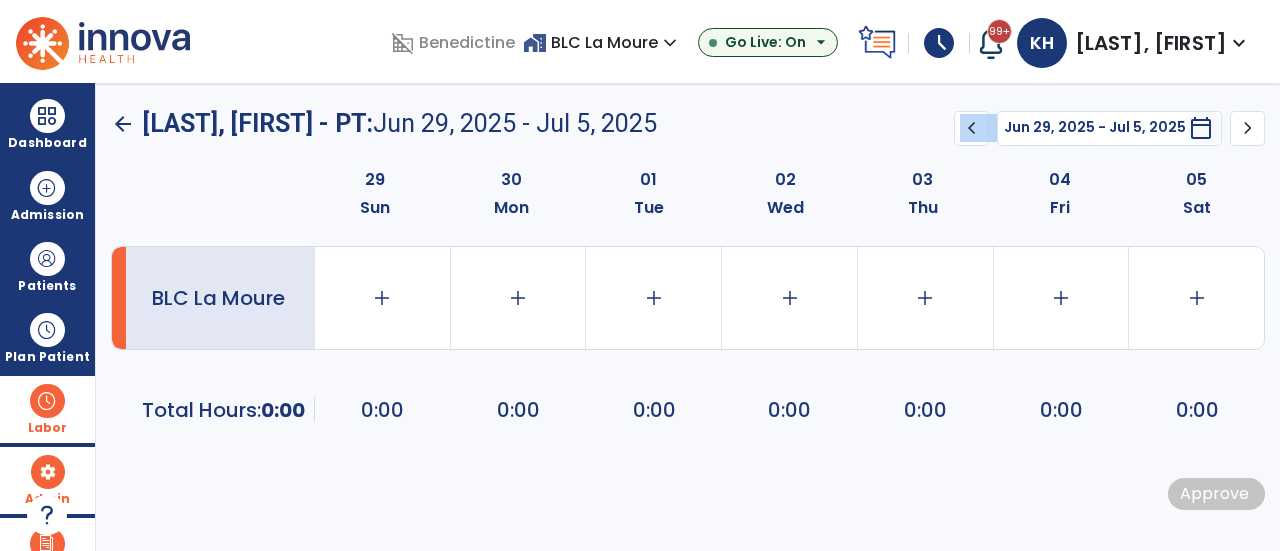 click on "chevron_left" 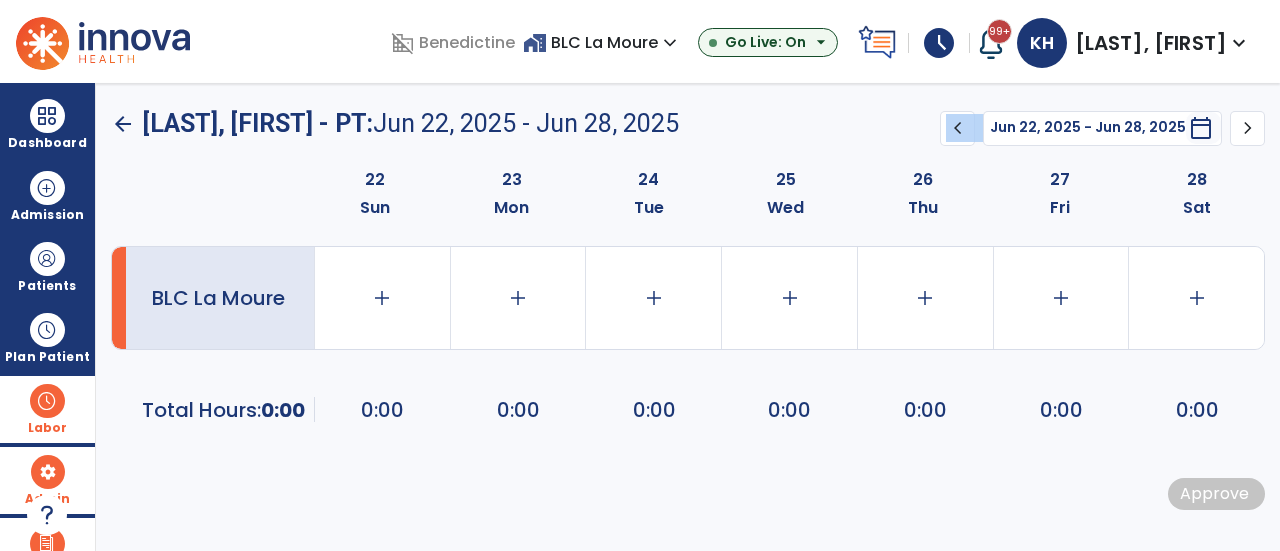 click on "******** **** chevron_left Jun 22, 2025 - Jun 28, 2025  *********  calendar_today  chevron_right" 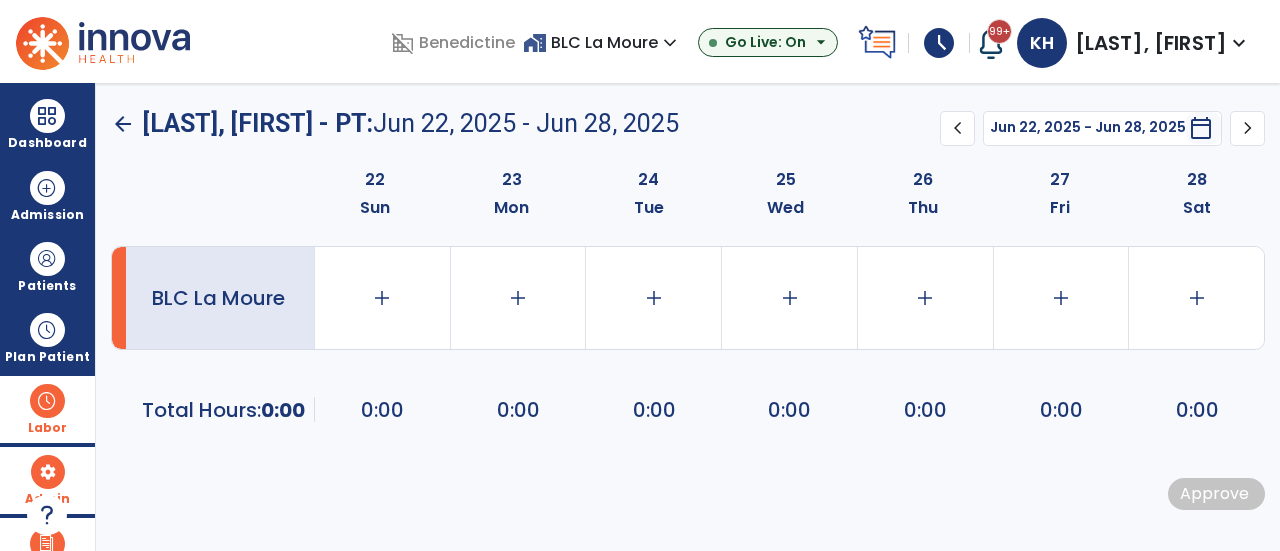 click on "******** **** chevron_left Jun 22, 2025 - Jun 28, 2025  *********  calendar_today  chevron_right" 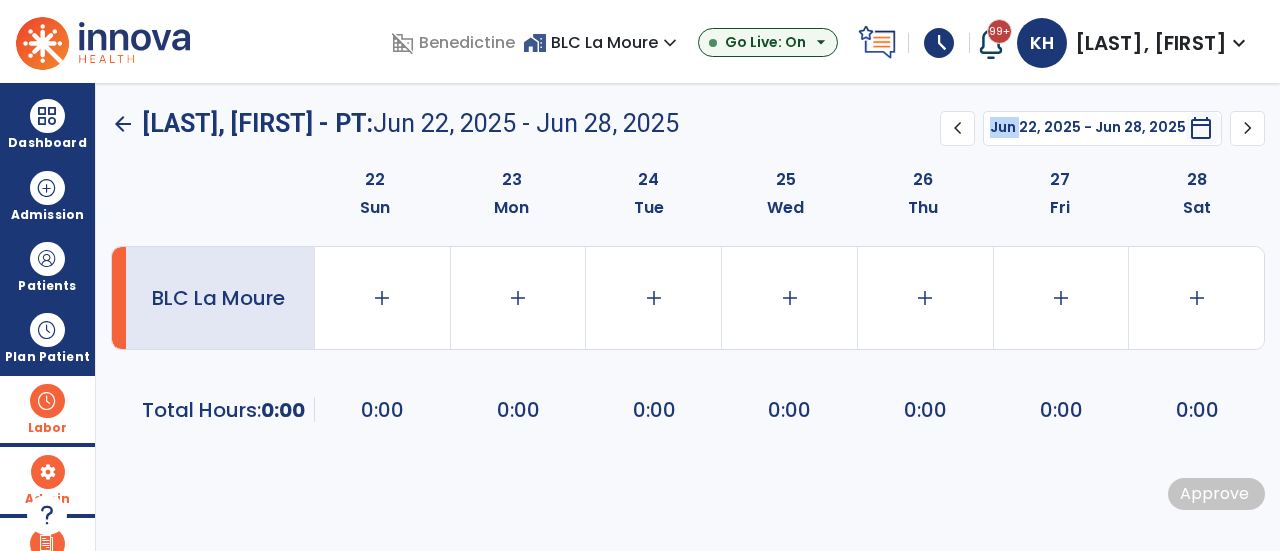click on "******** **** chevron_left Jun 22, 2025 - Jun 28, 2025  *********  calendar_today  chevron_right" 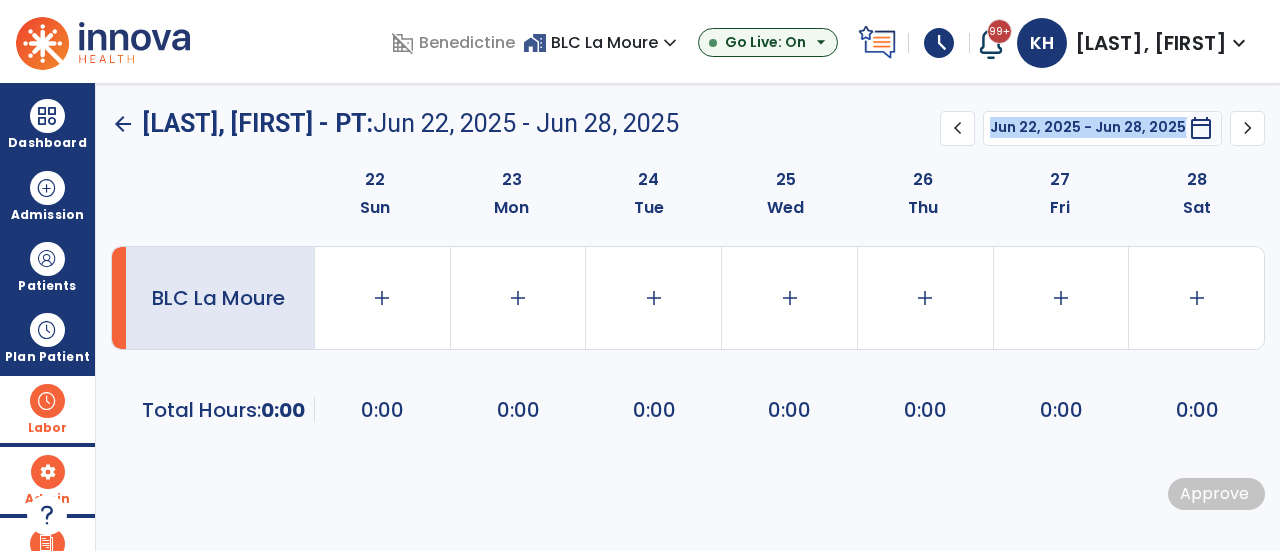 click on "******** **** chevron_left Jun 22, 2025 - Jun 28, 2025  *********  calendar_today  chevron_right" 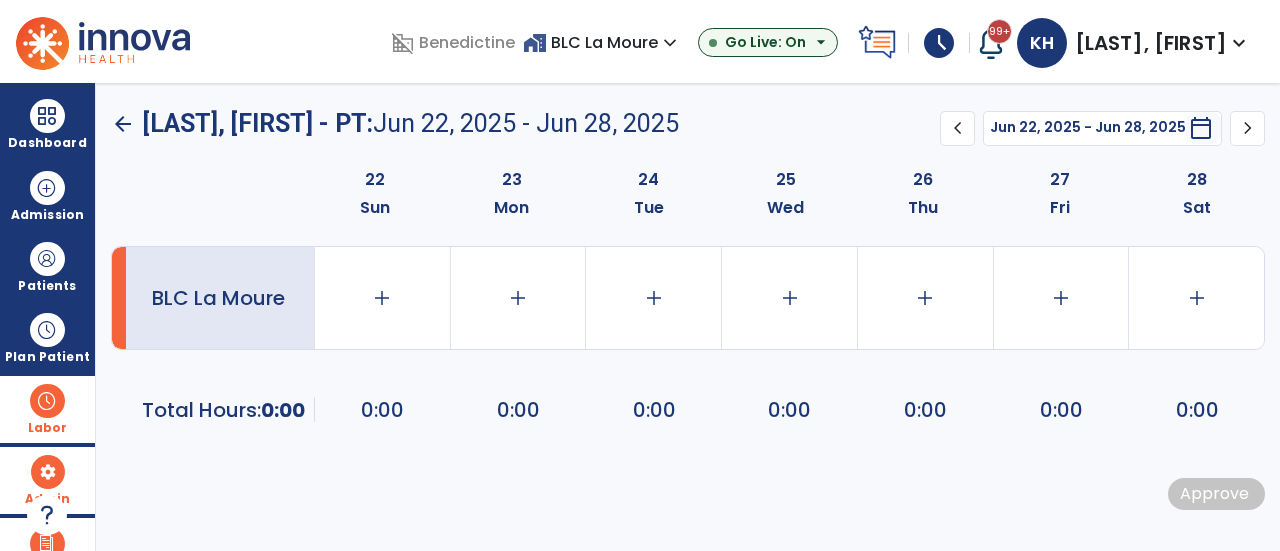 click on "calendar_today" at bounding box center (1201, 128) 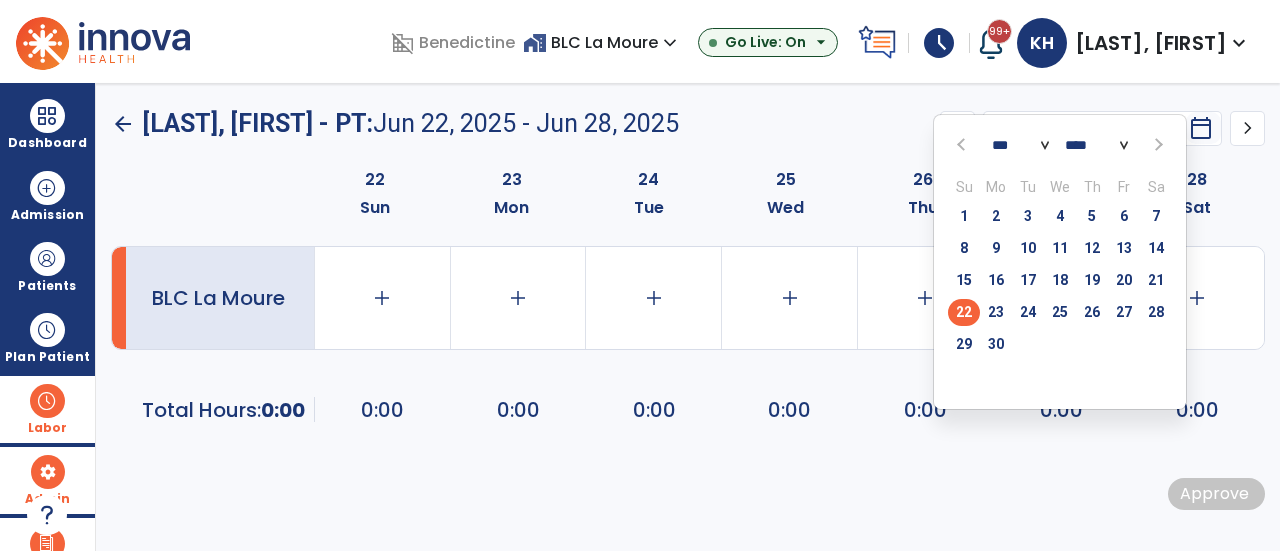 click on "*** *** *** *** *** *** ***" at bounding box center [1020, 145] 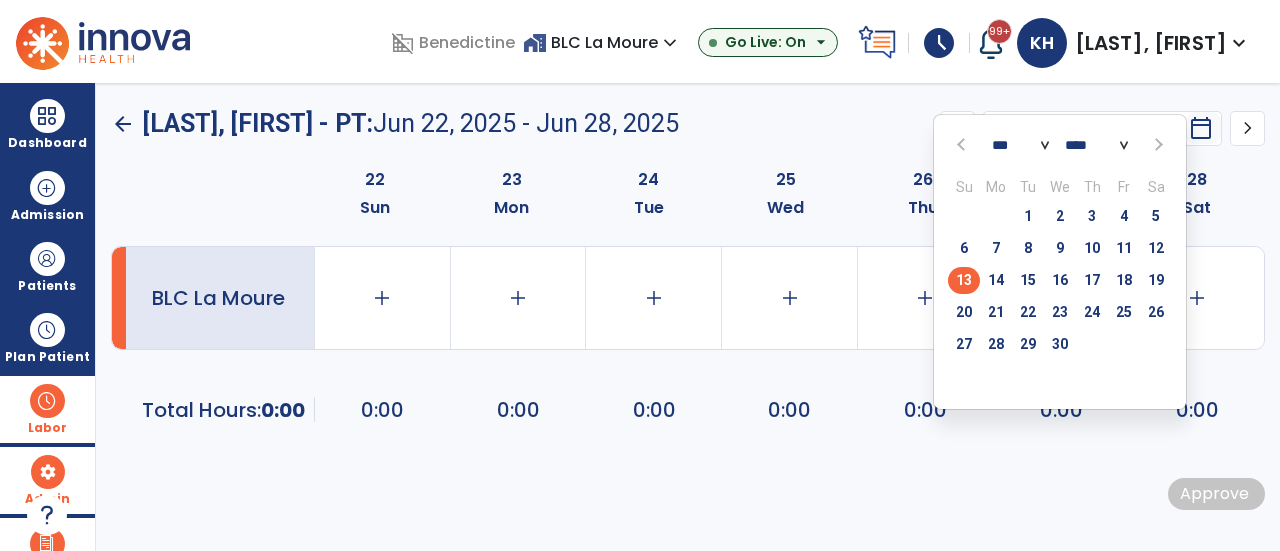 click on "13" at bounding box center (964, 280) 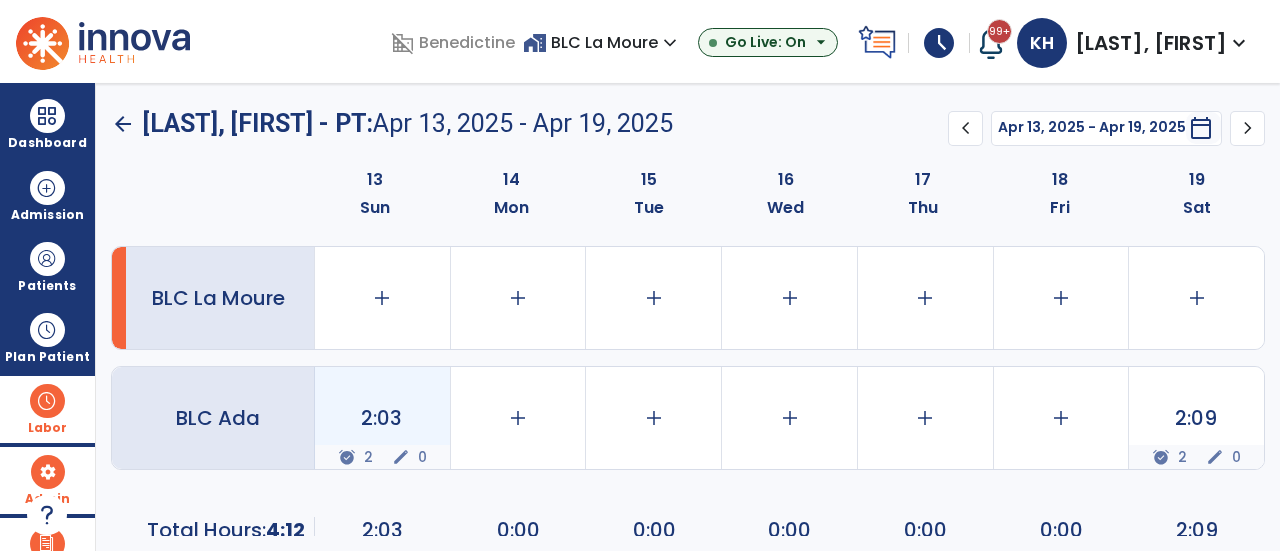 click on "edit" 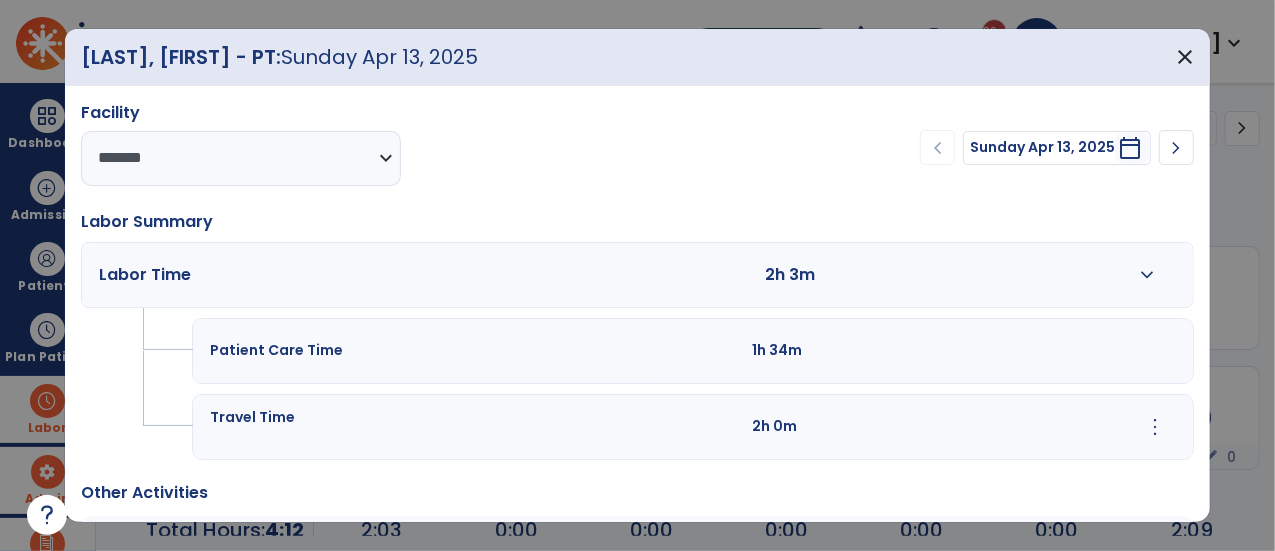 click on "more_vert" at bounding box center [1155, 427] 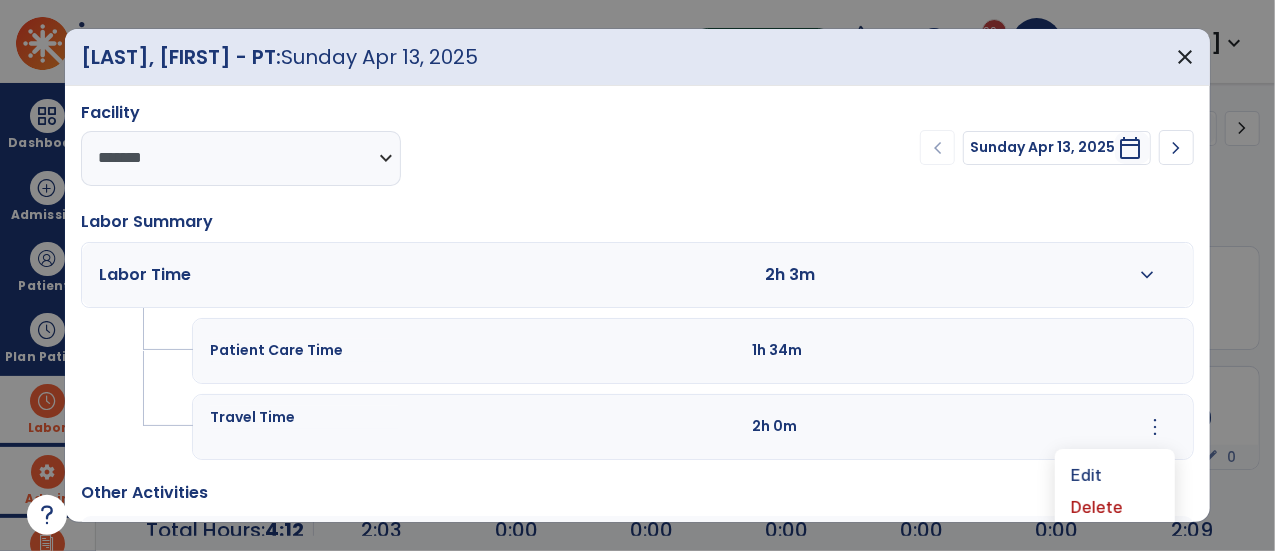 click on "more_vert" at bounding box center [1155, 427] 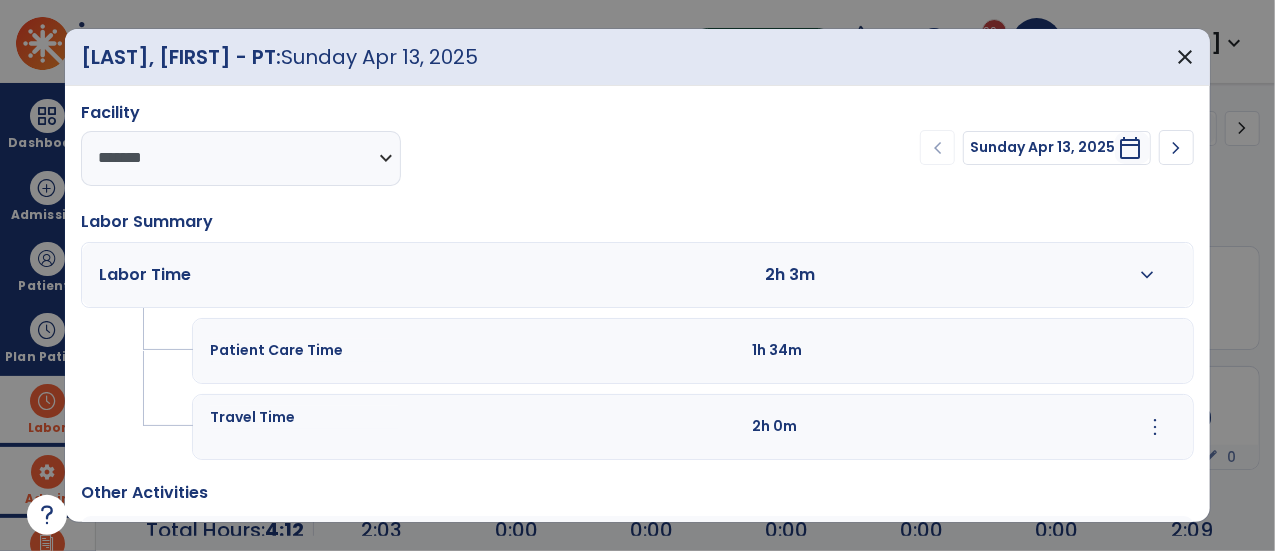 click on "expand_more" at bounding box center (1148, 275) 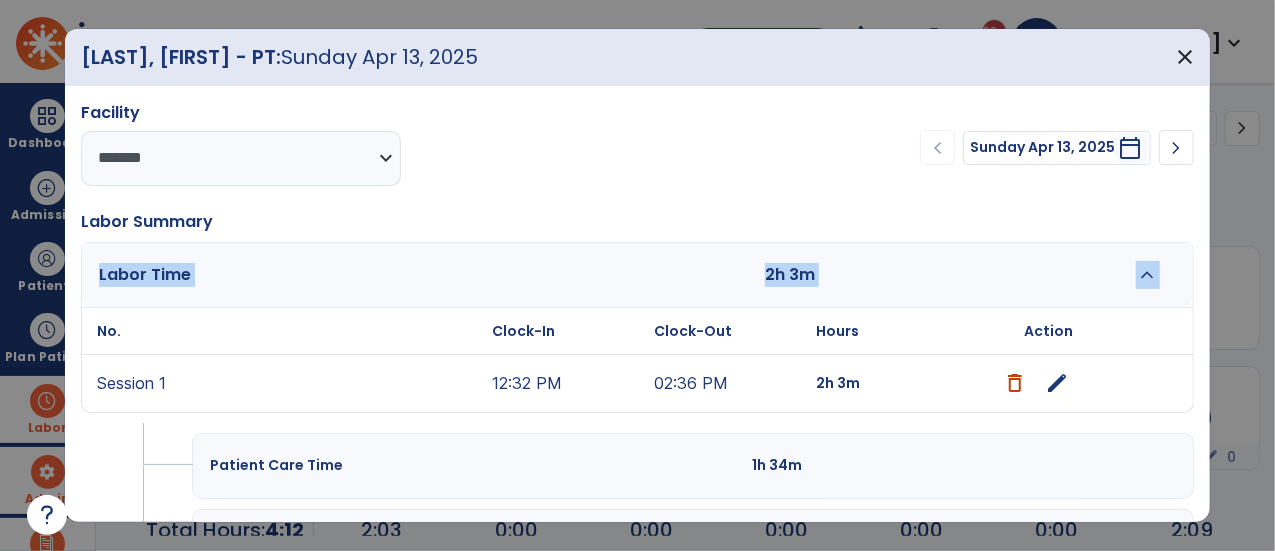 drag, startPoint x: 1207, startPoint y: 261, endPoint x: 1206, endPoint y: 360, distance: 99.00505 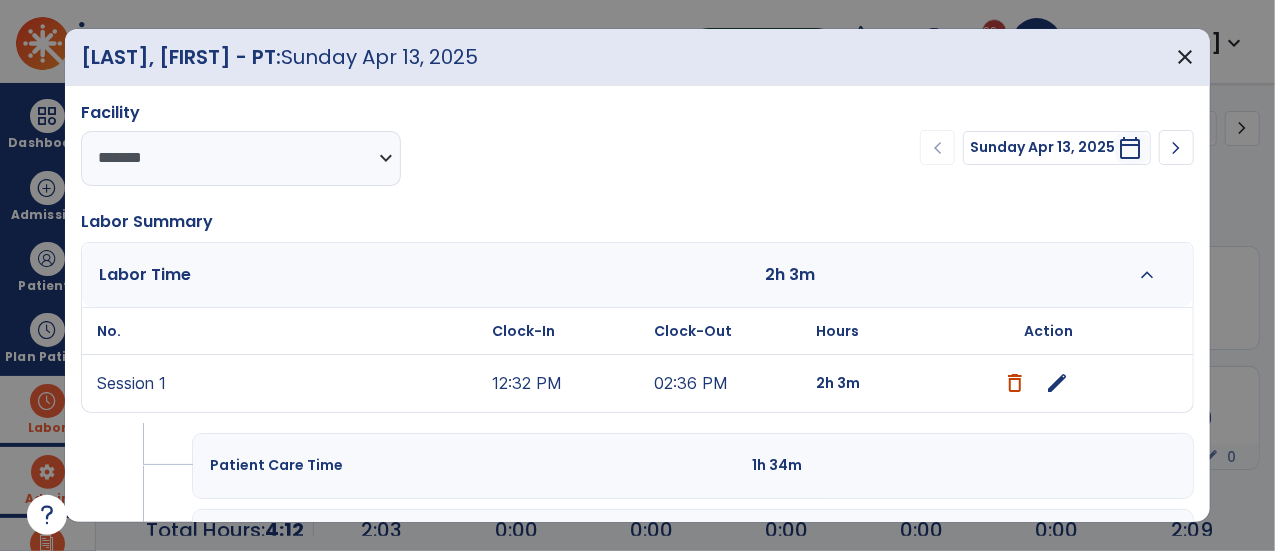 click on "**********" at bounding box center (638, 438) 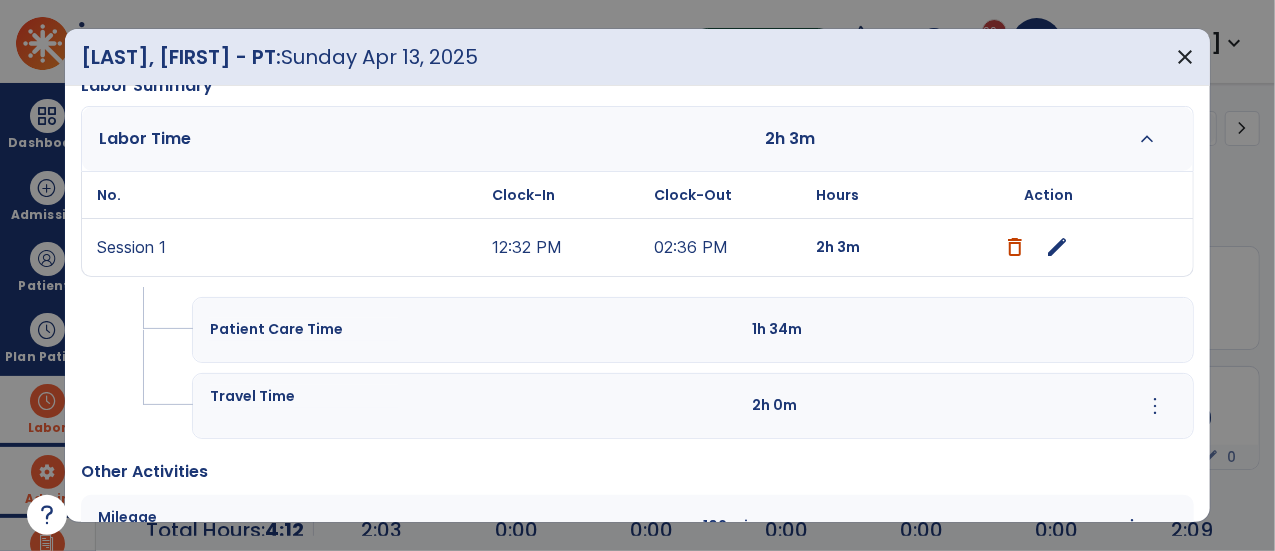 scroll, scrollTop: 114, scrollLeft: 0, axis: vertical 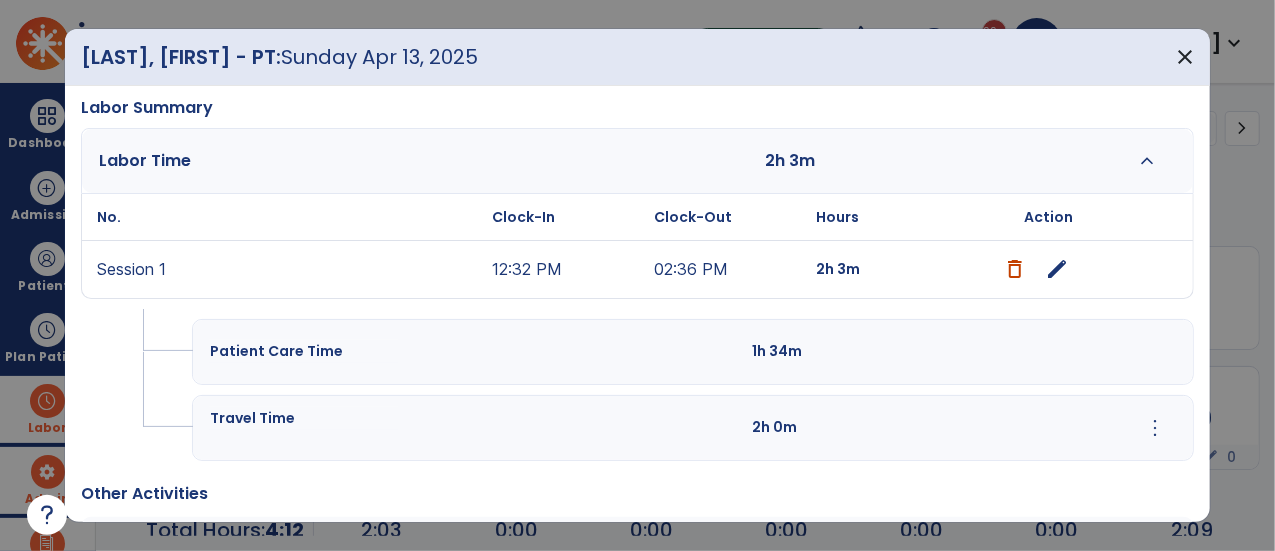 click on "edit" at bounding box center (1058, 269) 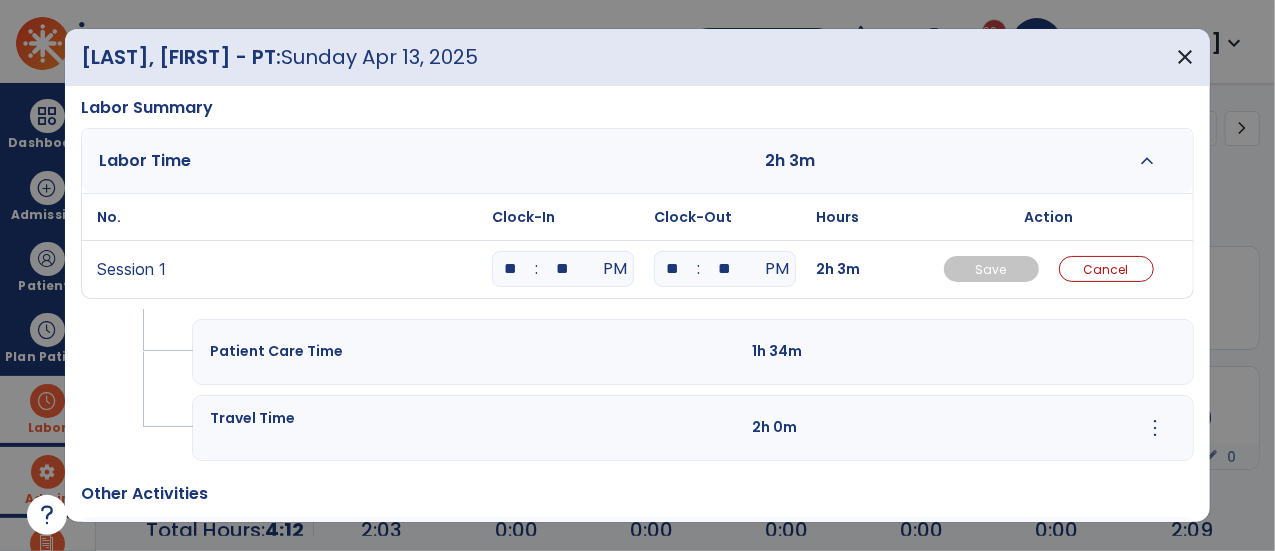 click on "**" at bounding box center (511, 269) 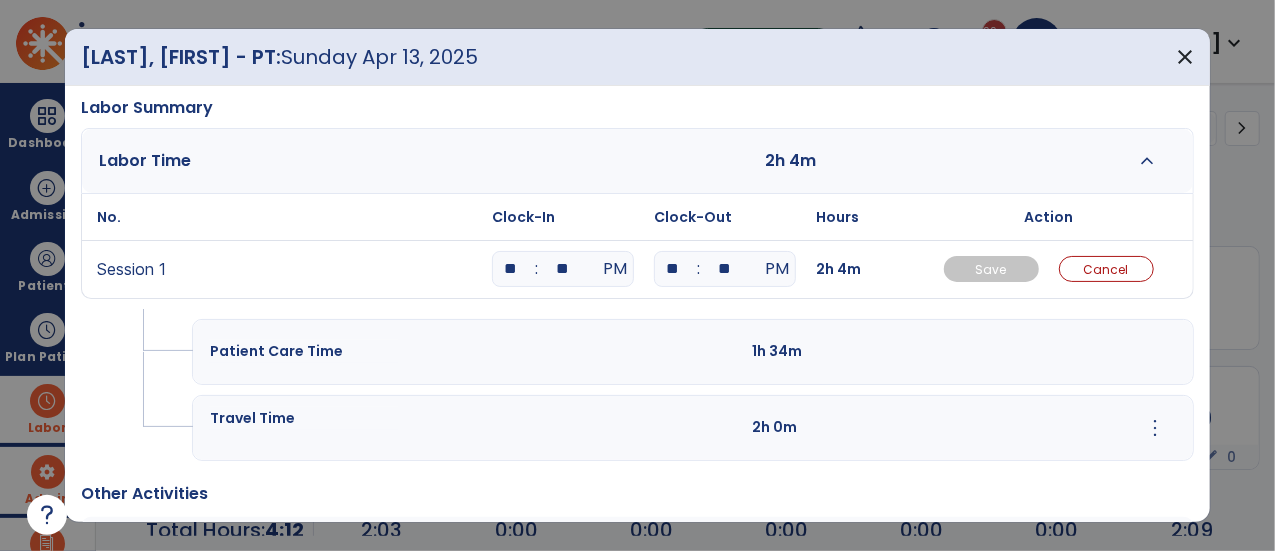 drag, startPoint x: 682, startPoint y: 261, endPoint x: 651, endPoint y: 262, distance: 31.016125 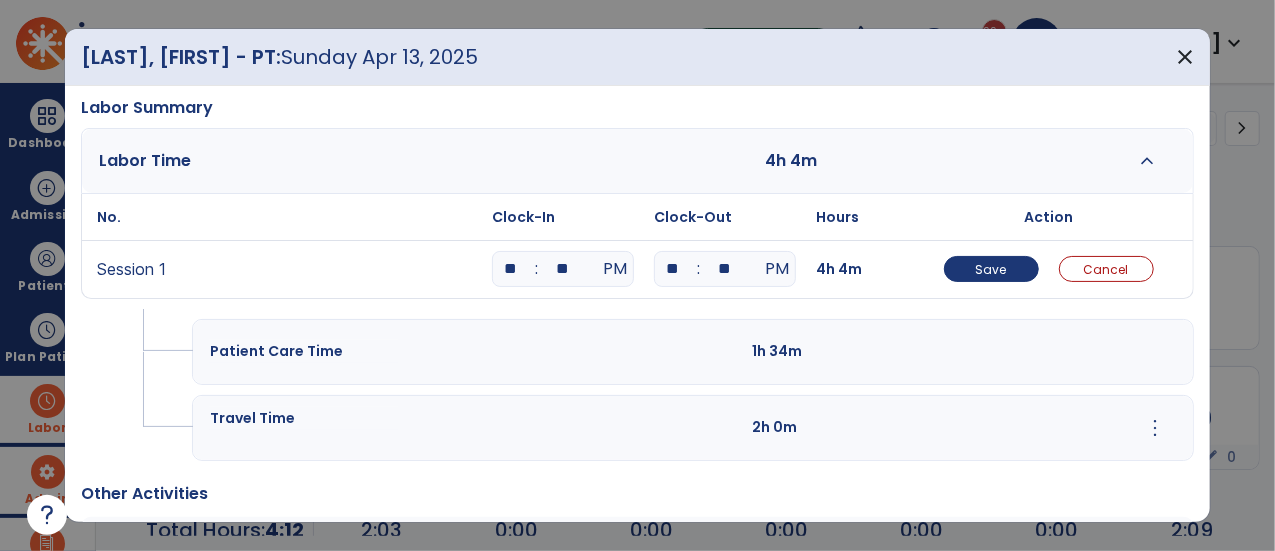 click on "Patient Care Time  1h 34m" at bounding box center (693, 352) 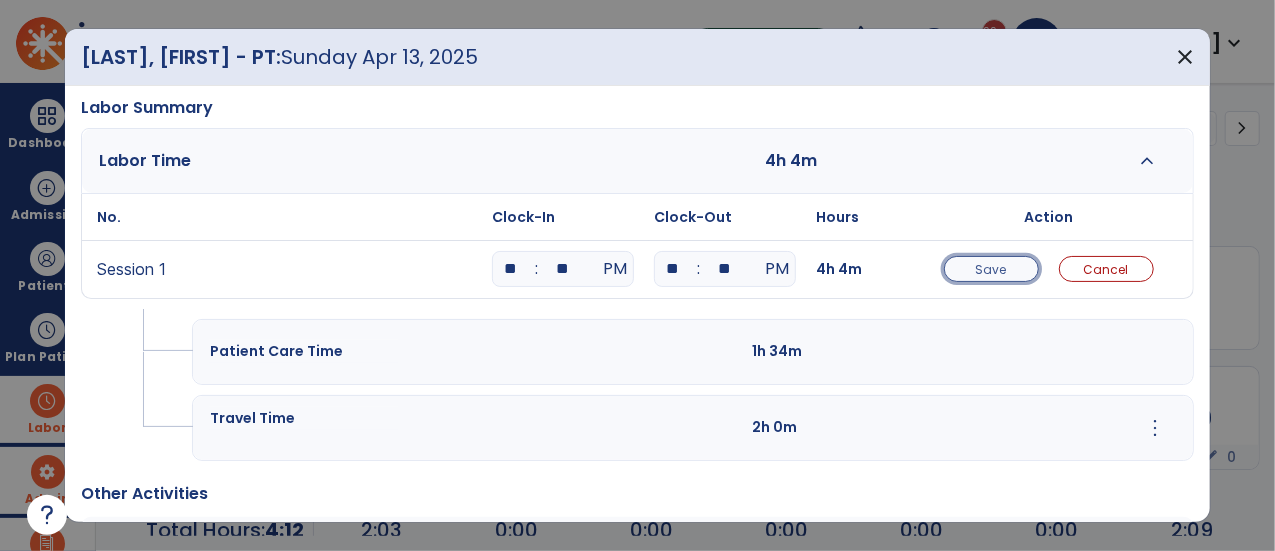 click on "Save" at bounding box center [991, 269] 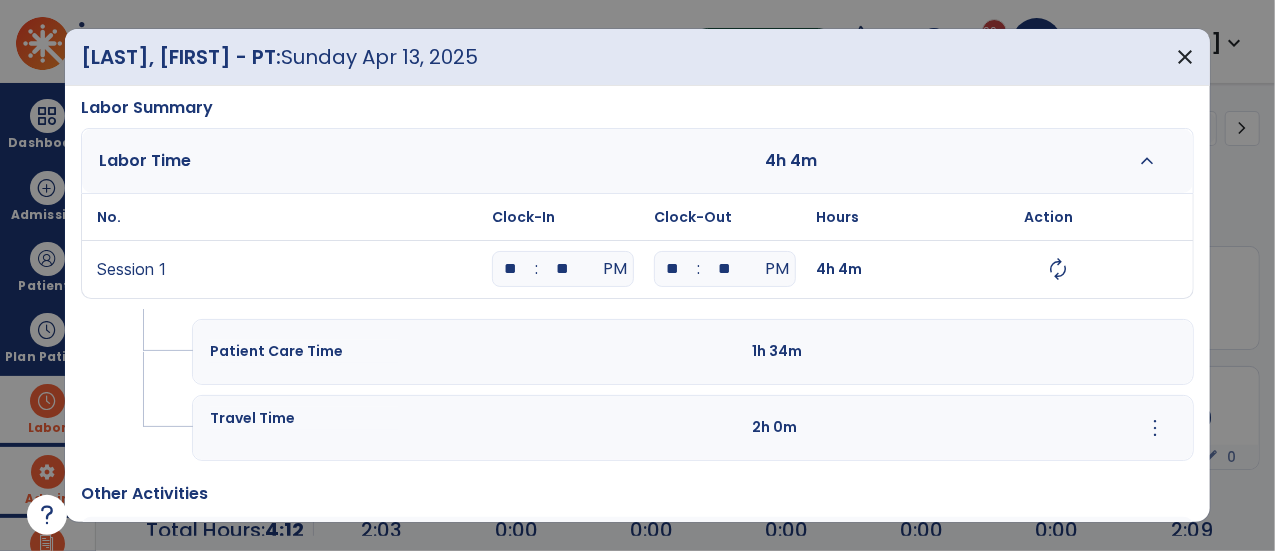 scroll, scrollTop: 0, scrollLeft: 0, axis: both 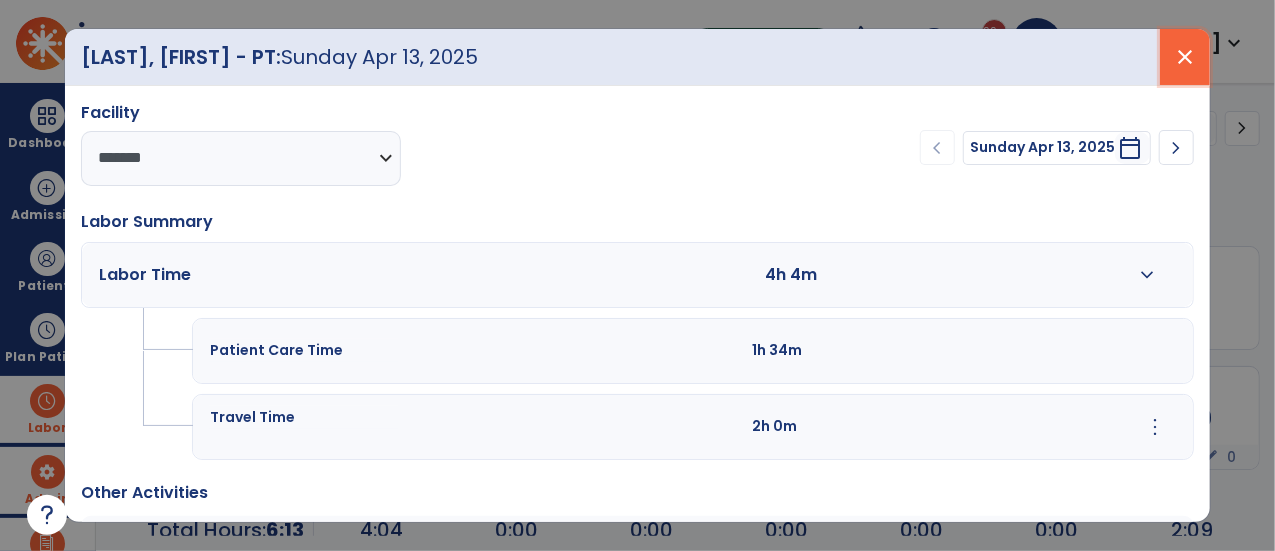 click on "close" at bounding box center (1185, 57) 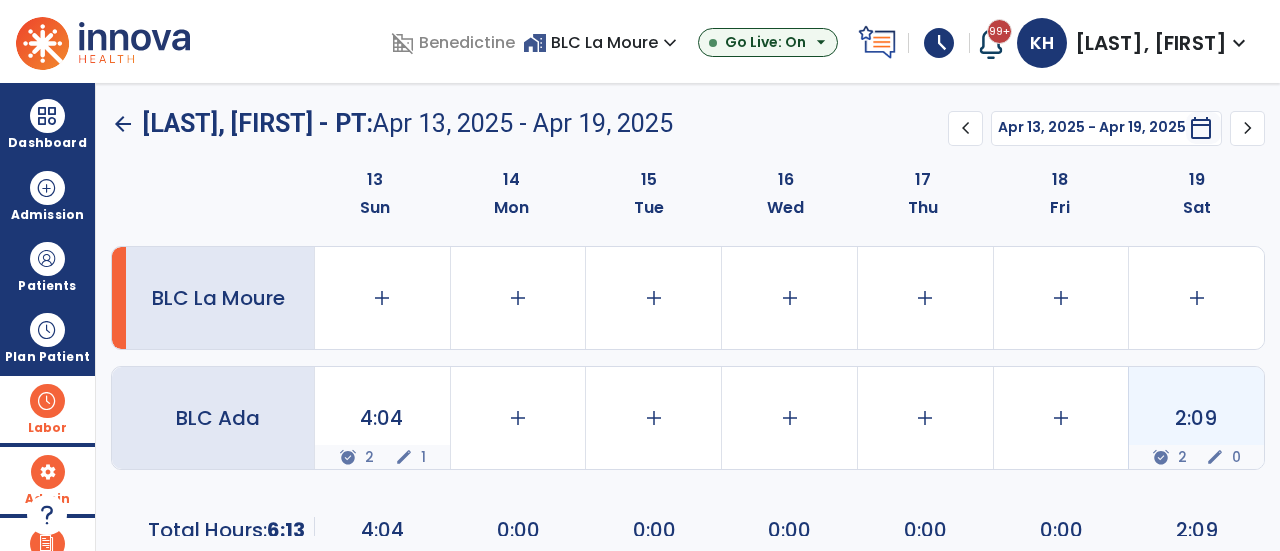 click on "edit" 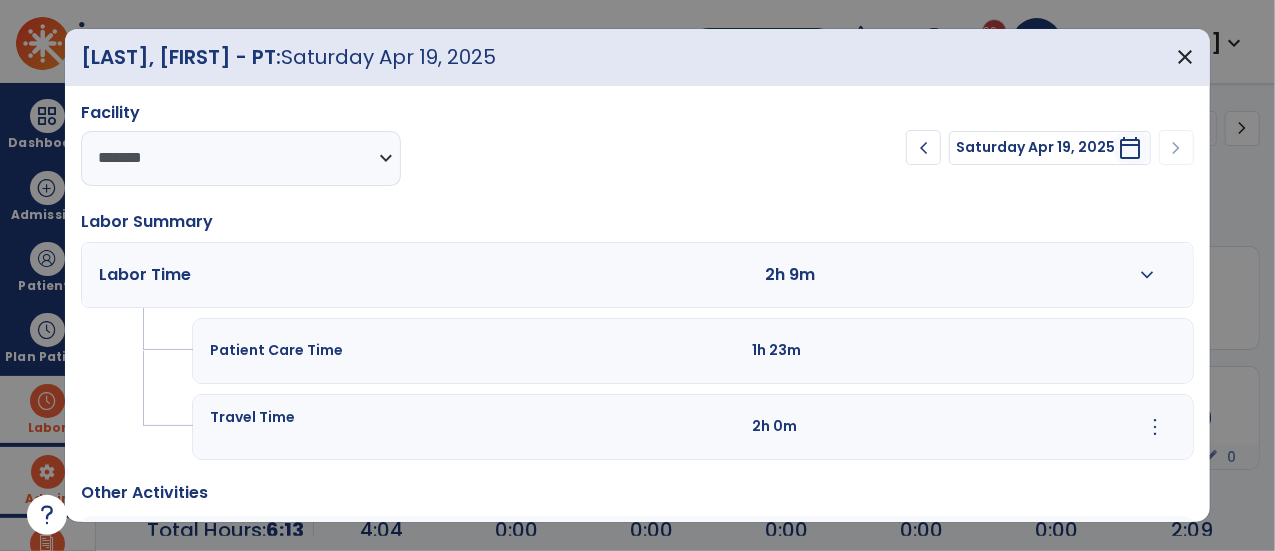 click on "expand_more" at bounding box center (1148, 275) 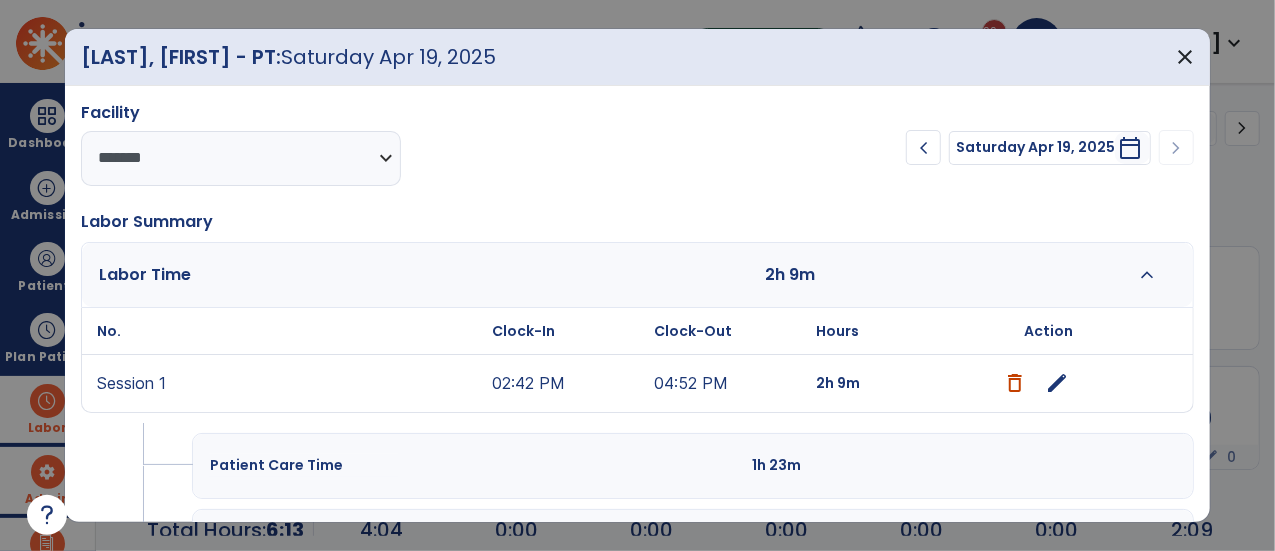 click on "edit" at bounding box center (1058, 383) 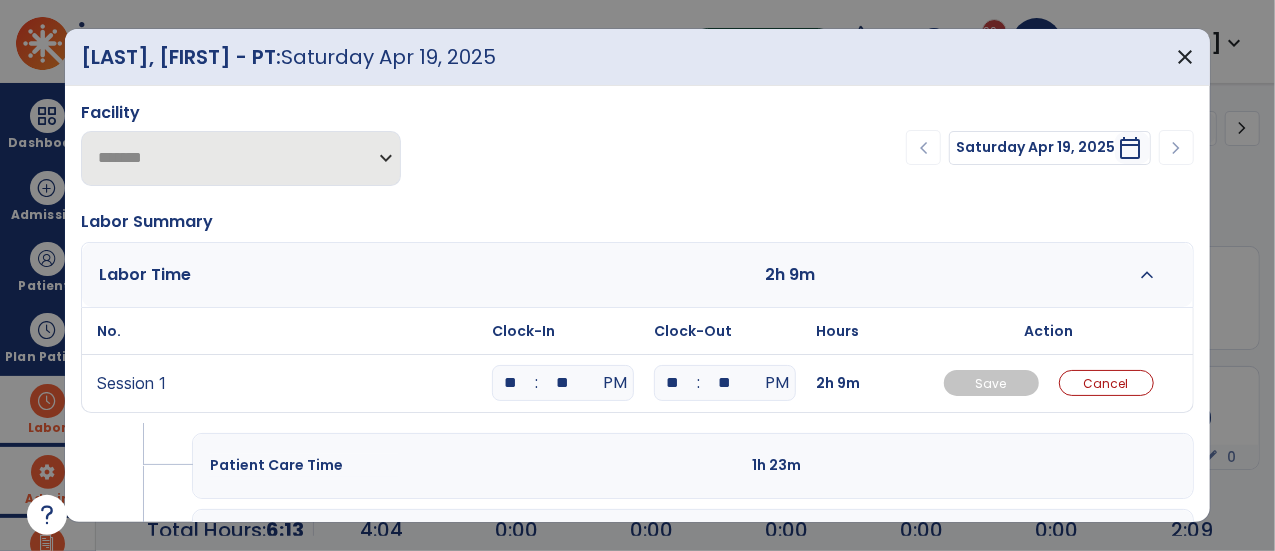 click on "**" at bounding box center [673, 383] 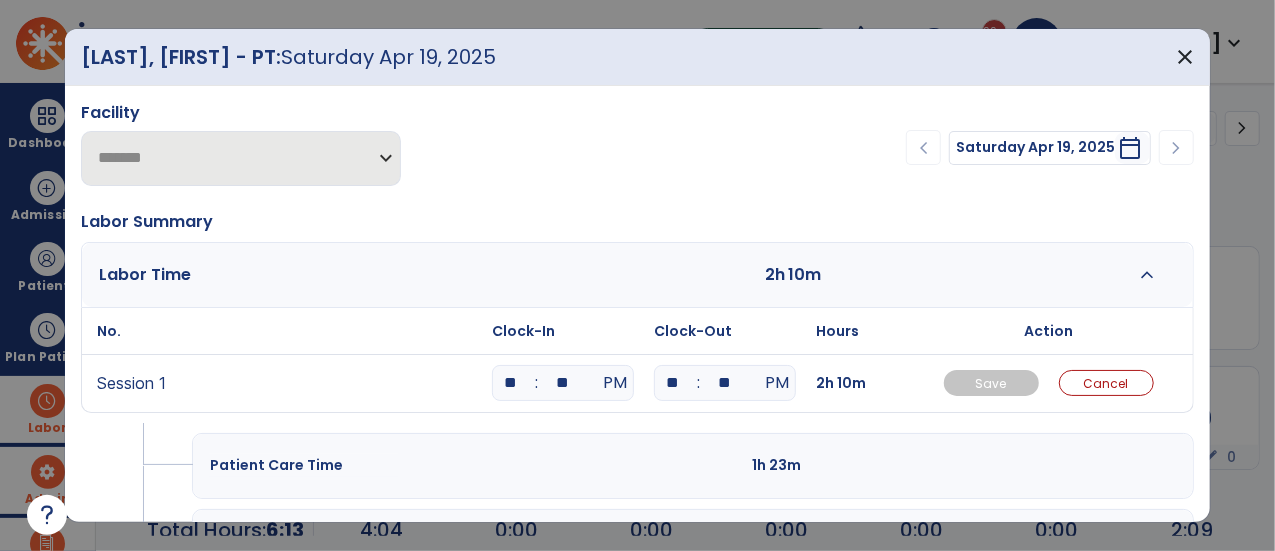 type on "**" 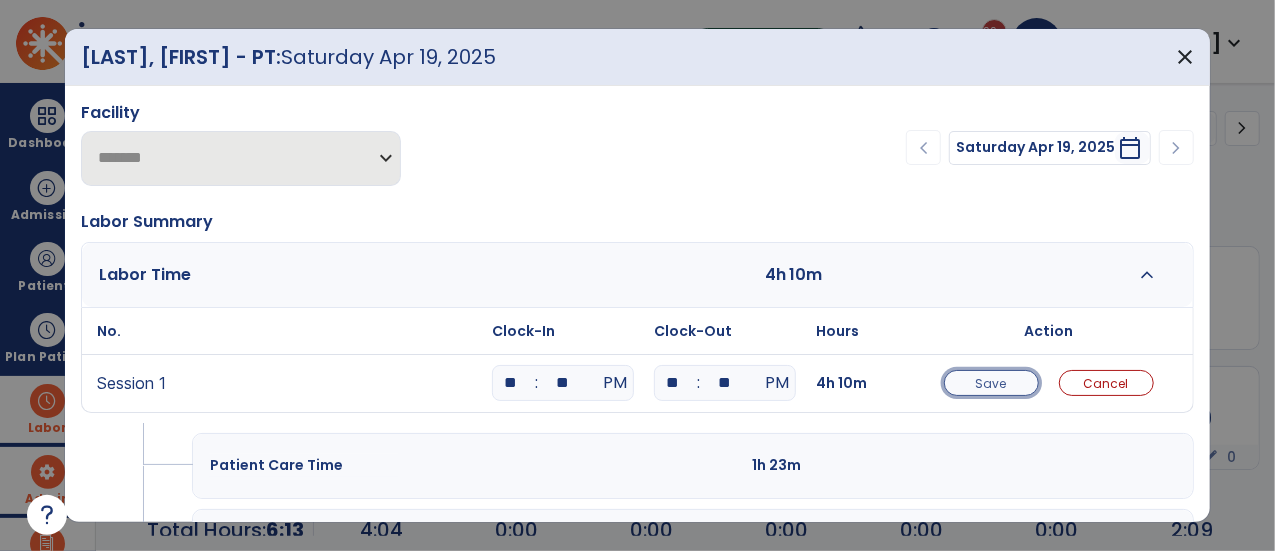 click on "Save" at bounding box center (991, 383) 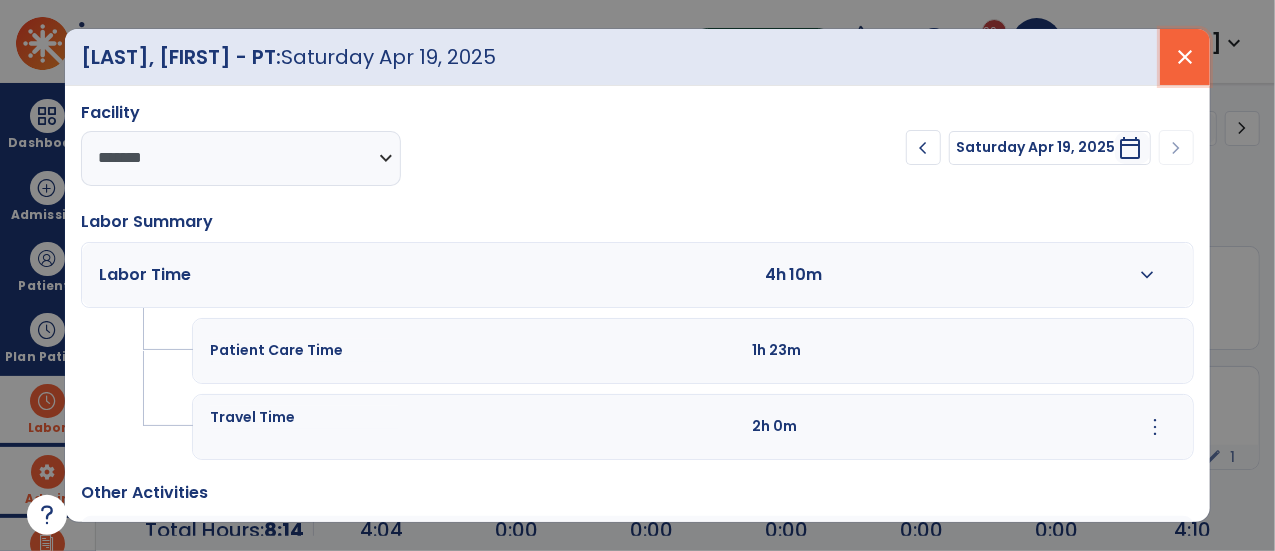 click on "close" at bounding box center [1185, 57] 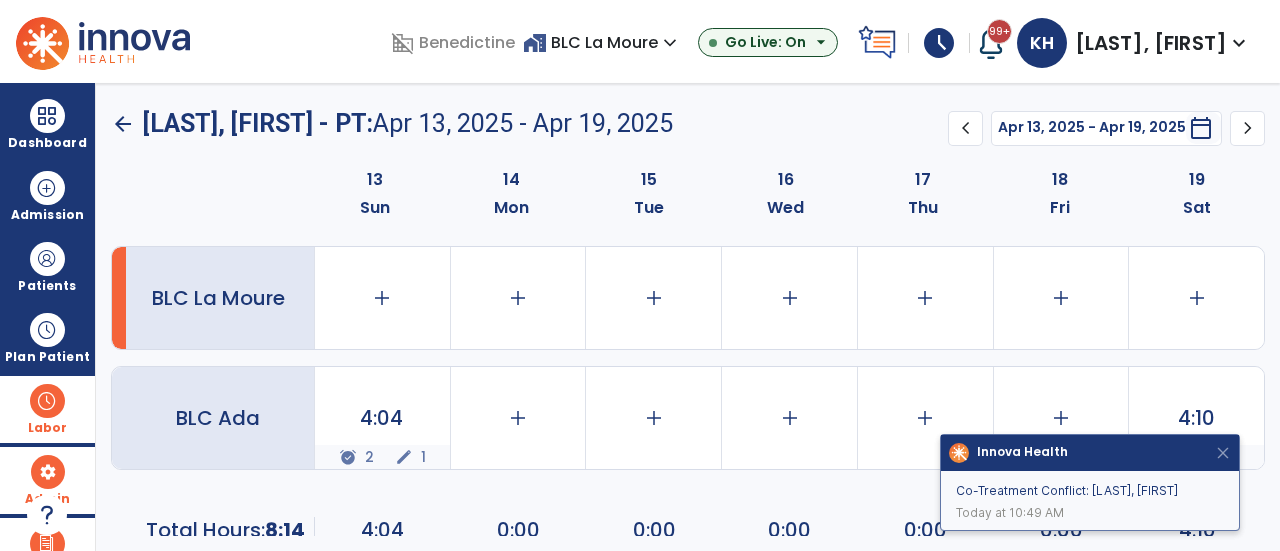 click on "arrow_back" 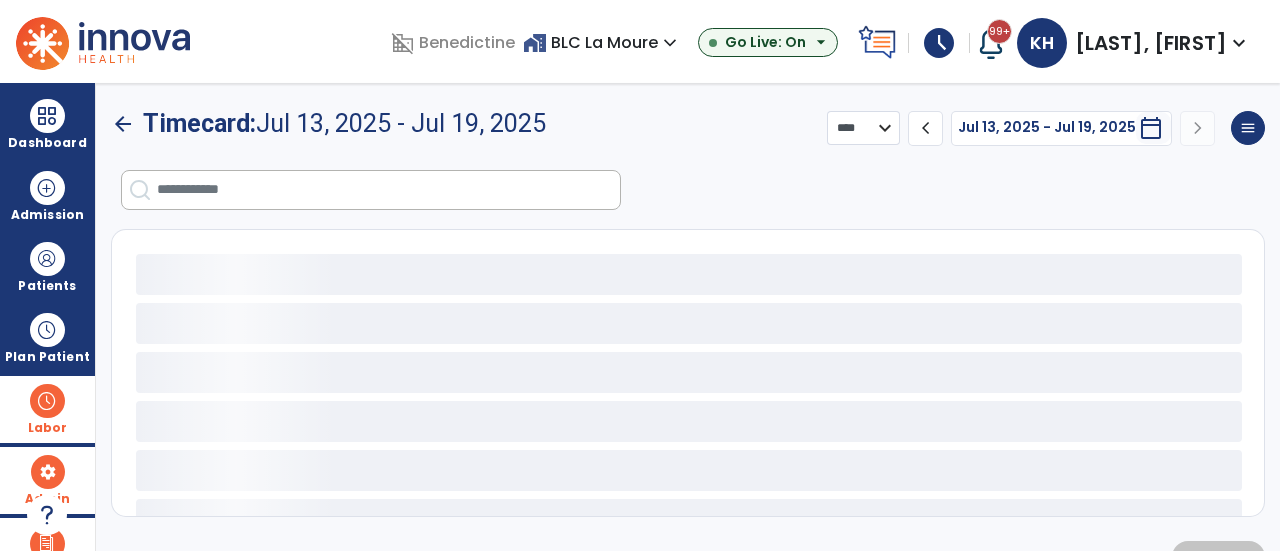select on "***" 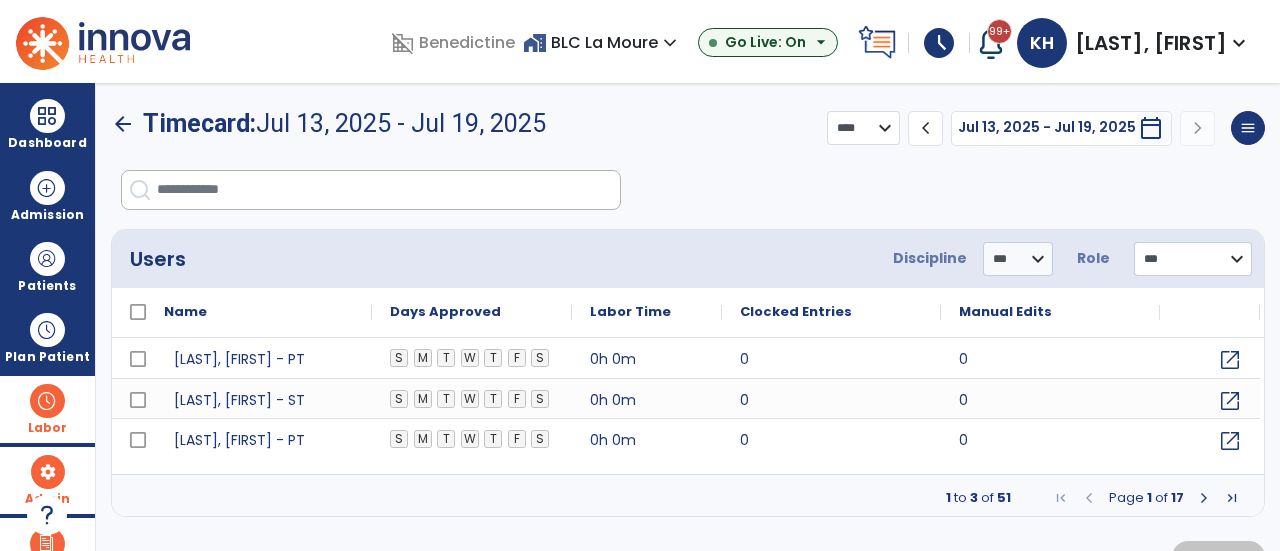 click at bounding box center (388, 190) 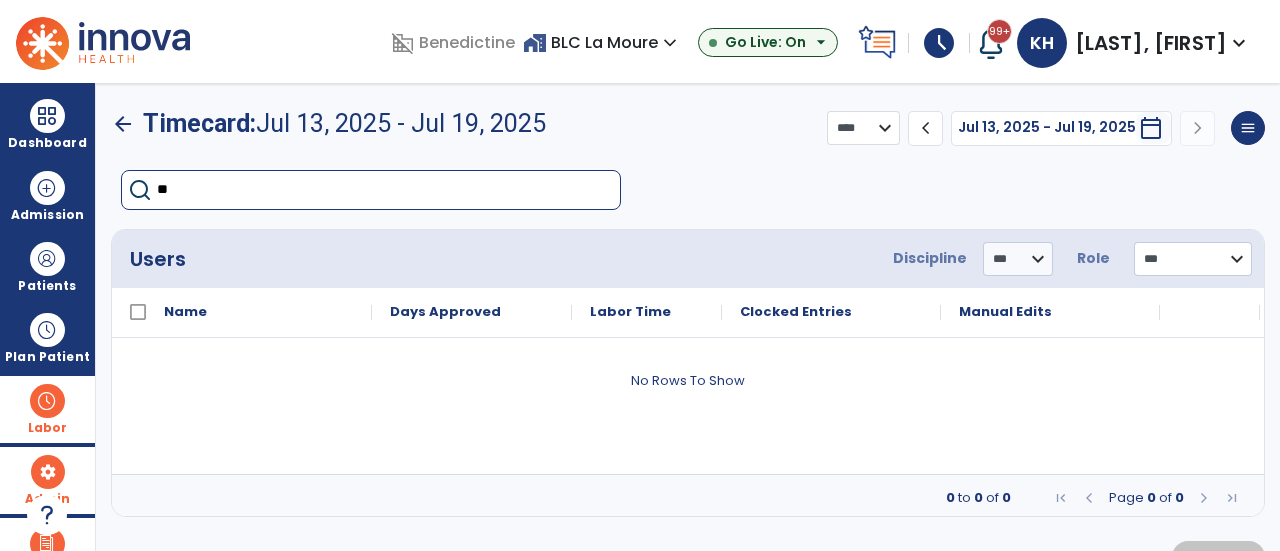 type on "*" 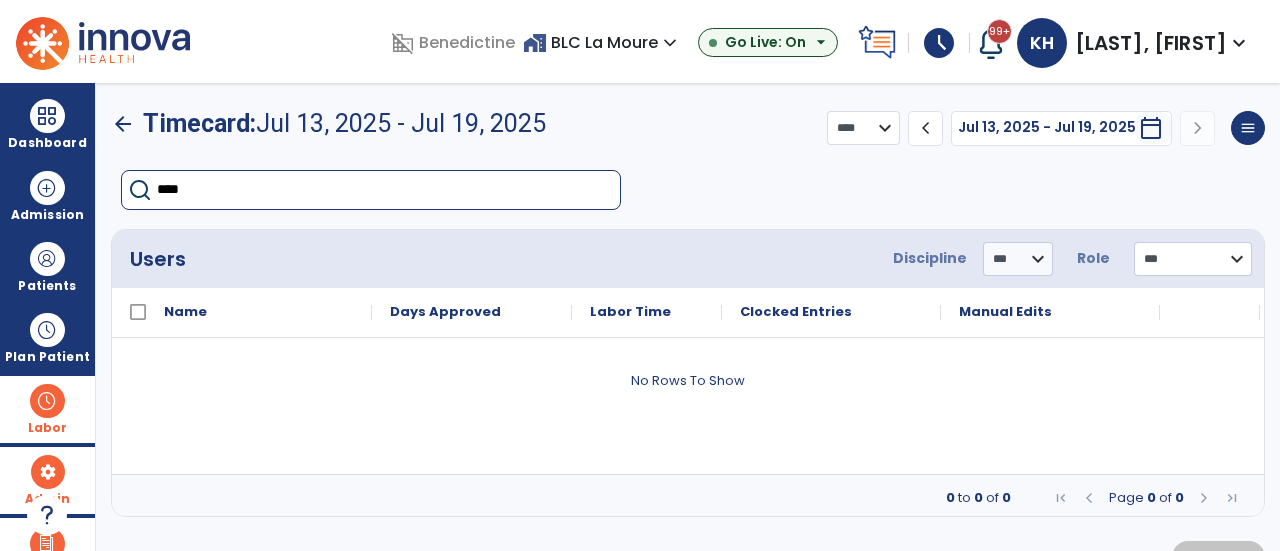 type on "****" 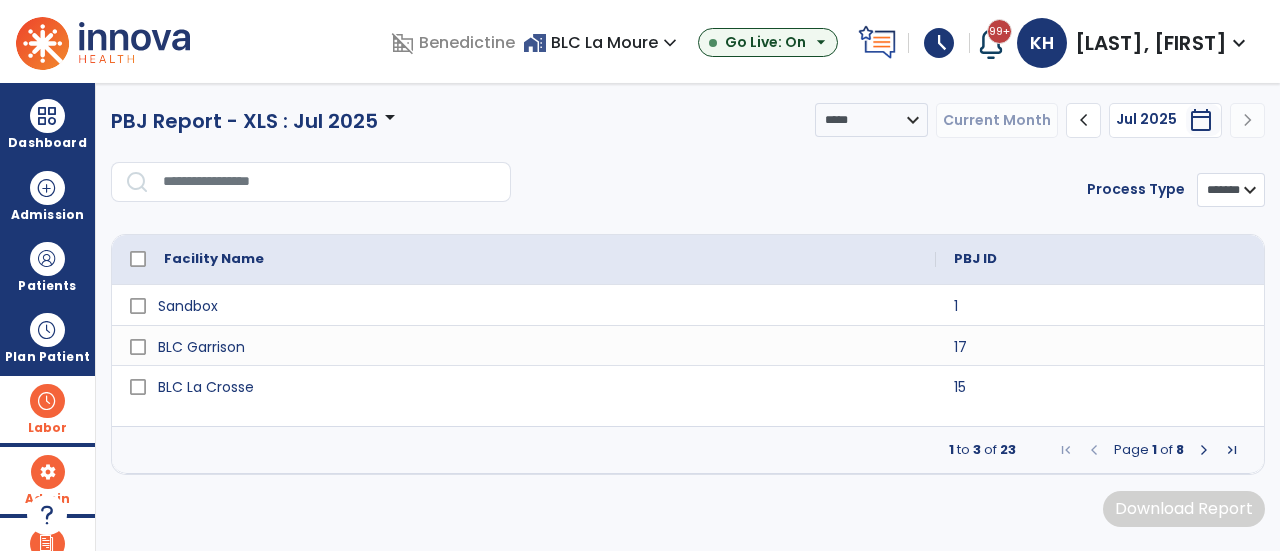 click on "Labor" at bounding box center (47, 409) 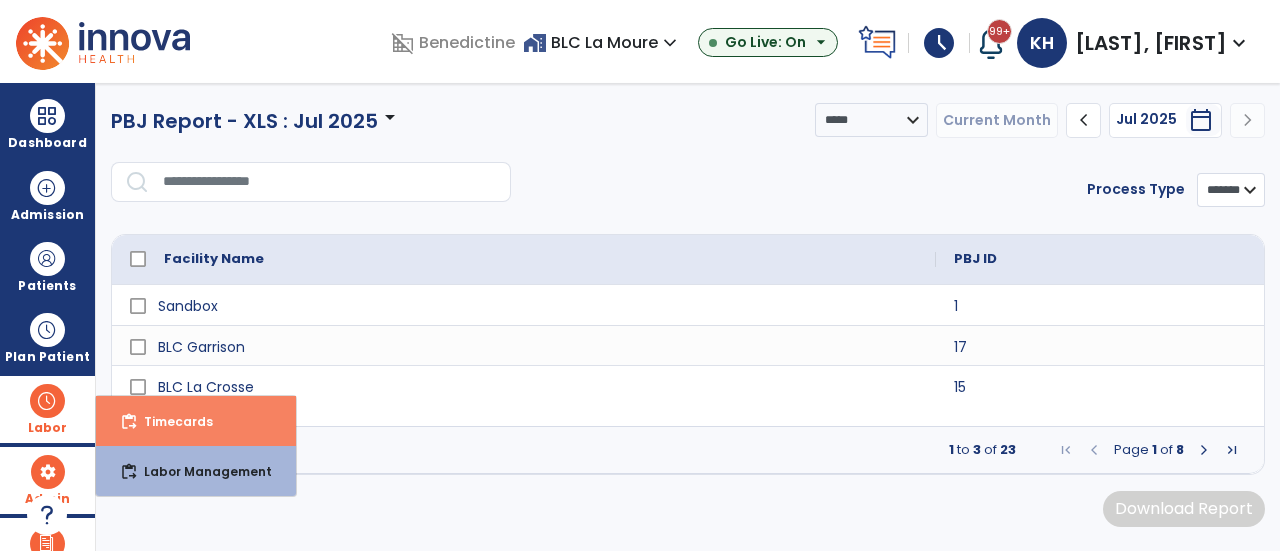 click on "Timecards" at bounding box center [170, 421] 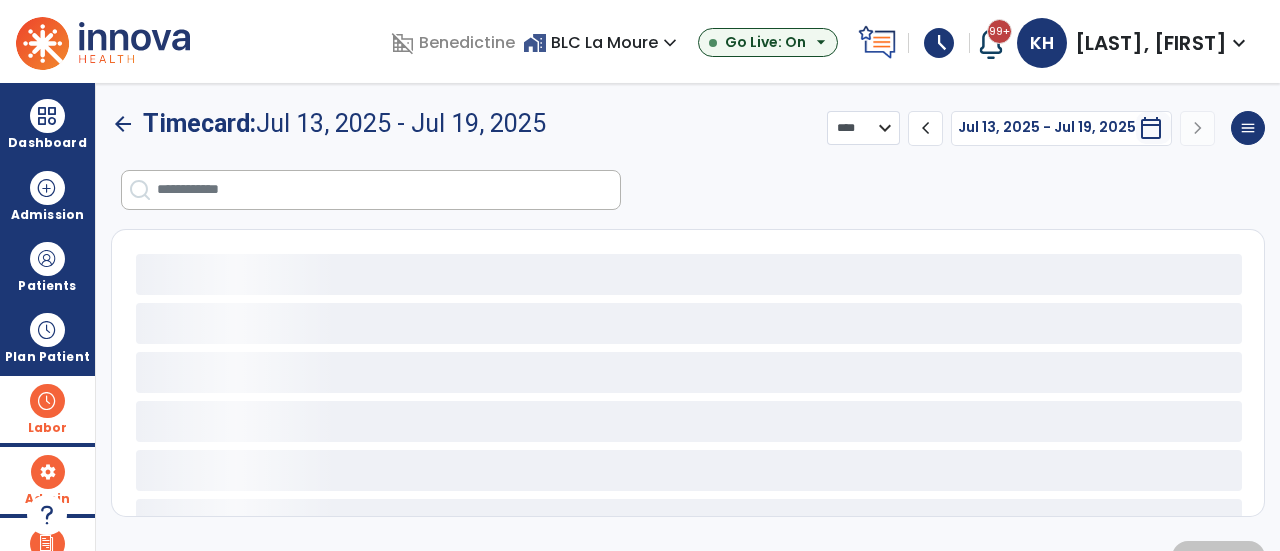 select on "***" 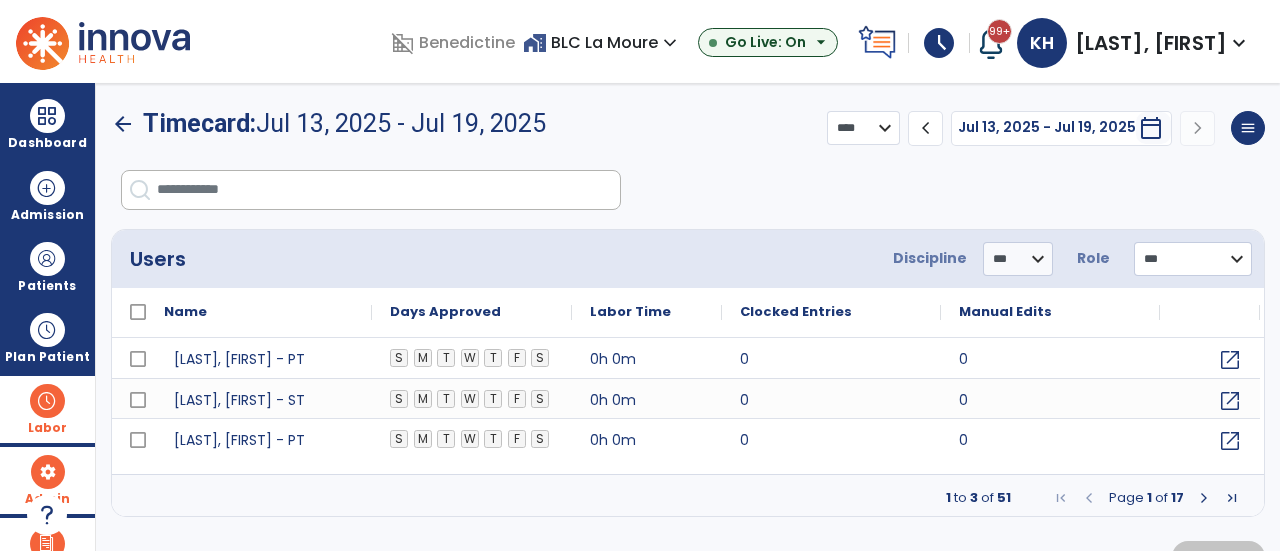 click at bounding box center (388, 190) 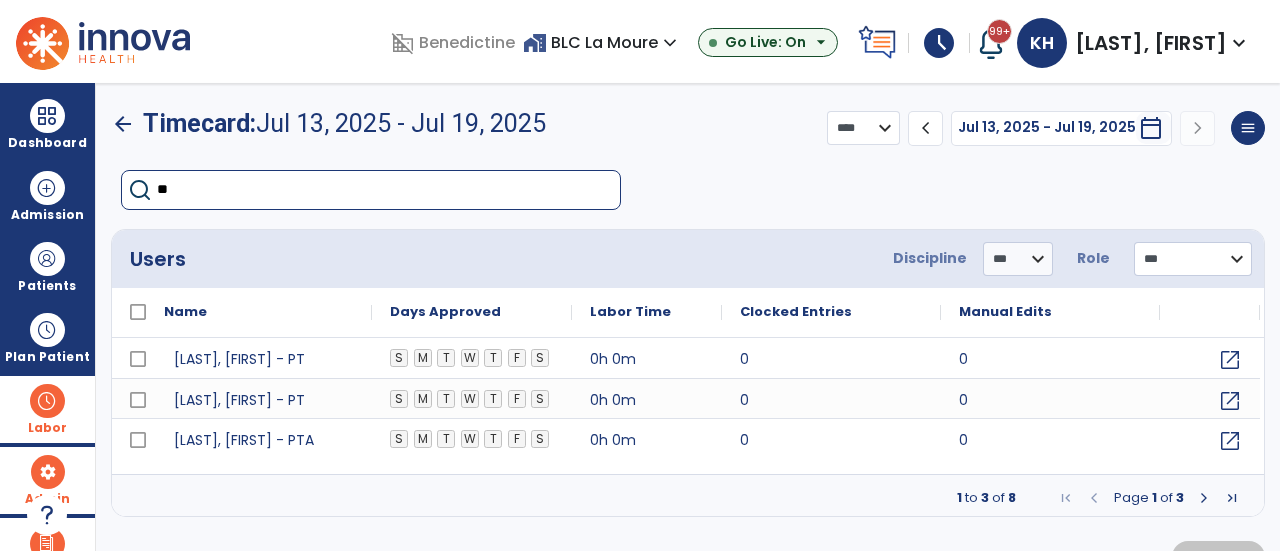type on "*" 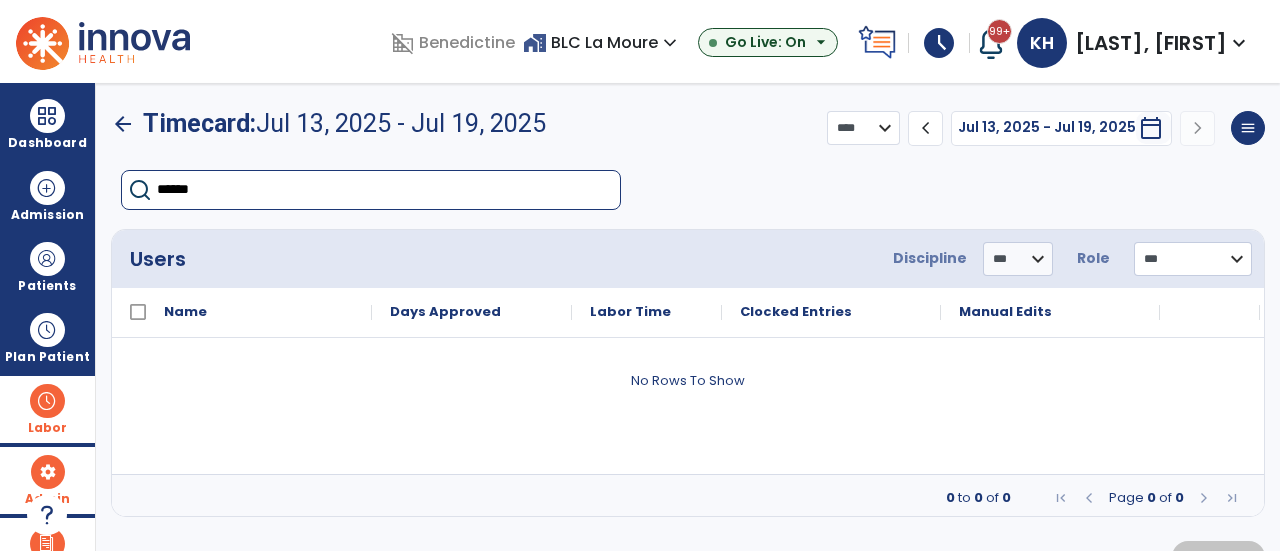 type on "******" 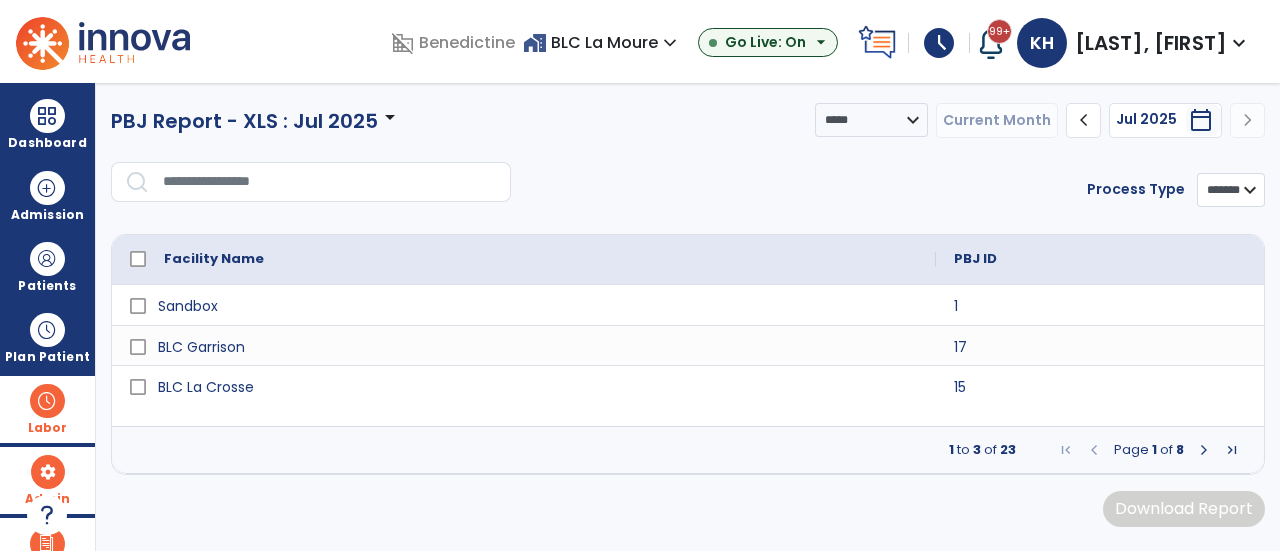 click on "Labor" at bounding box center (47, 409) 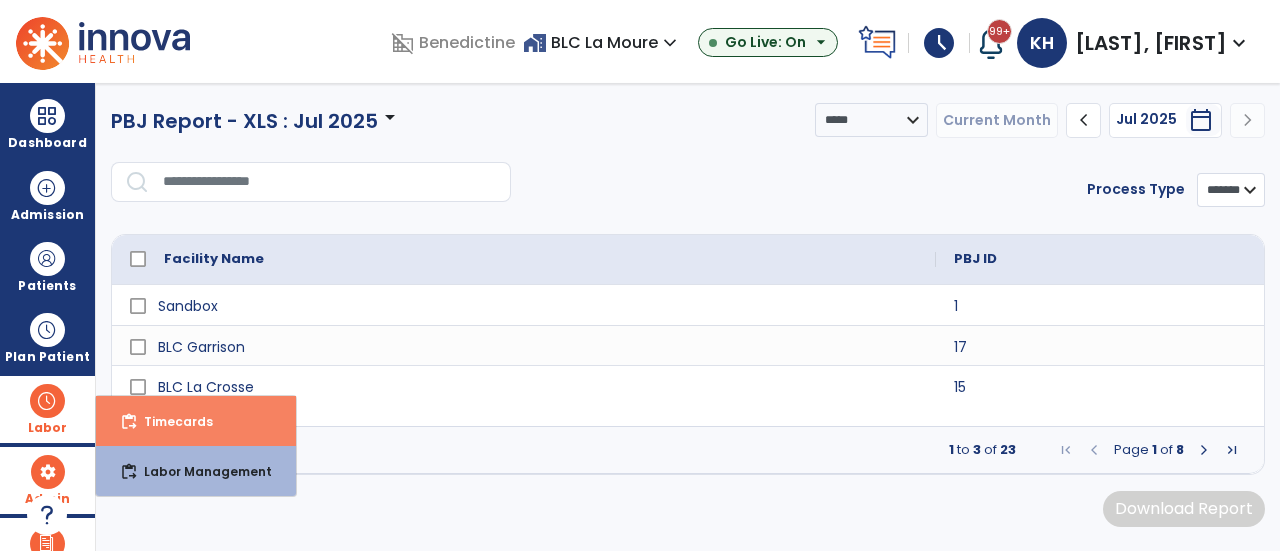 click on "Timecards" at bounding box center (170, 421) 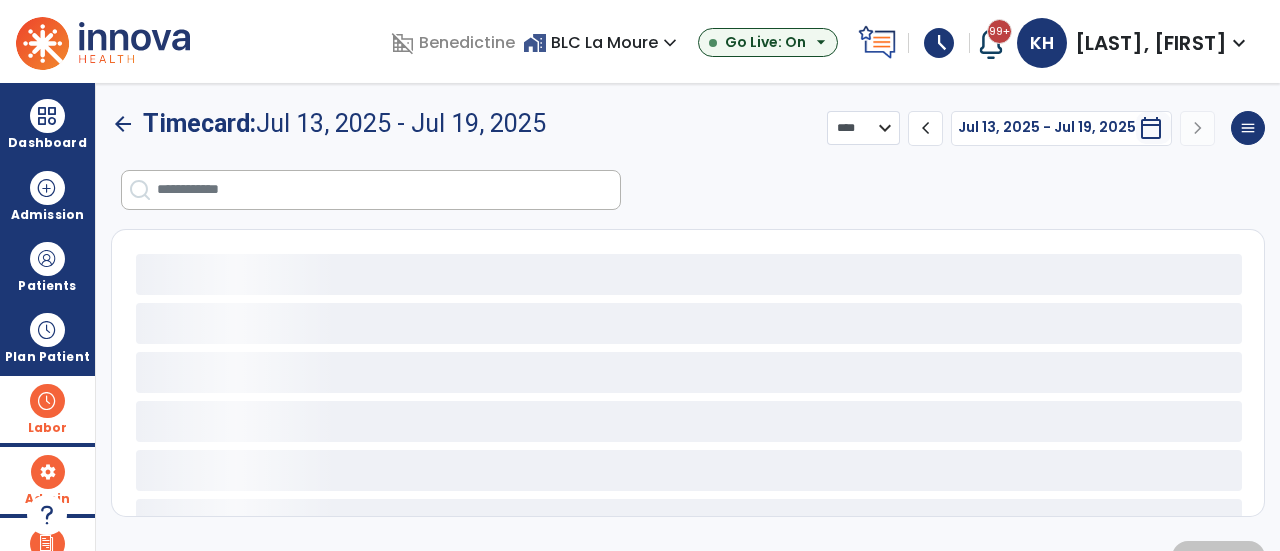 select on "***" 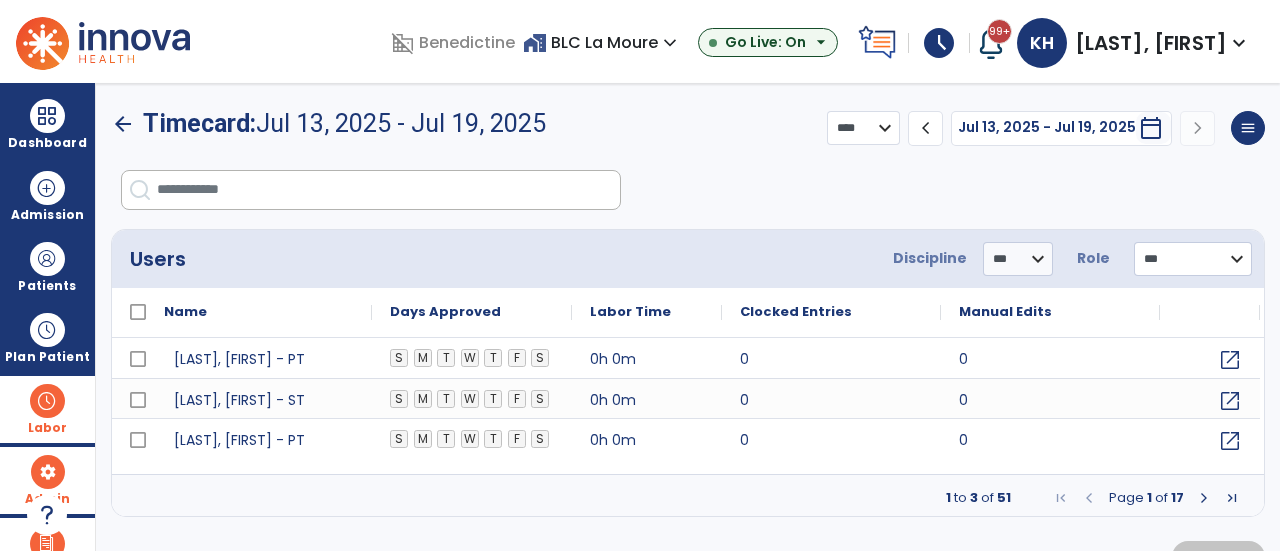 click on "**********" 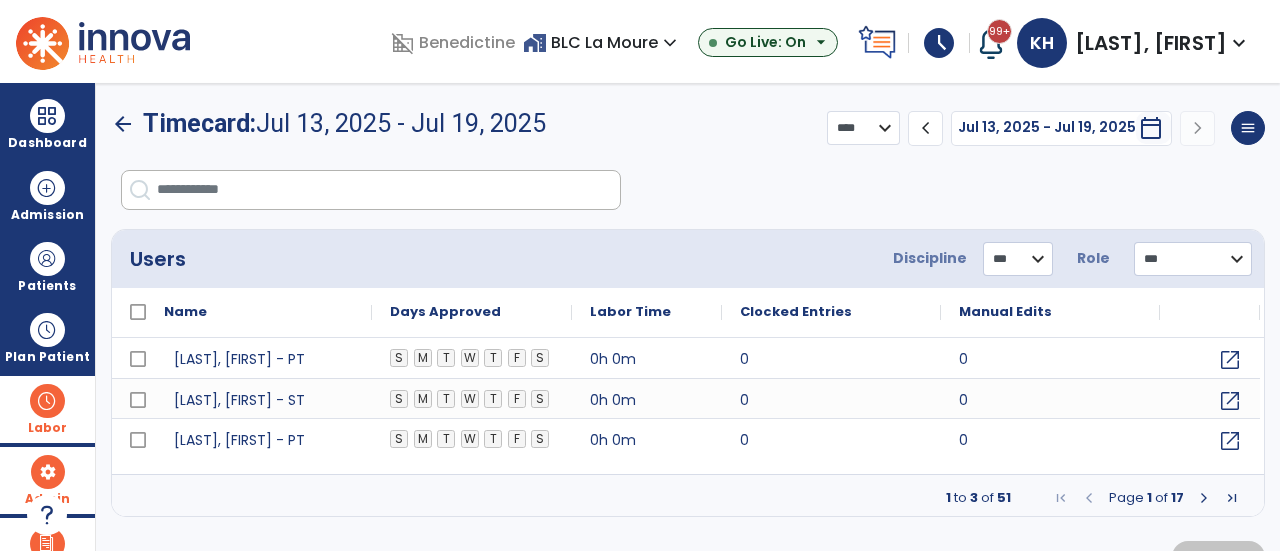 click on "*** ** ** **" 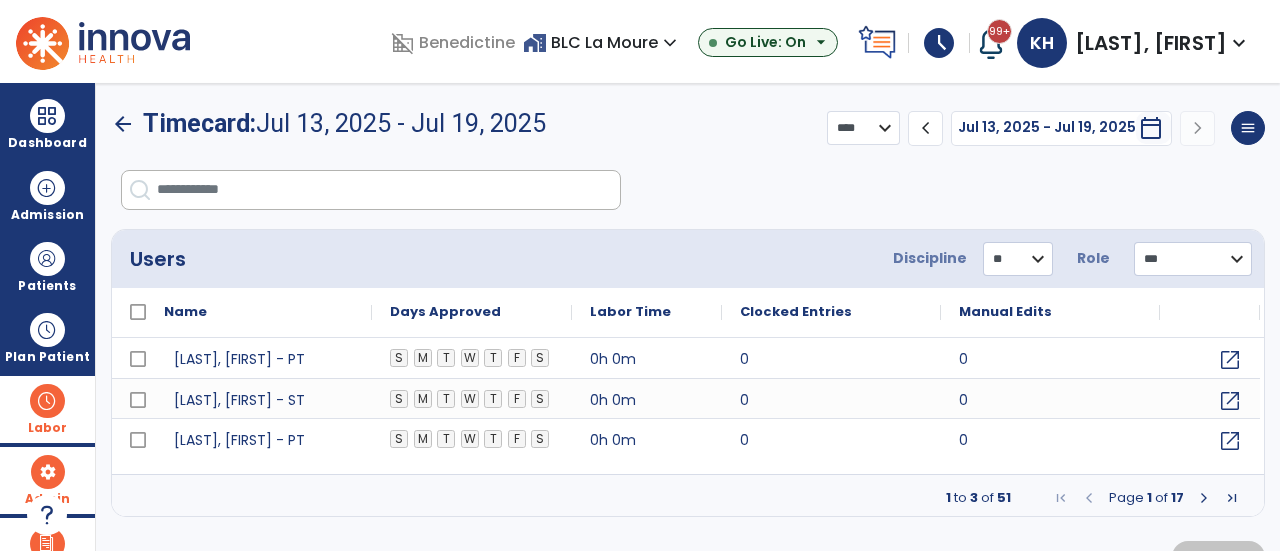 click on "*** ** ** **" 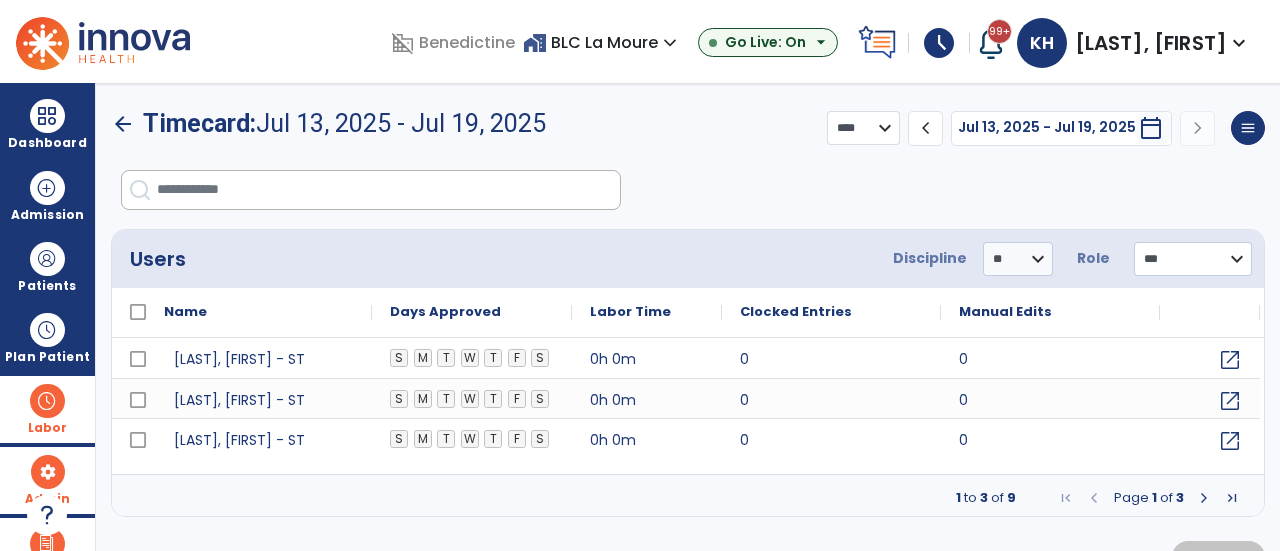 click at bounding box center (1204, 498) 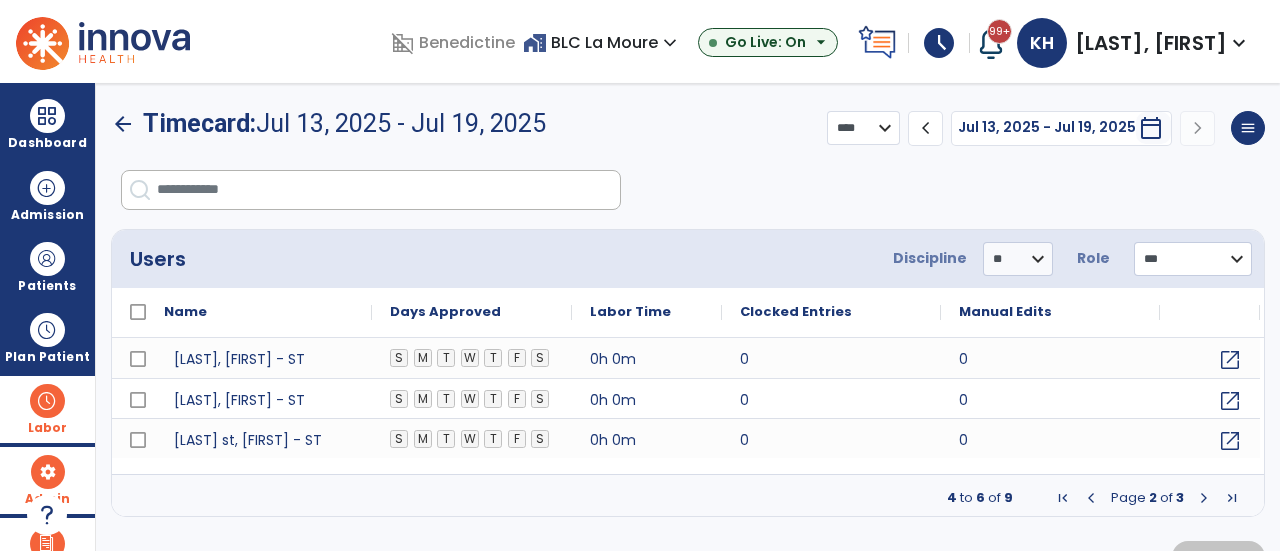 click at bounding box center [1204, 498] 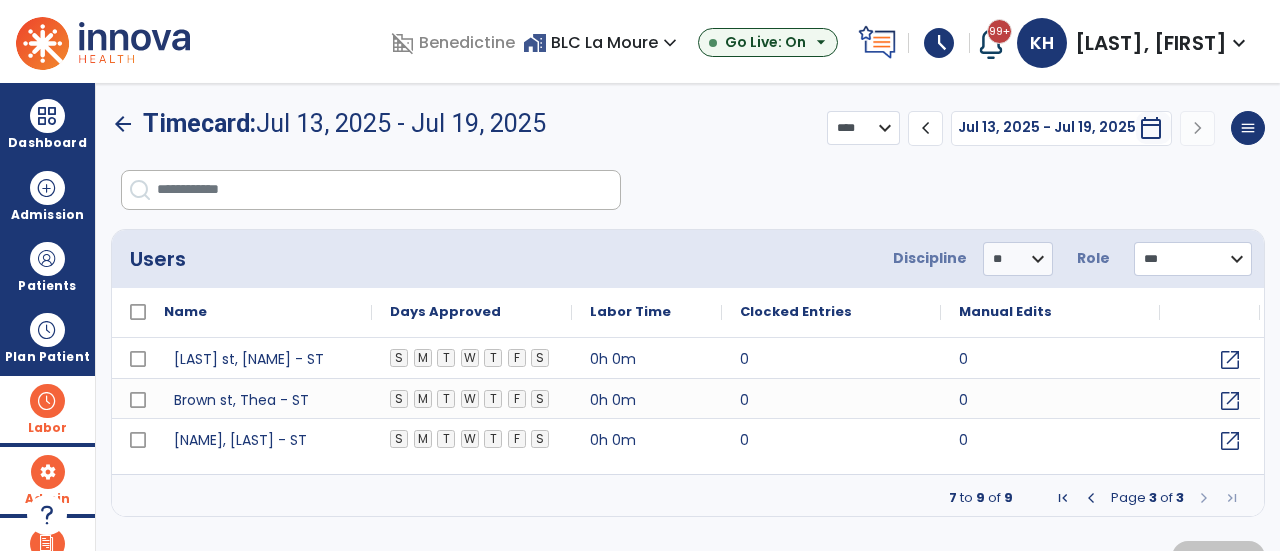 click at bounding box center [1204, 498] 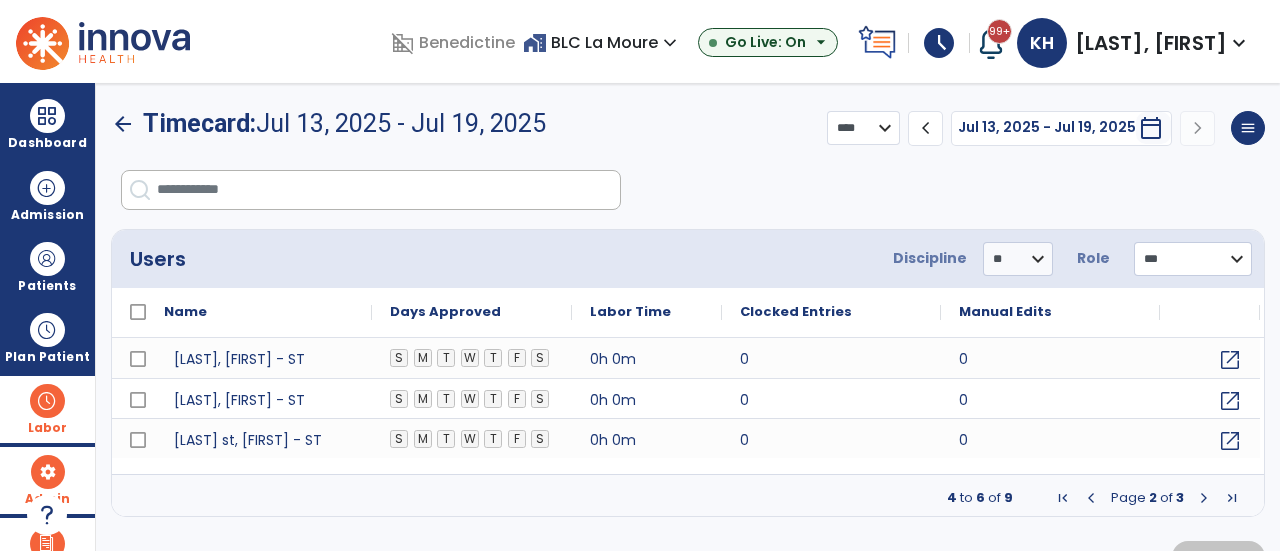 click at bounding box center (1091, 498) 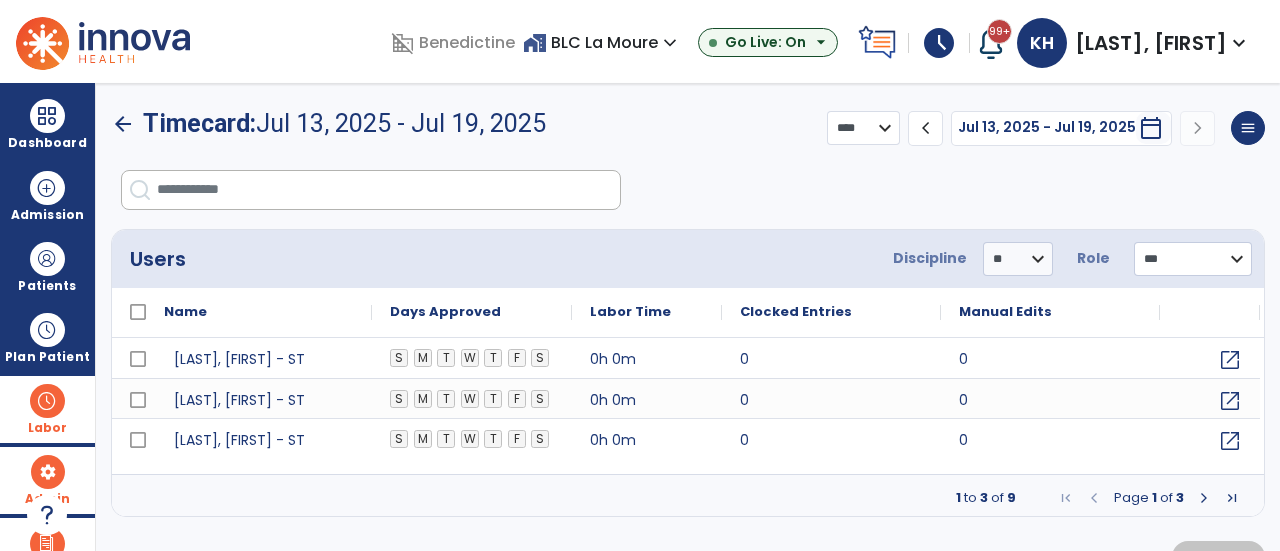 click at bounding box center (1094, 498) 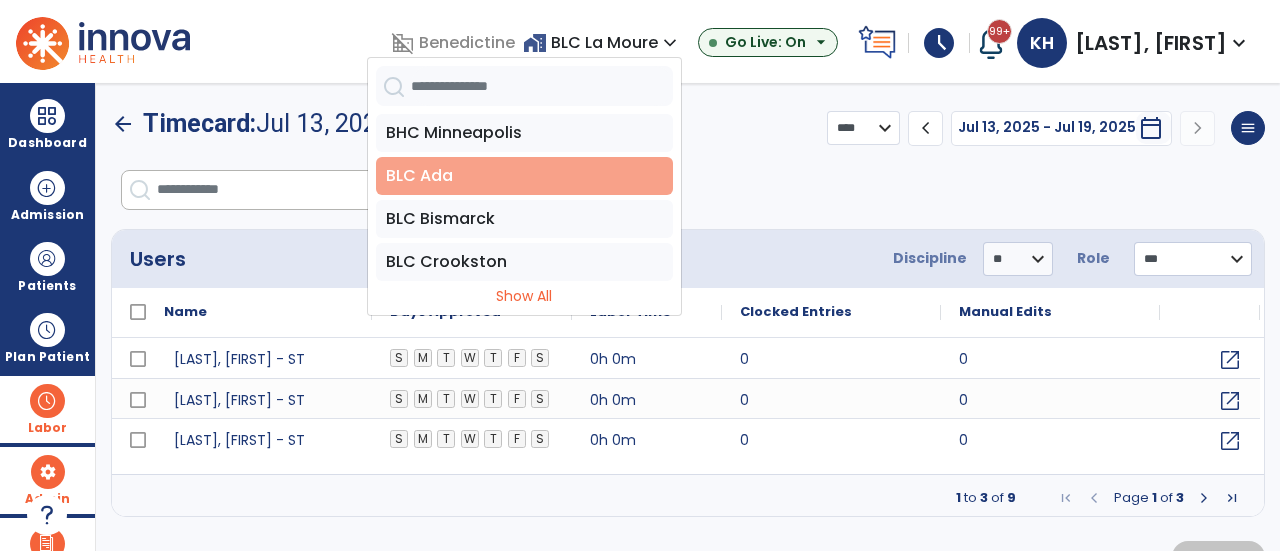click on "BLC Ada" at bounding box center (524, 176) 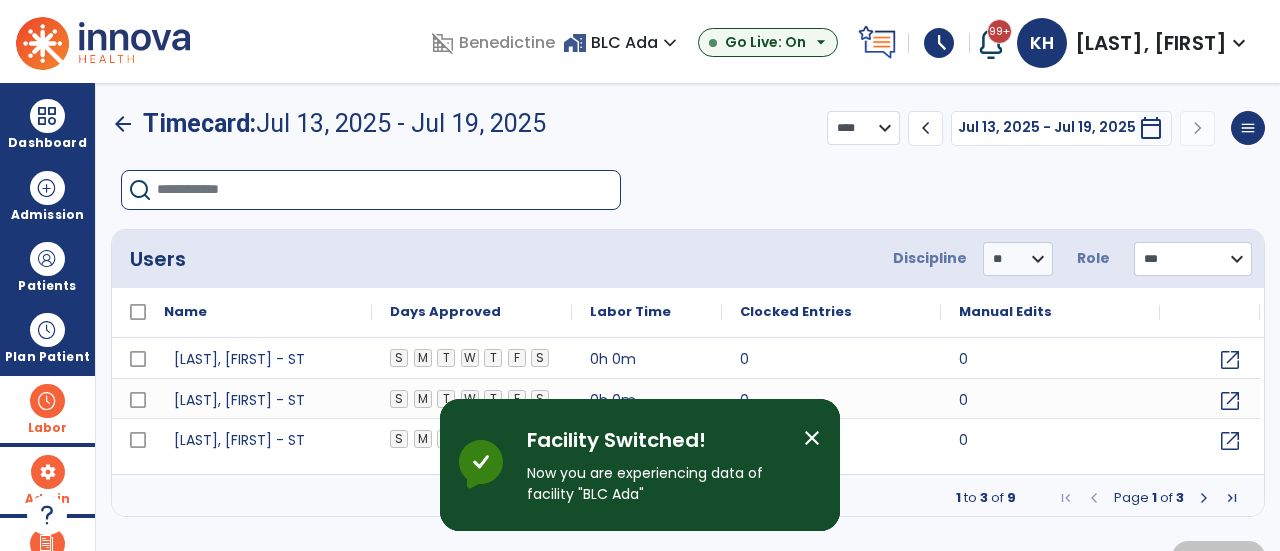 click at bounding box center (388, 190) 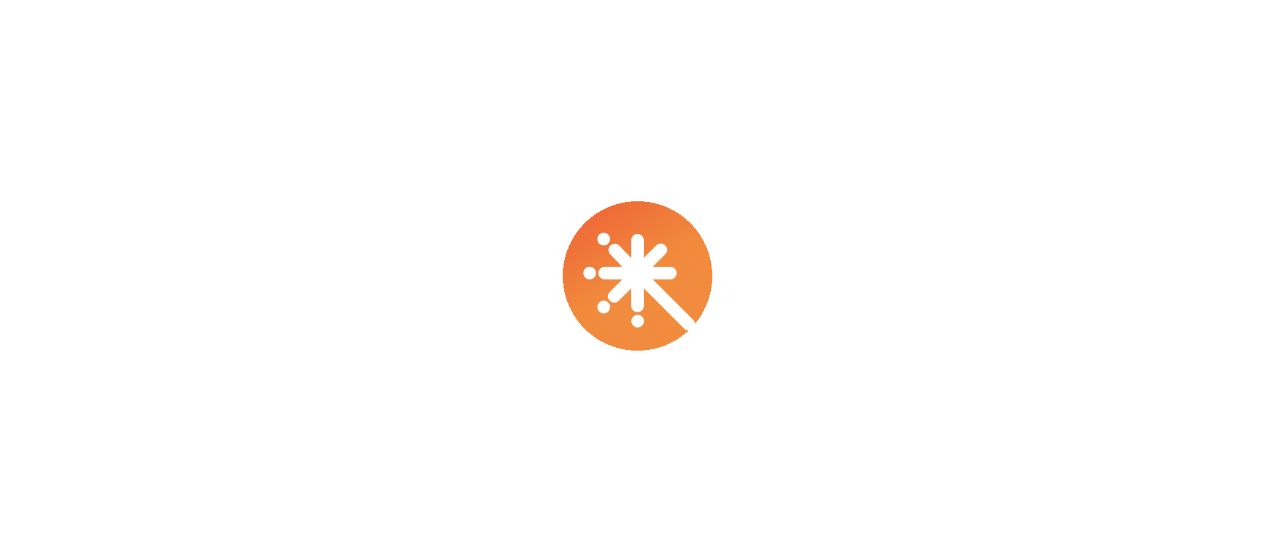 scroll, scrollTop: 0, scrollLeft: 0, axis: both 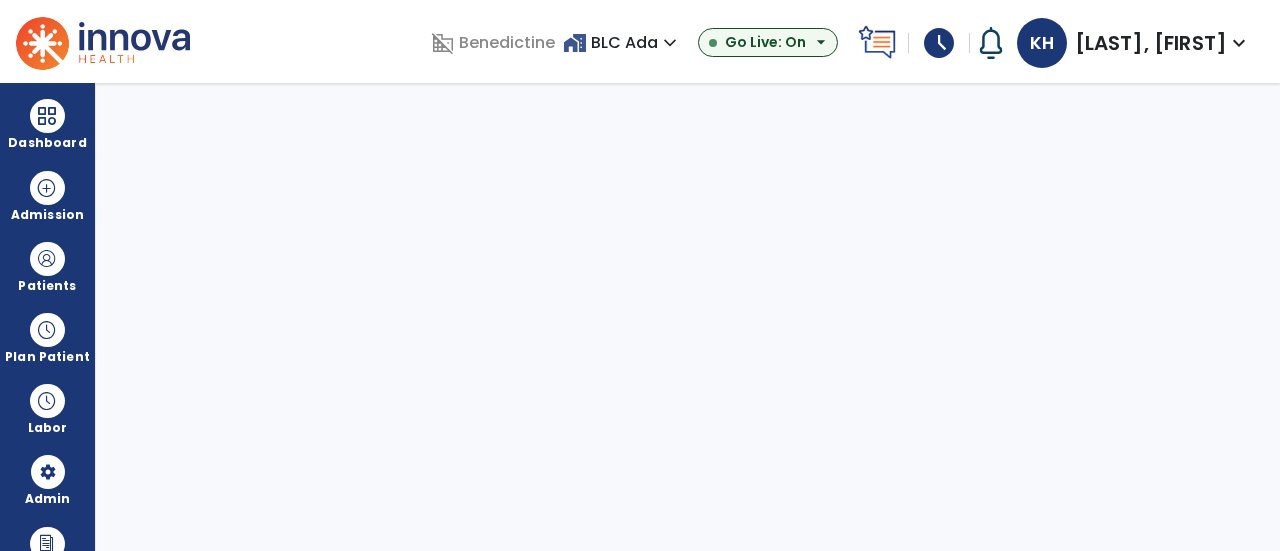 select on "***" 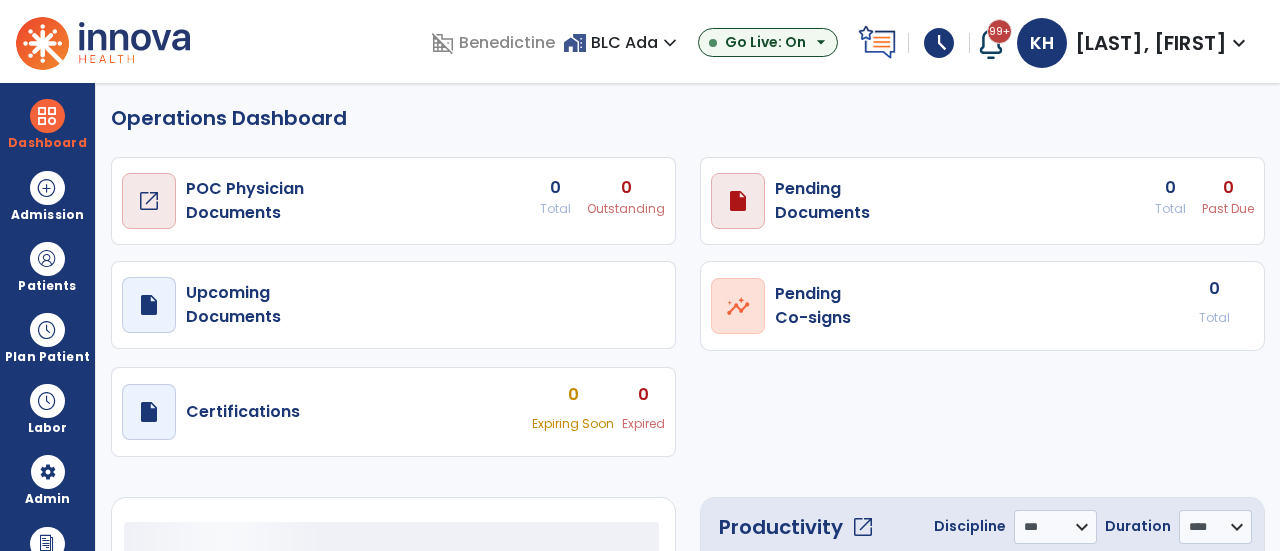 select on "***" 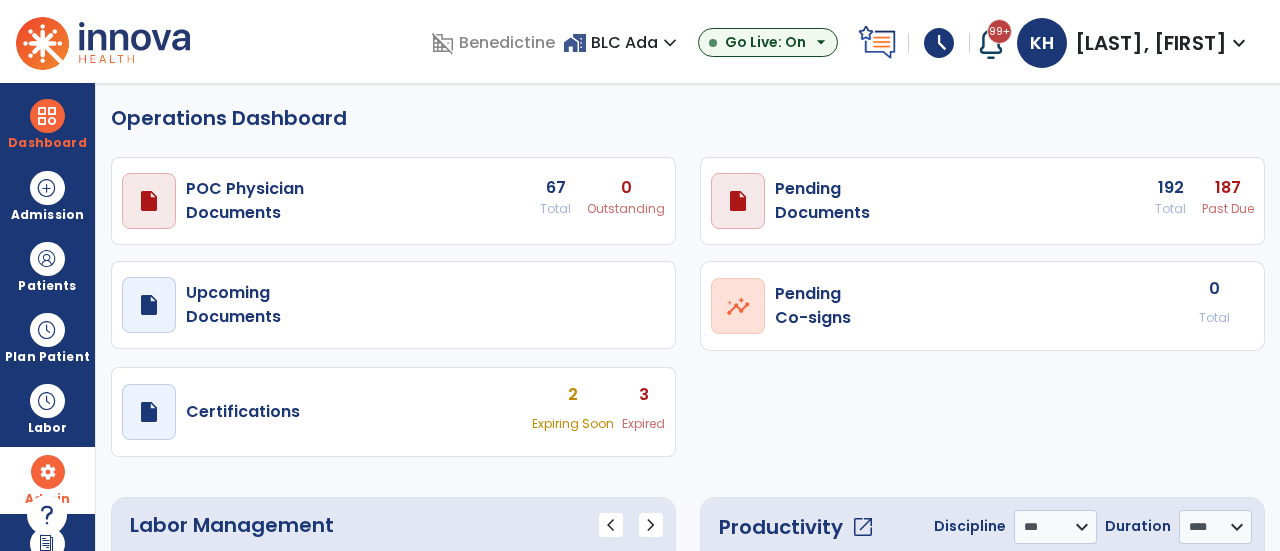 click at bounding box center [48, 472] 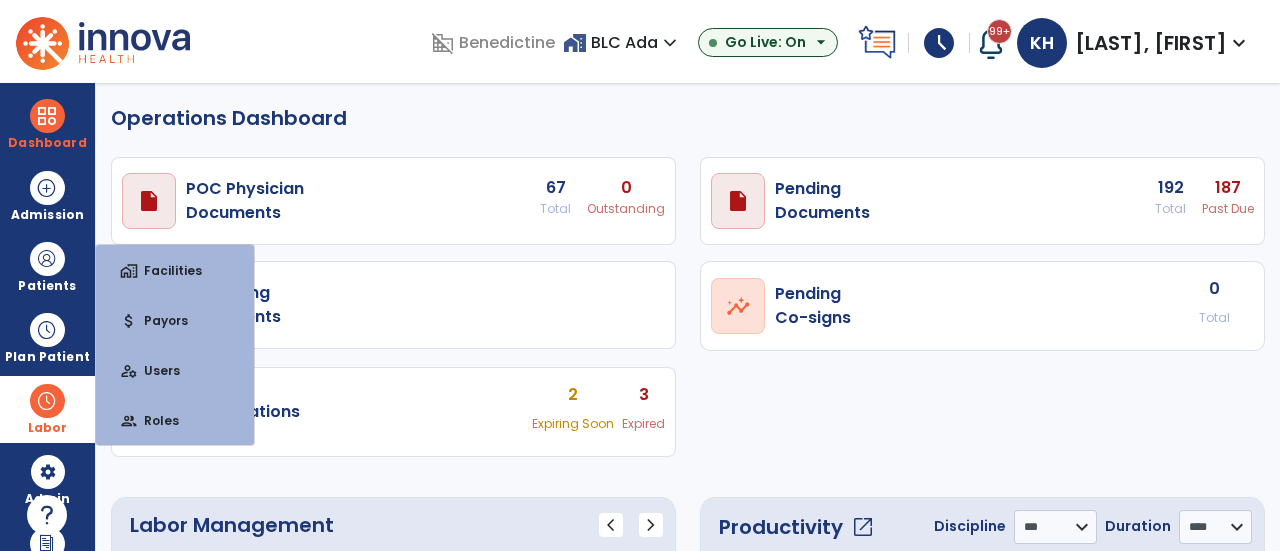 click on "Labor" at bounding box center (47, 409) 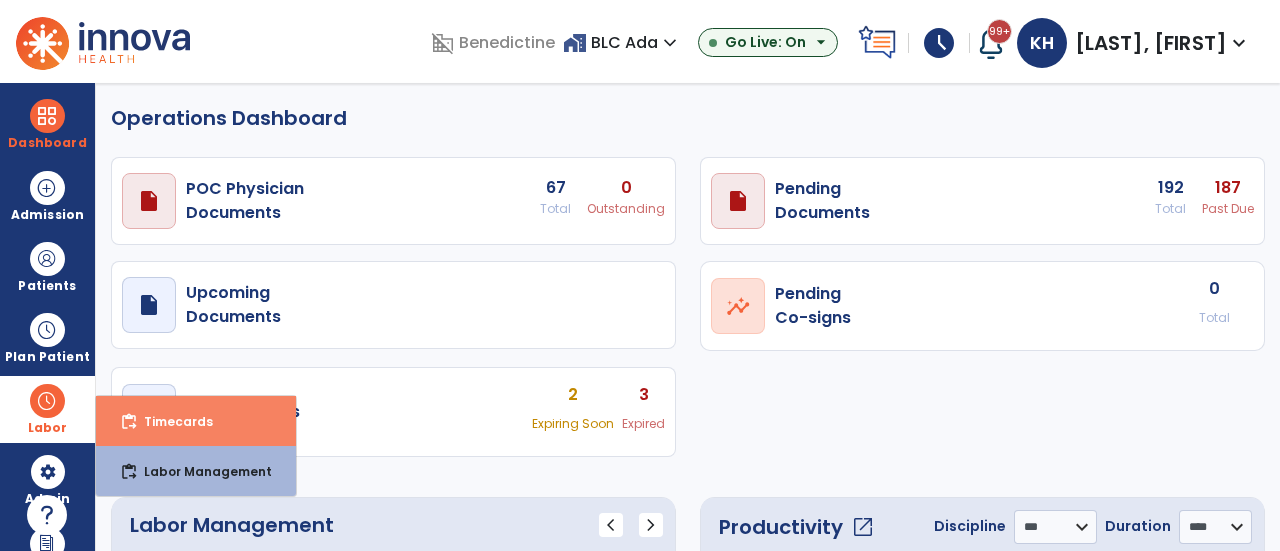 click on "Timecards" at bounding box center (170, 421) 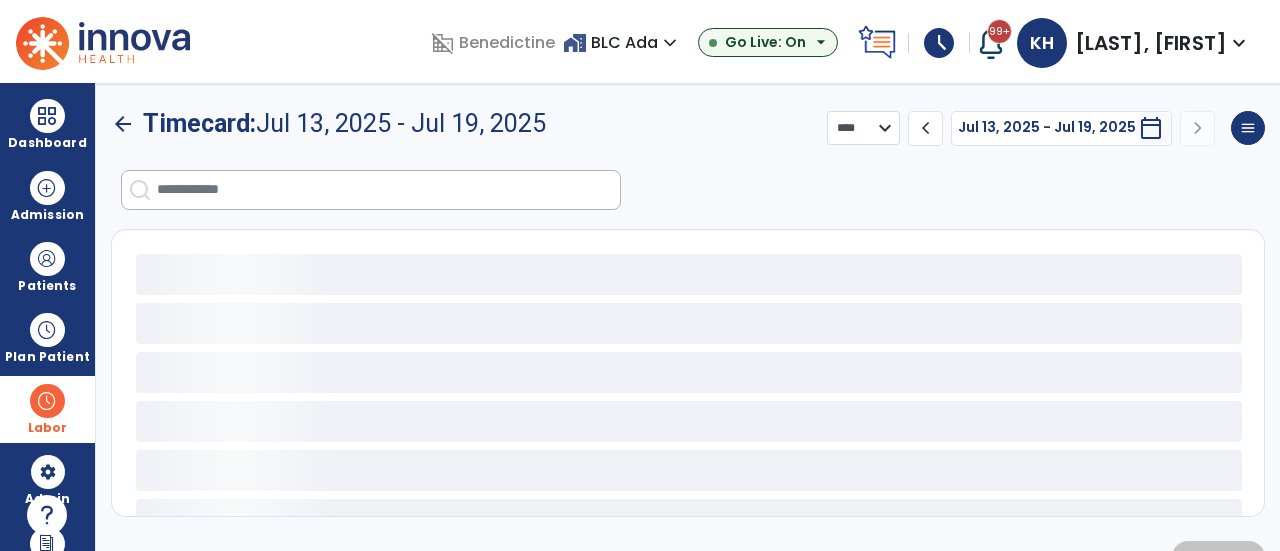 select on "***" 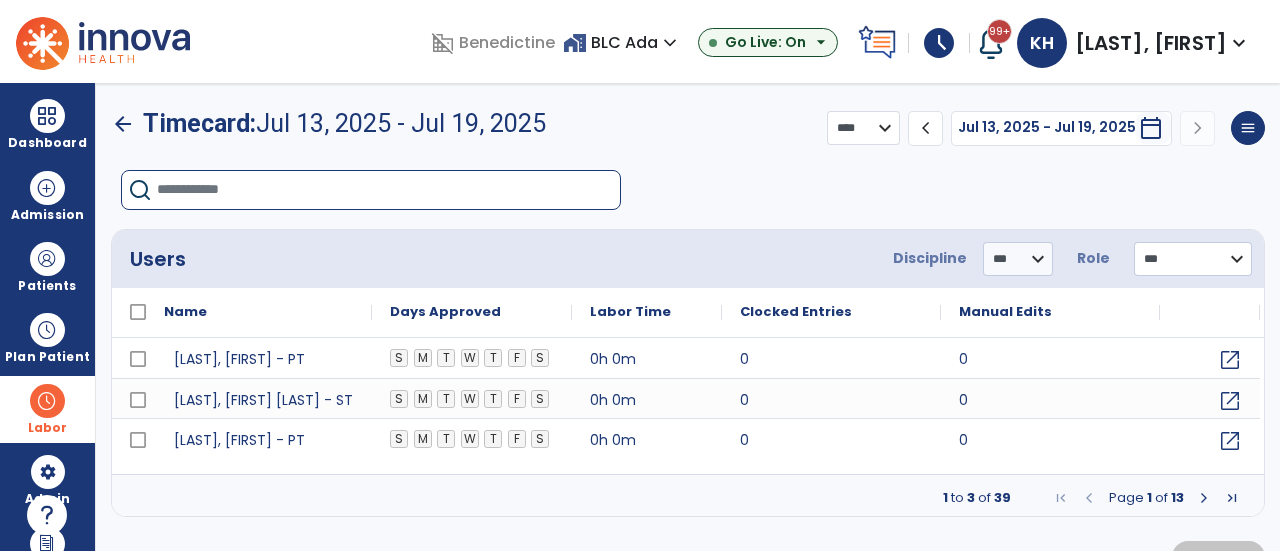 click at bounding box center (388, 190) 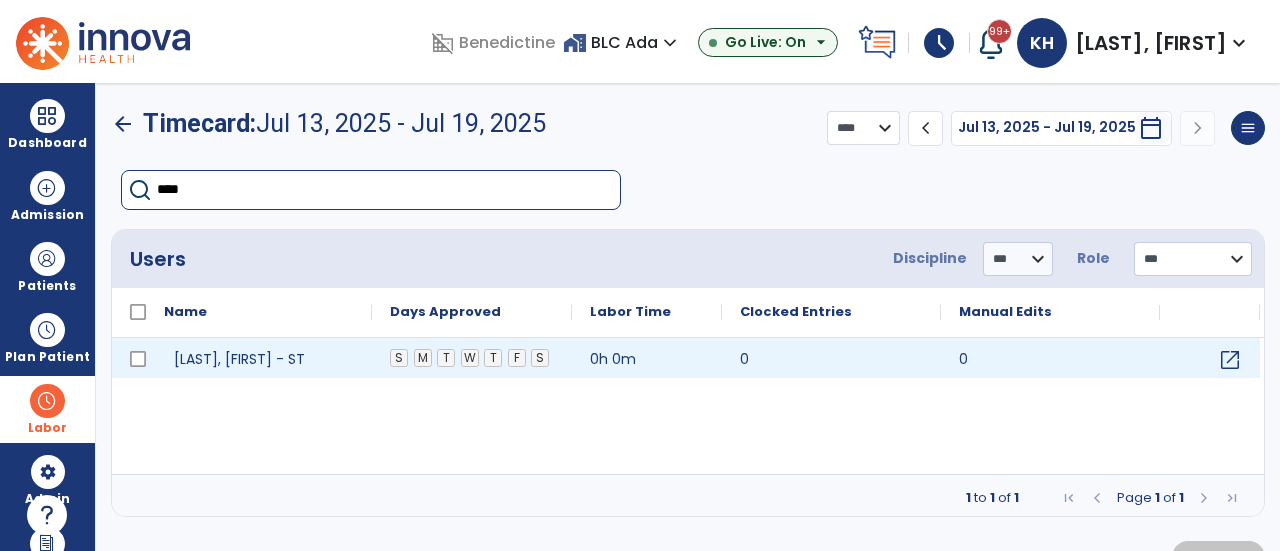 type on "****" 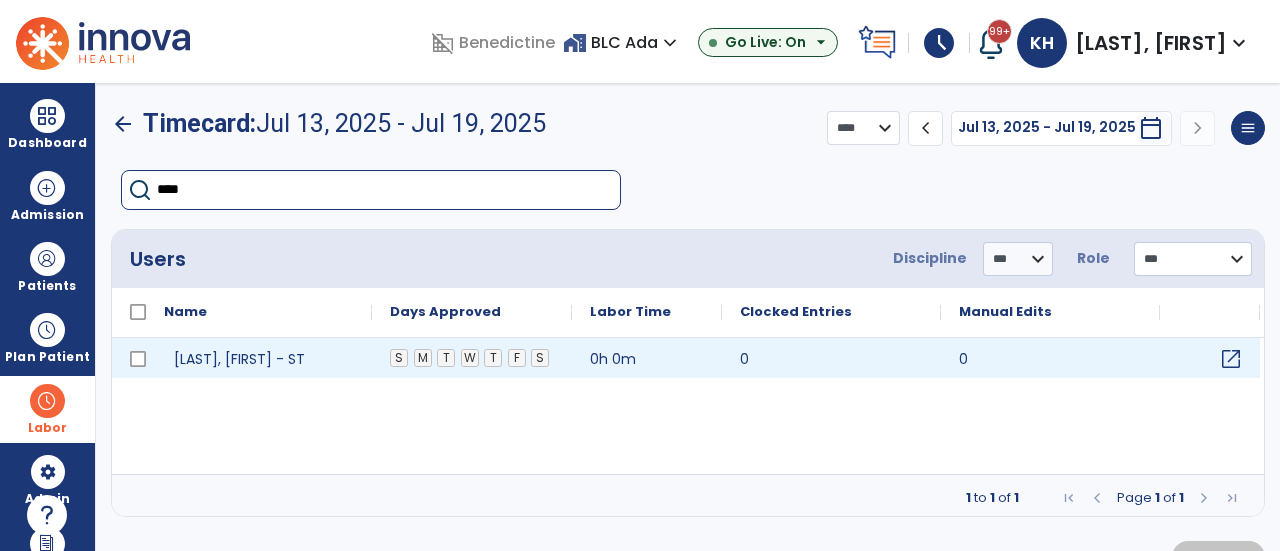 click on "open_in_new" 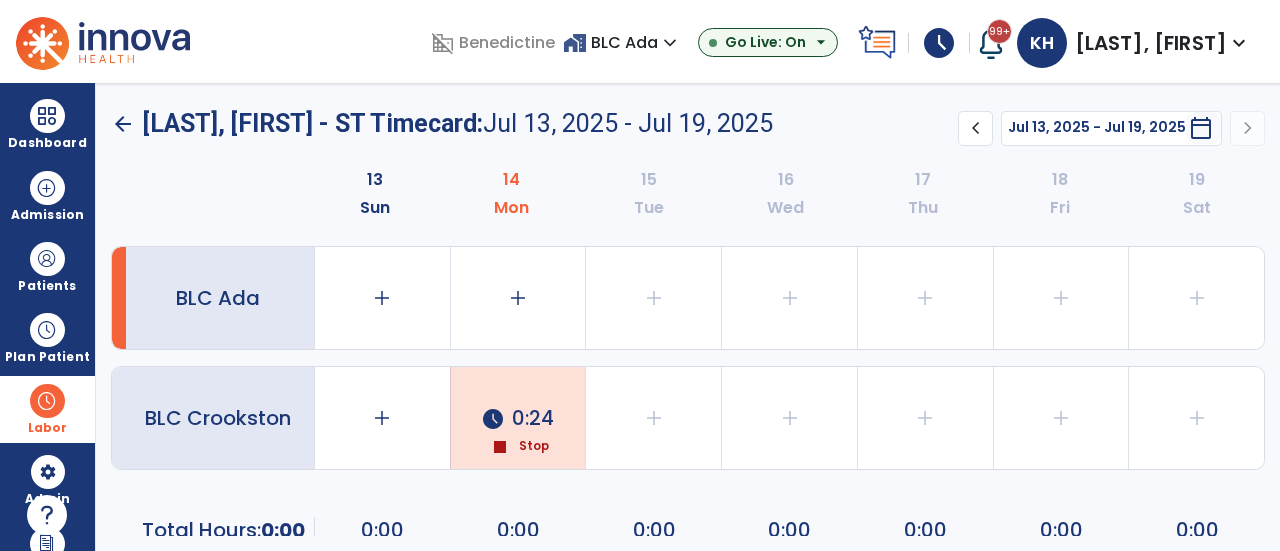 click on "chevron_left" 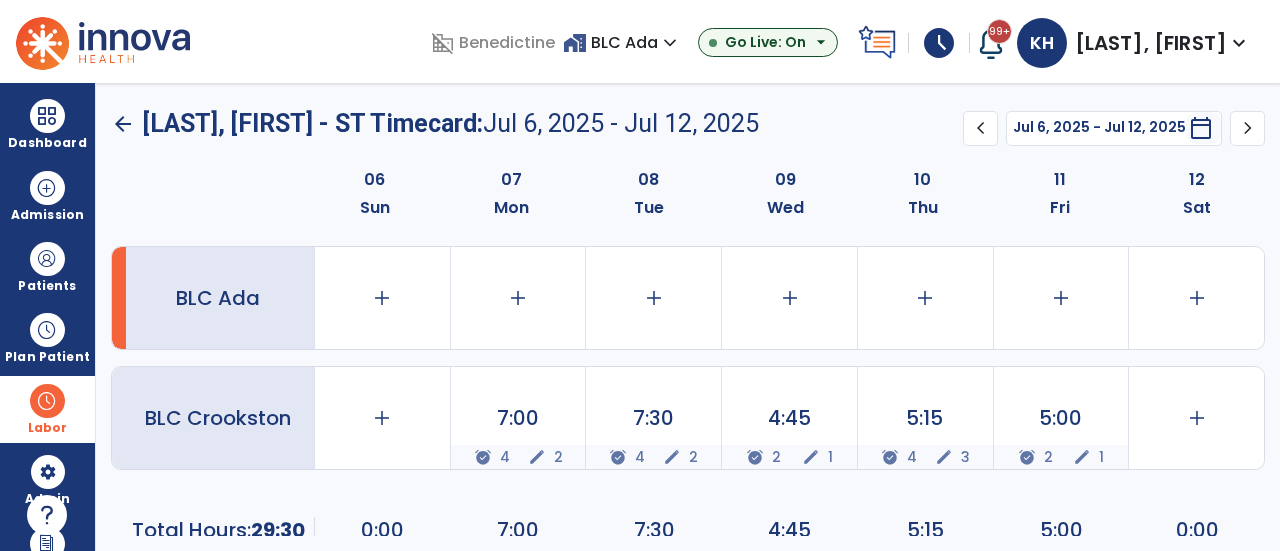 click on "chevron_left" 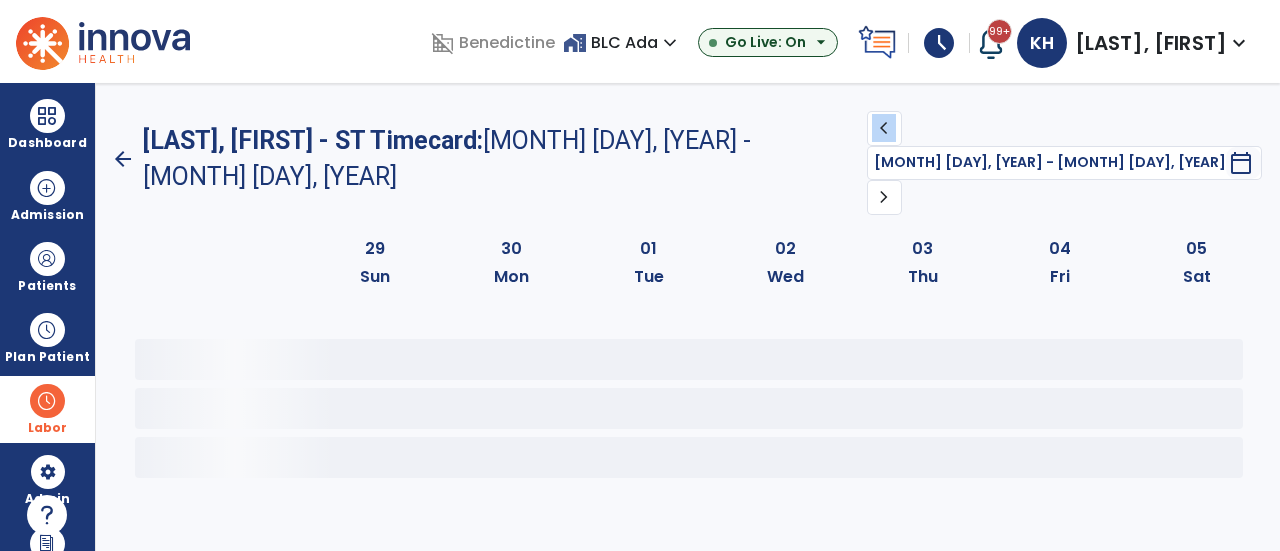 click on "chevron_left" 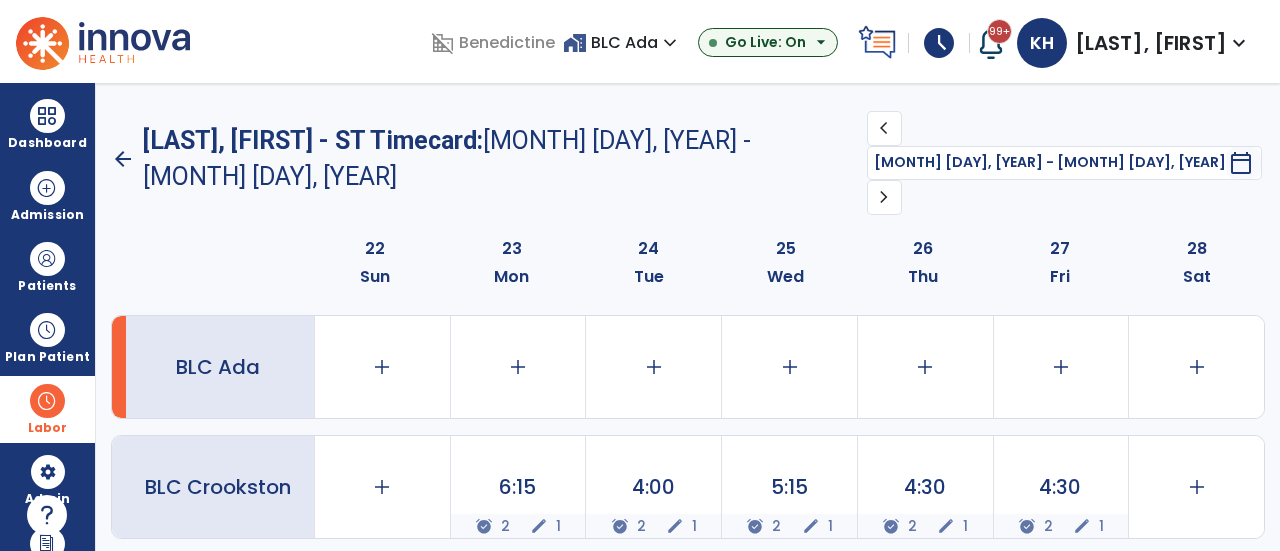 click on "calendar_today" at bounding box center (1241, 163) 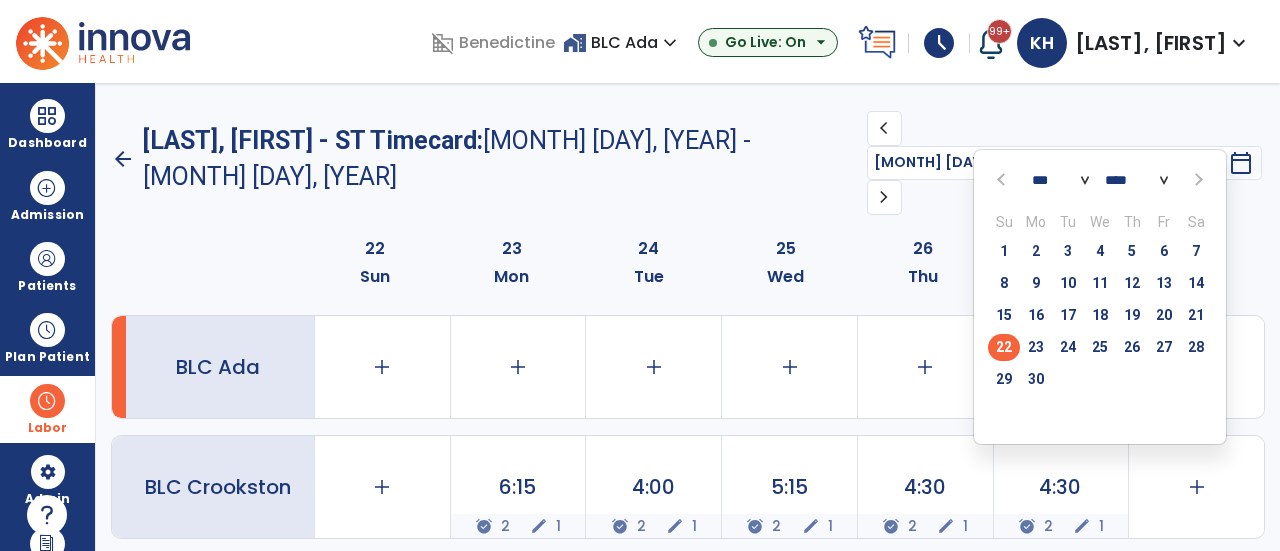 click on "*** *** *** *** *** *** ***" at bounding box center [1060, 180] 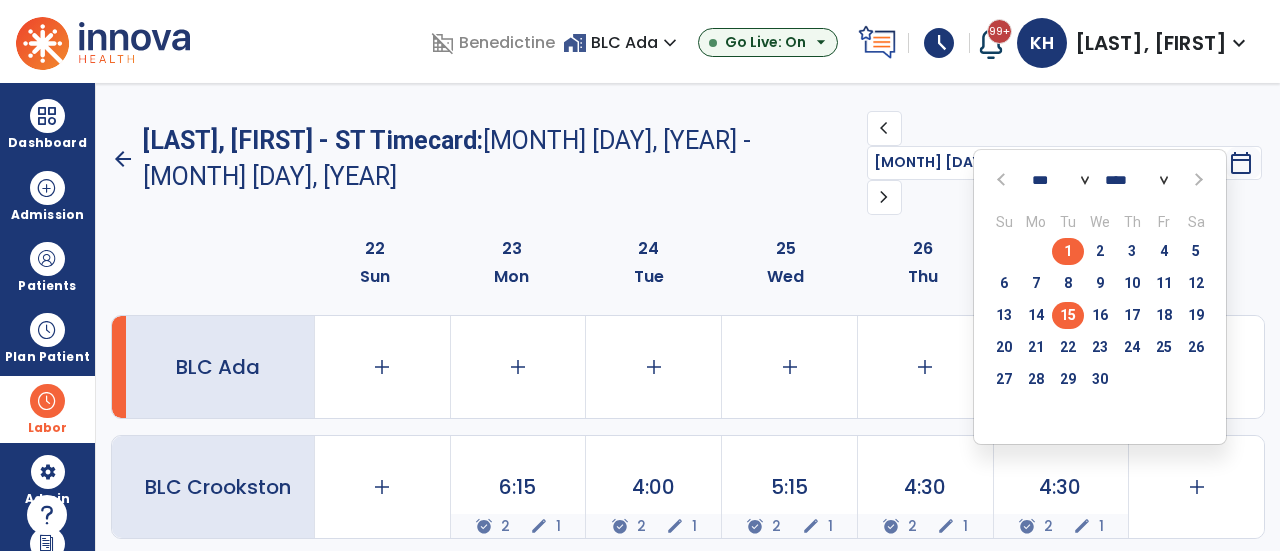 click on "15" at bounding box center [1068, 315] 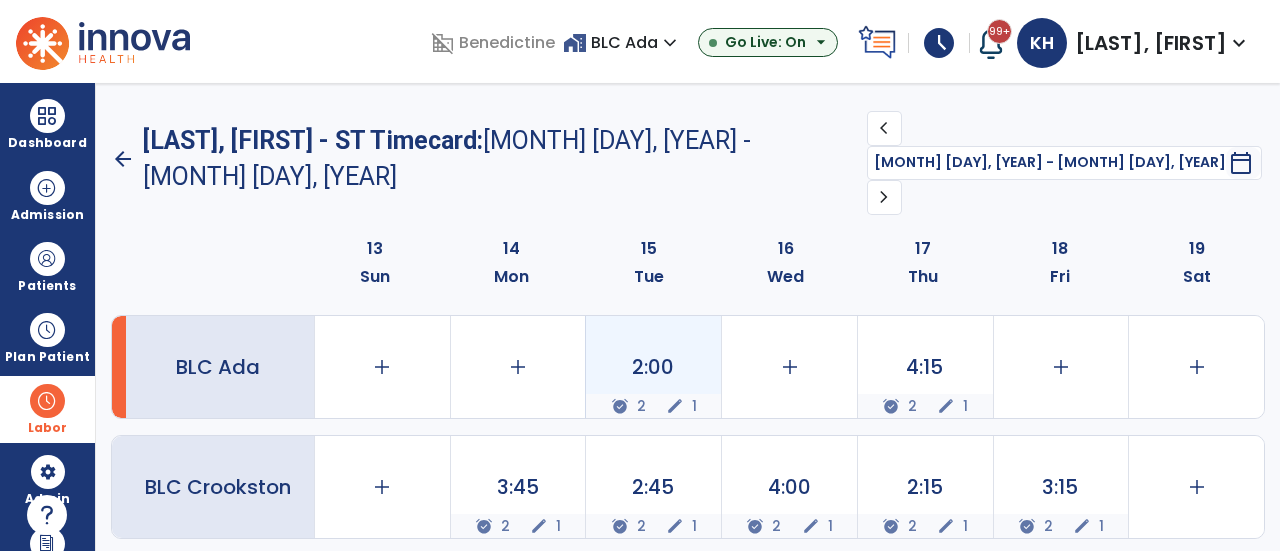 click on "2:00  alarm_on 2 edit 1" 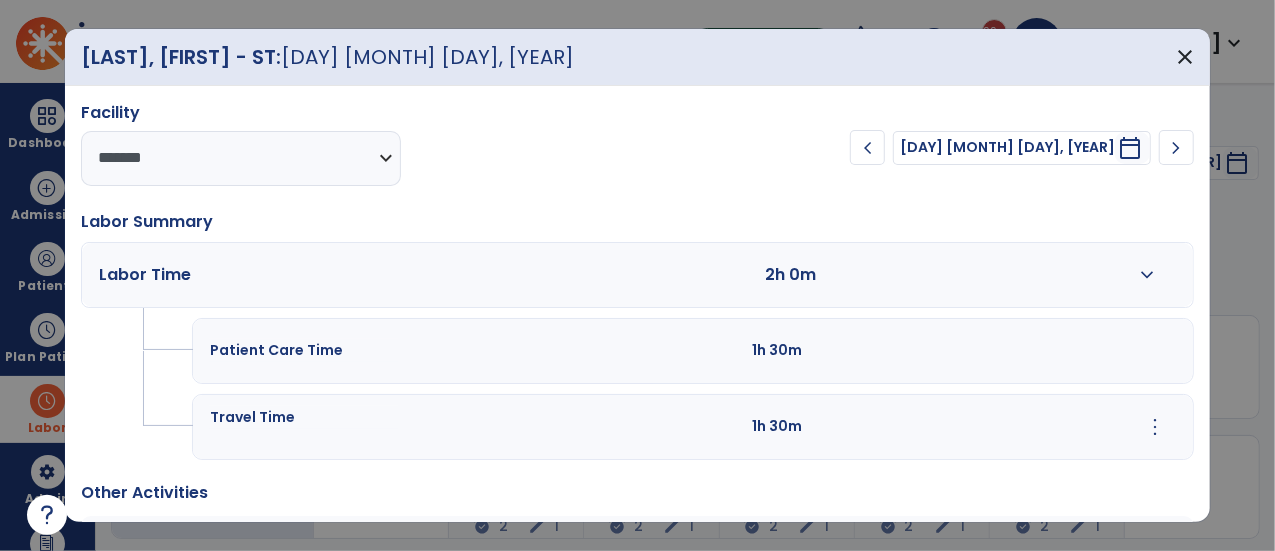 click on "expand_more" at bounding box center (1148, 275) 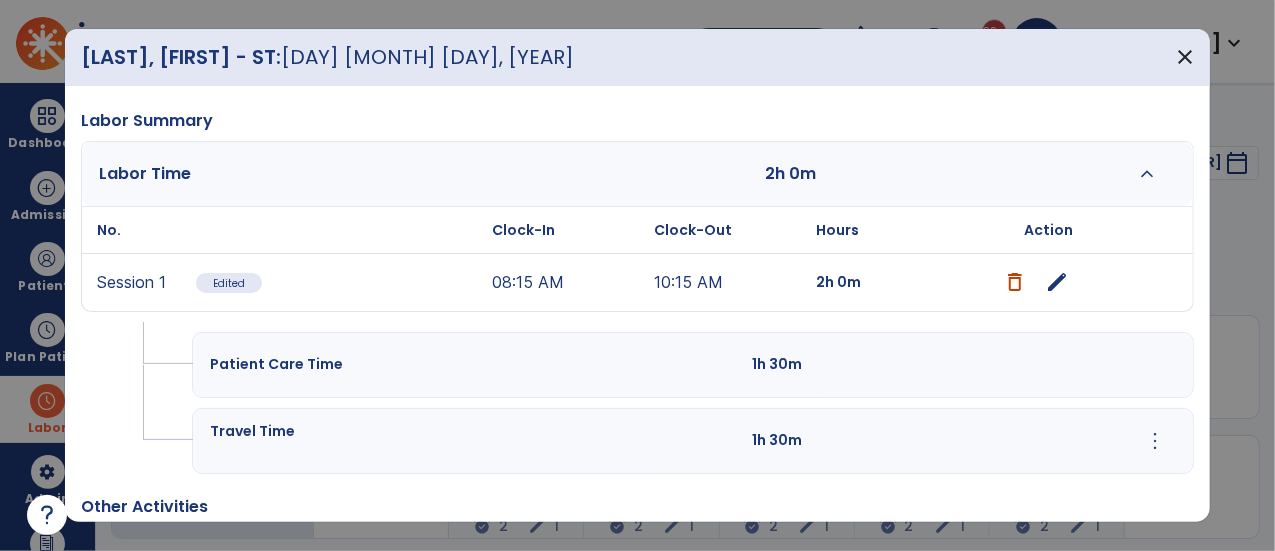 scroll, scrollTop: 0, scrollLeft: 0, axis: both 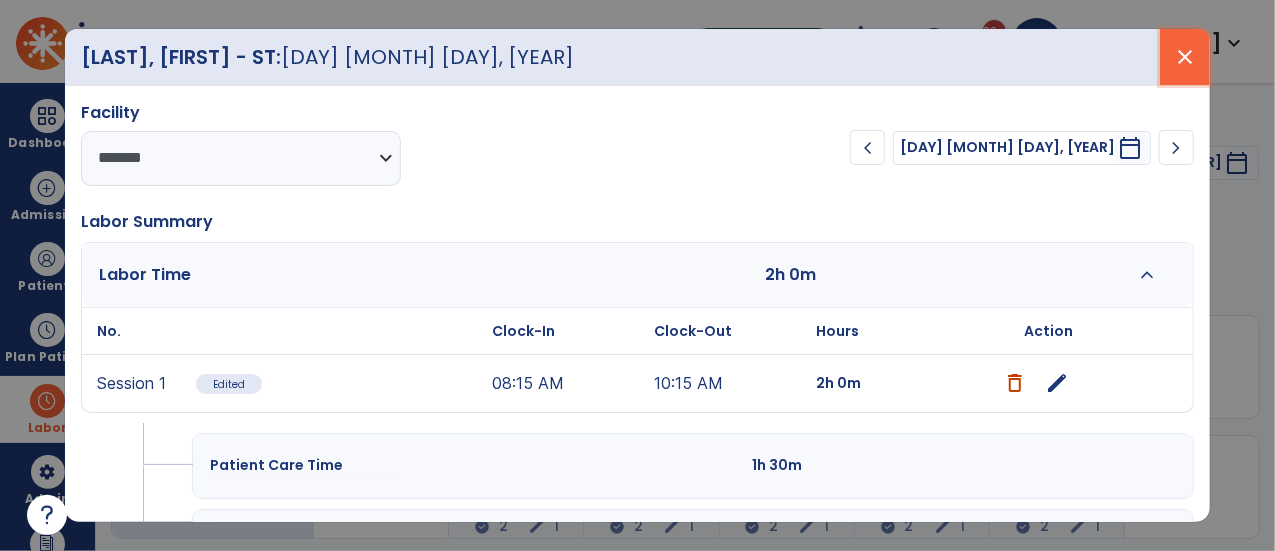 click on "close" at bounding box center (1185, 57) 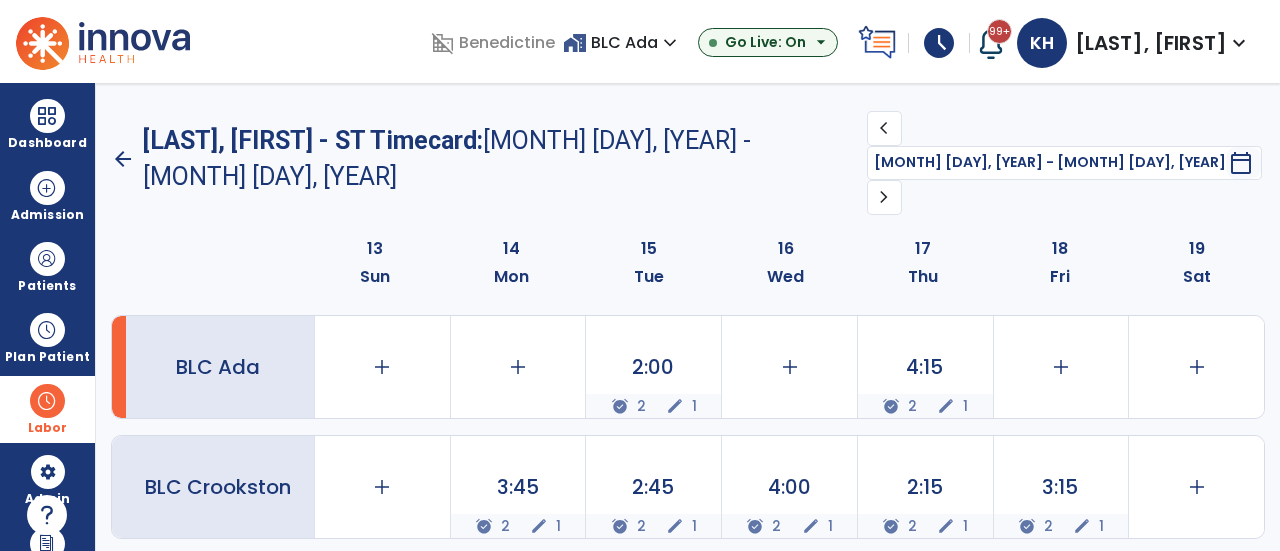 click at bounding box center (47, 401) 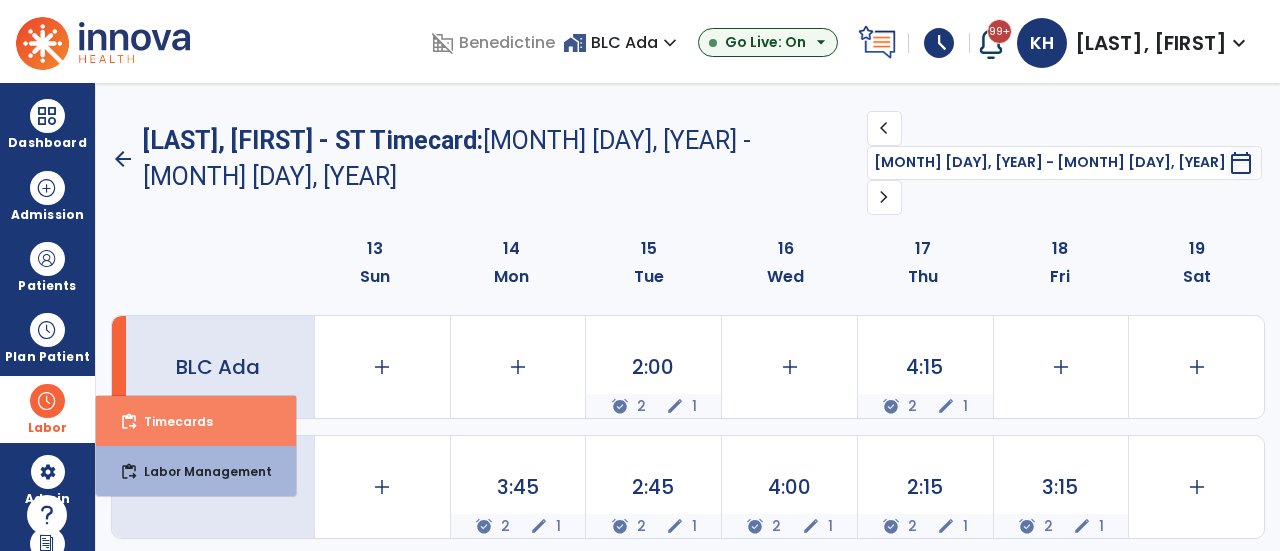 click on "content_paste_go  Timecards" at bounding box center (196, 421) 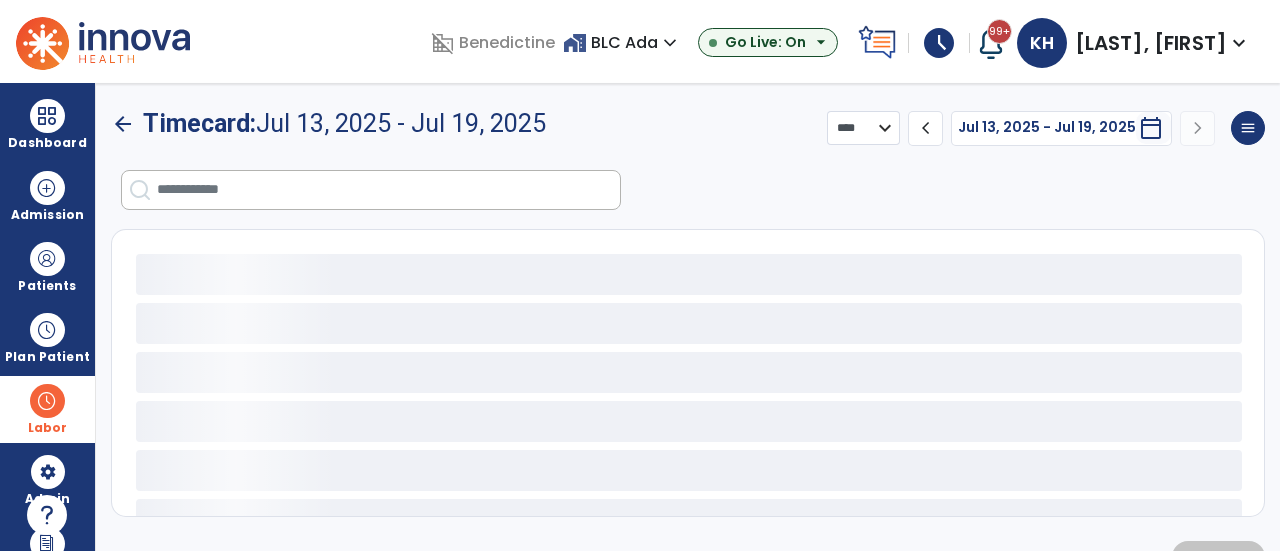 select on "***" 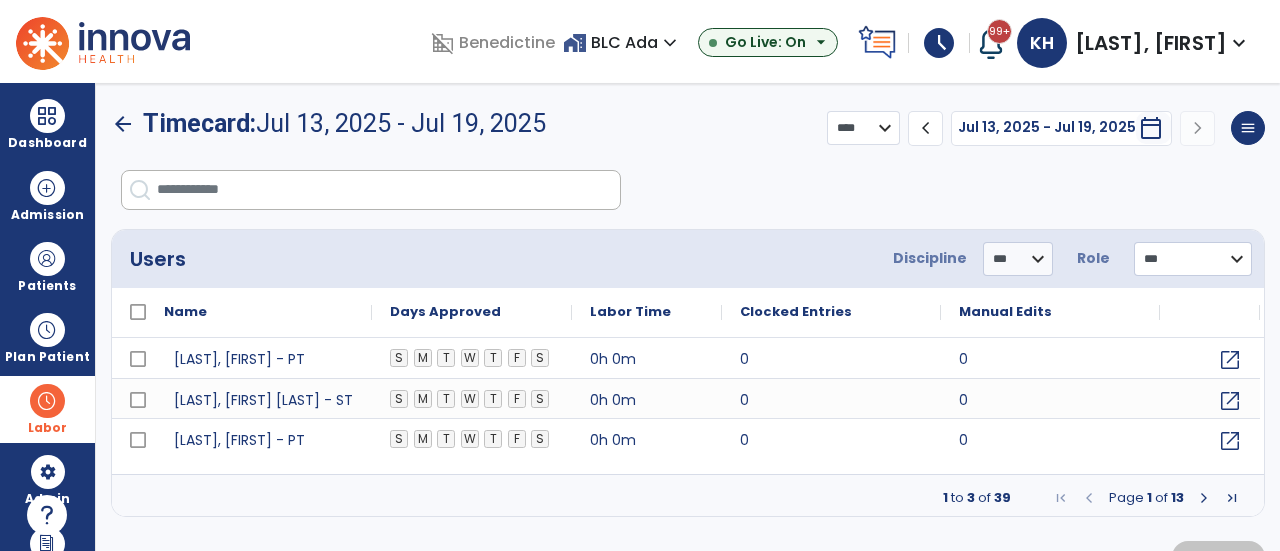 click at bounding box center (388, 190) 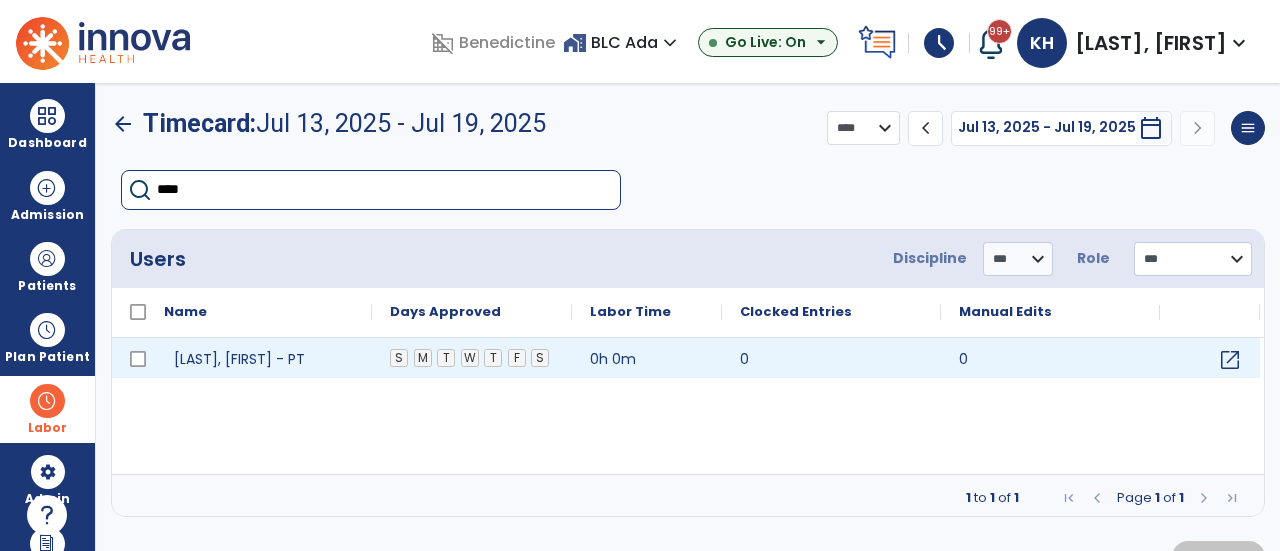 type on "****" 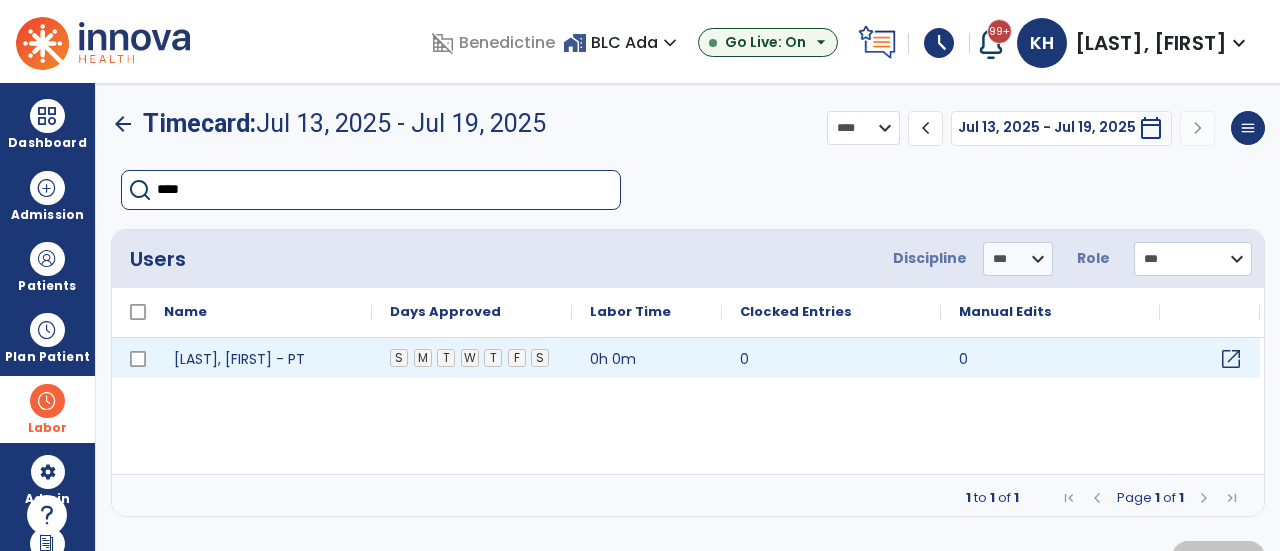 click on "open_in_new" 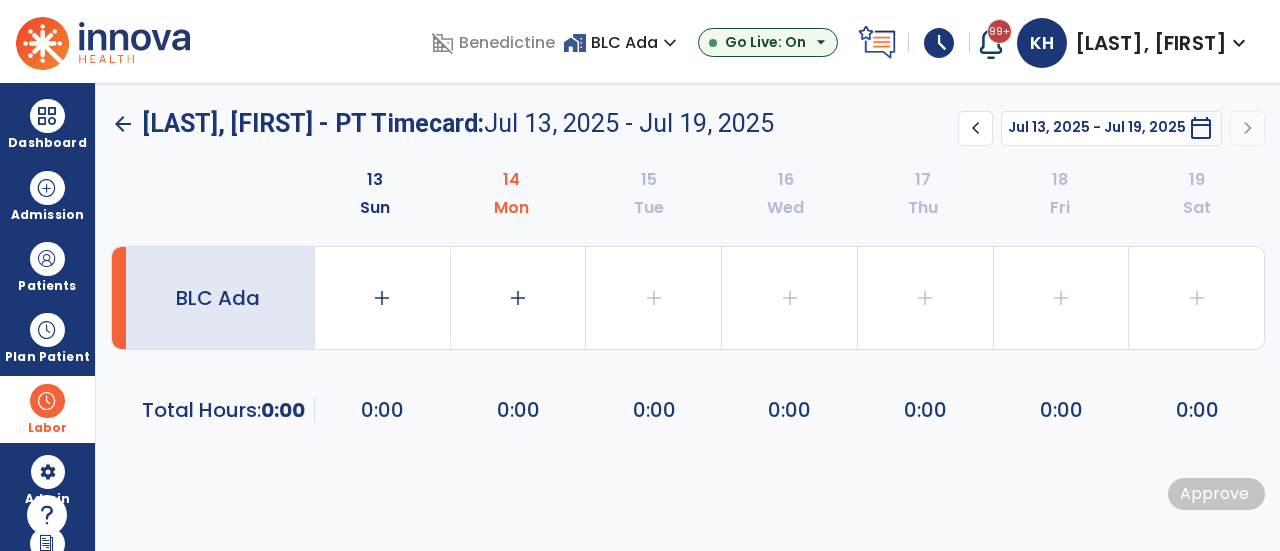click on "calendar_today" at bounding box center (1201, 128) 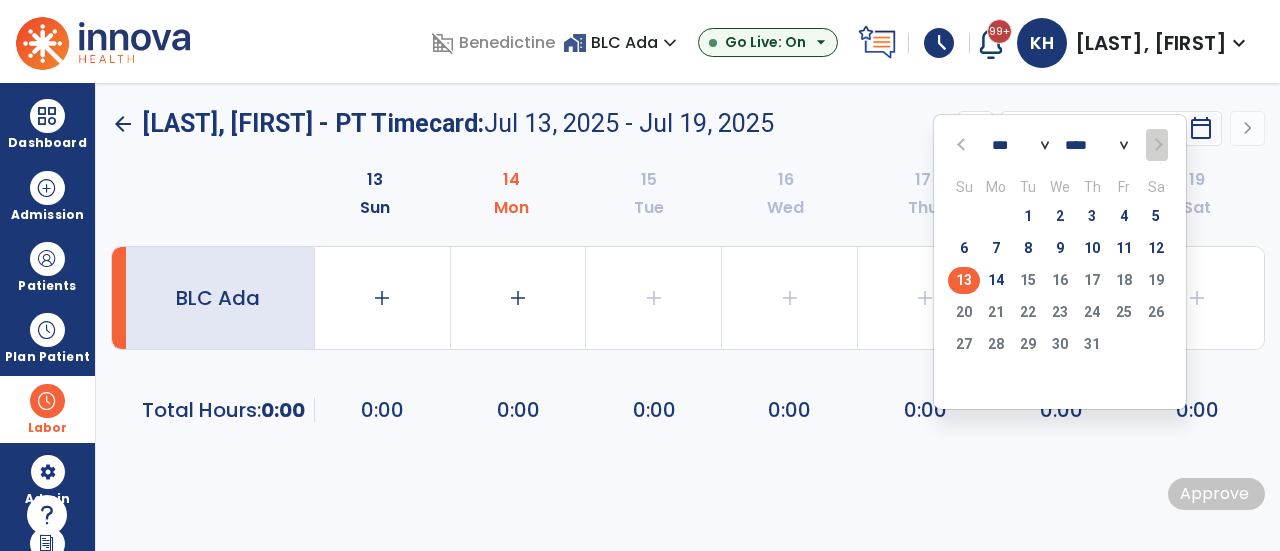 click on "*** *** *** *** *** *** ***" at bounding box center [1020, 145] 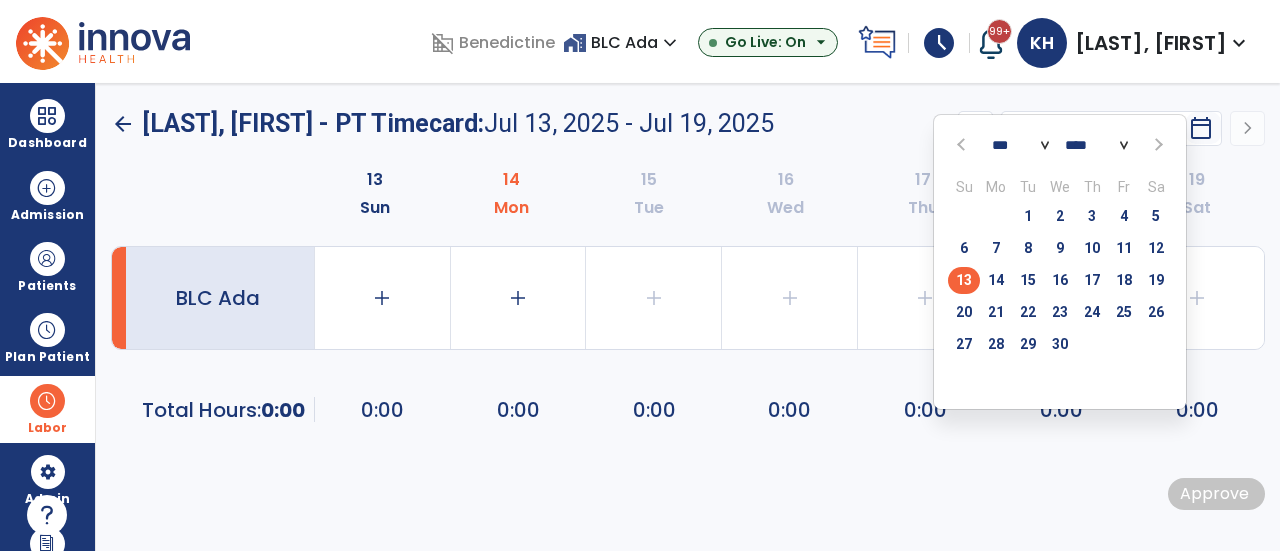 click on "13" at bounding box center (964, 280) 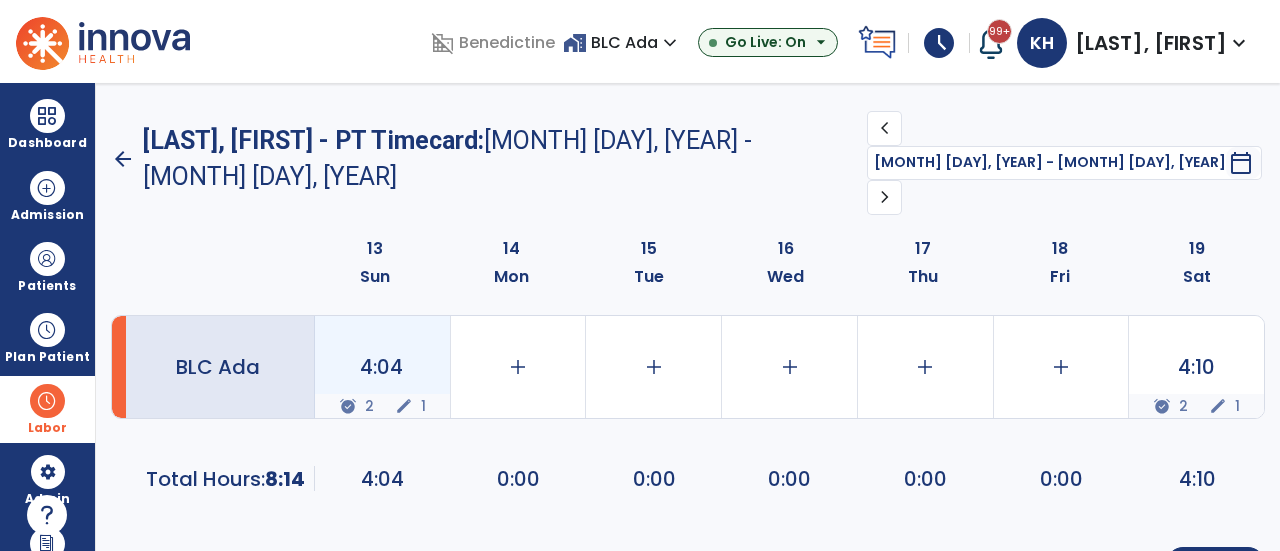 click on "4:04" 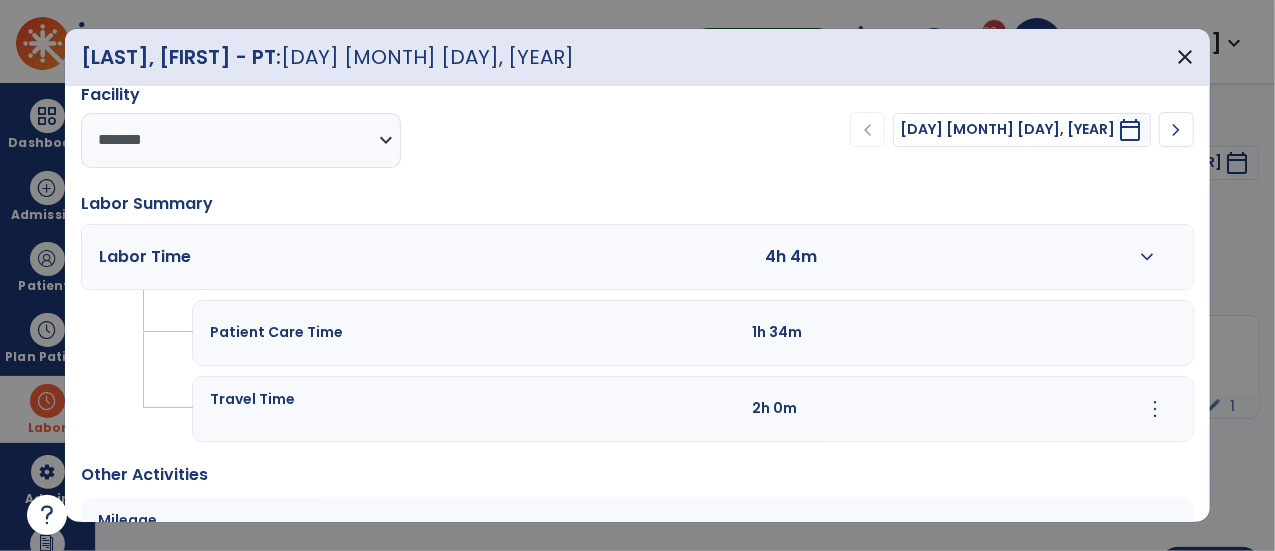 scroll, scrollTop: 15, scrollLeft: 0, axis: vertical 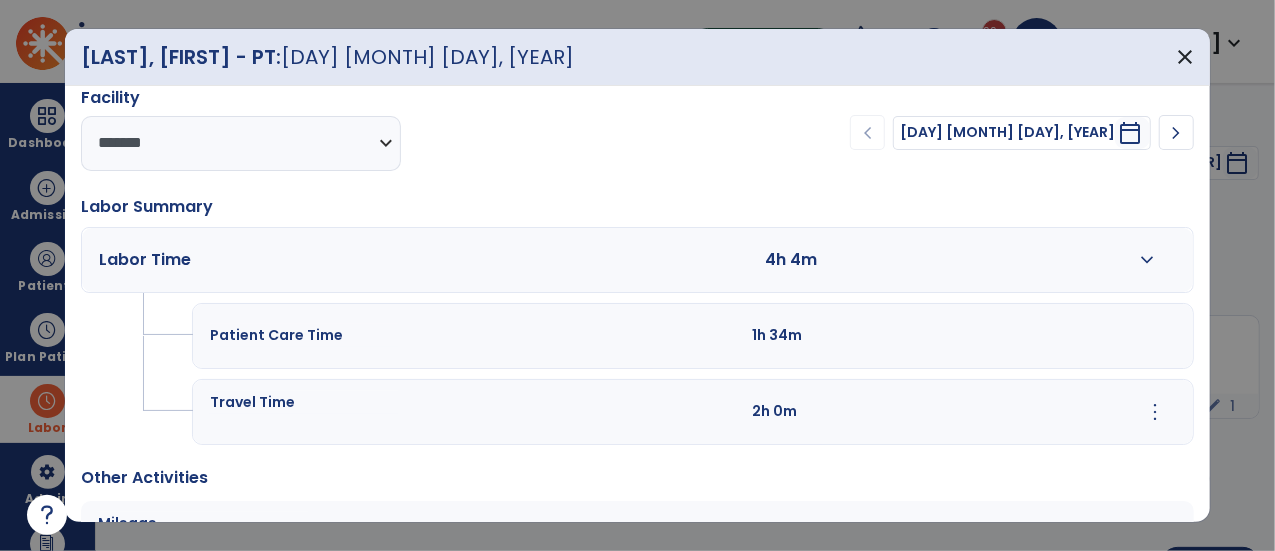 click on "expand_more" at bounding box center [1148, 260] 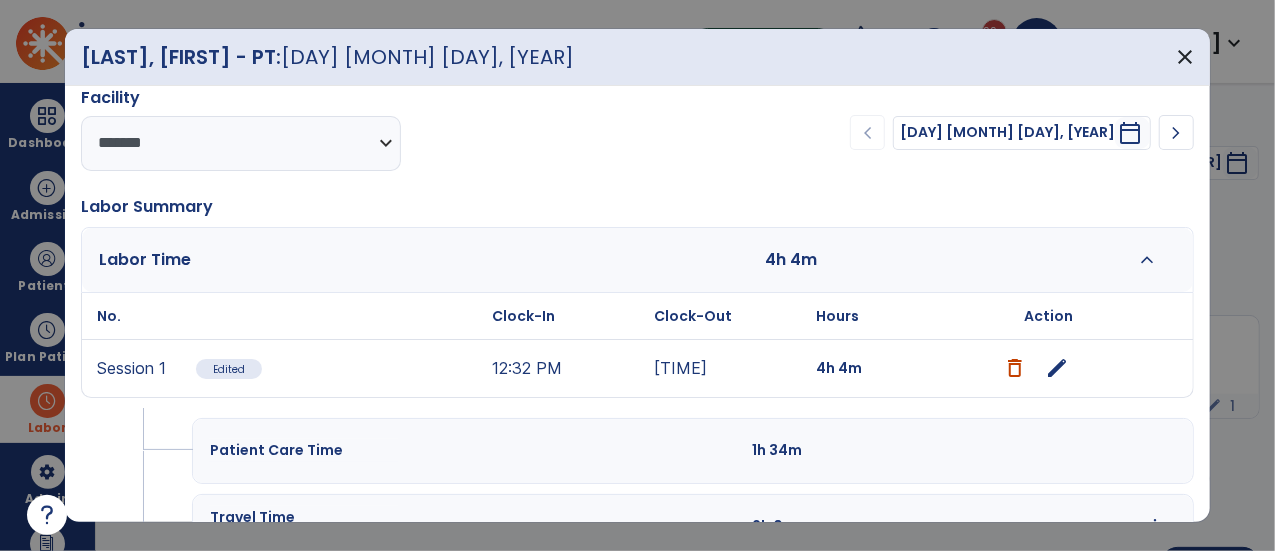 click on "edit" at bounding box center [1058, 368] 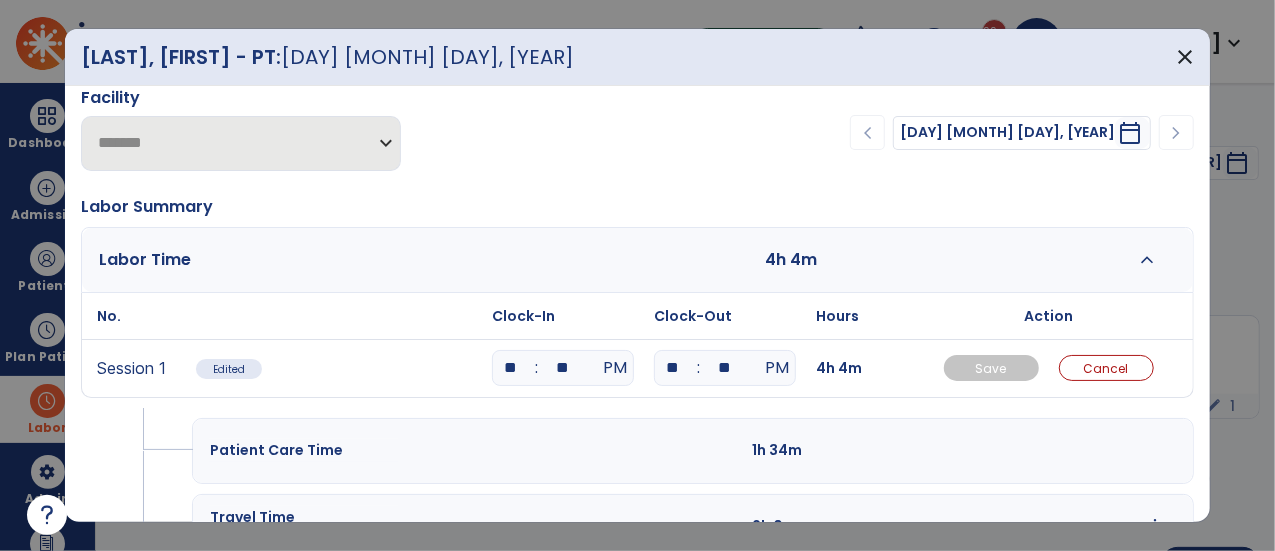 click on "**" at bounding box center (673, 368) 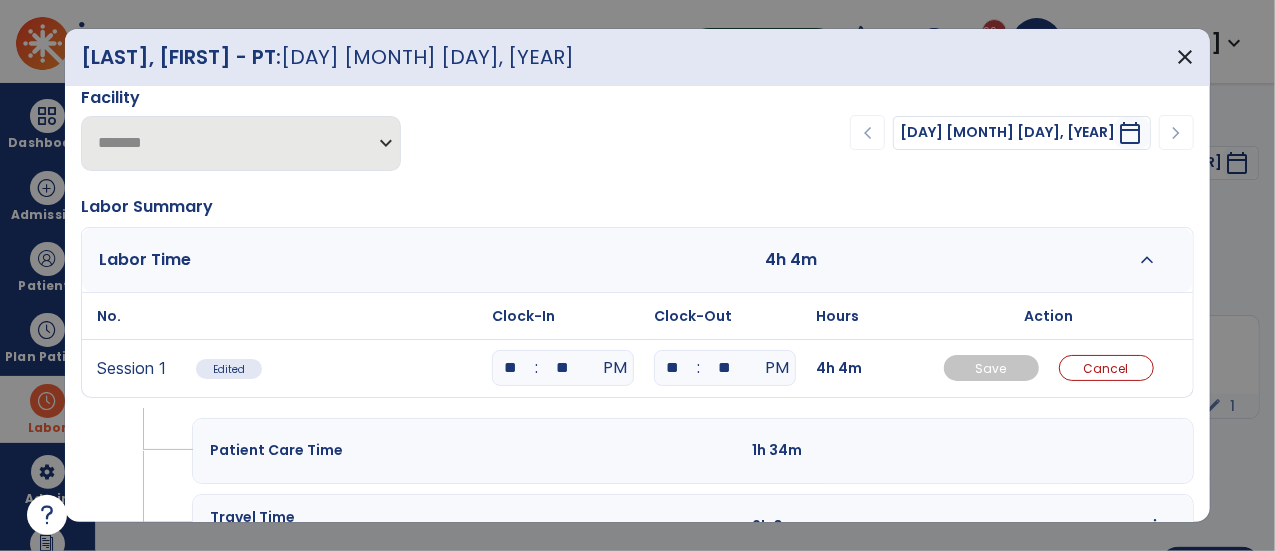 type on "**" 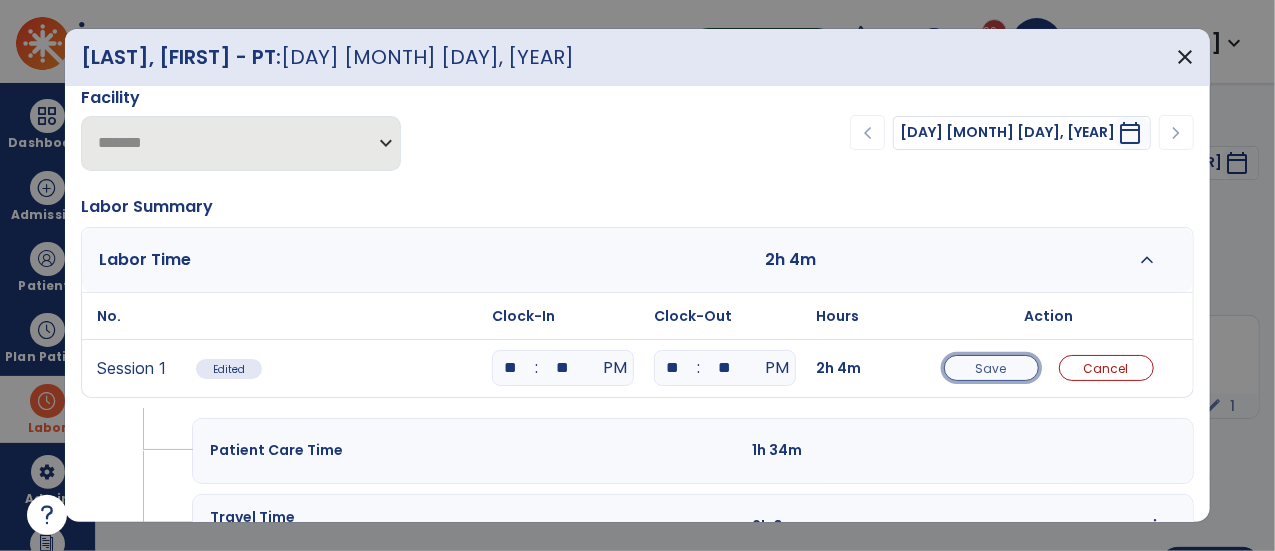 click on "Save" at bounding box center [991, 368] 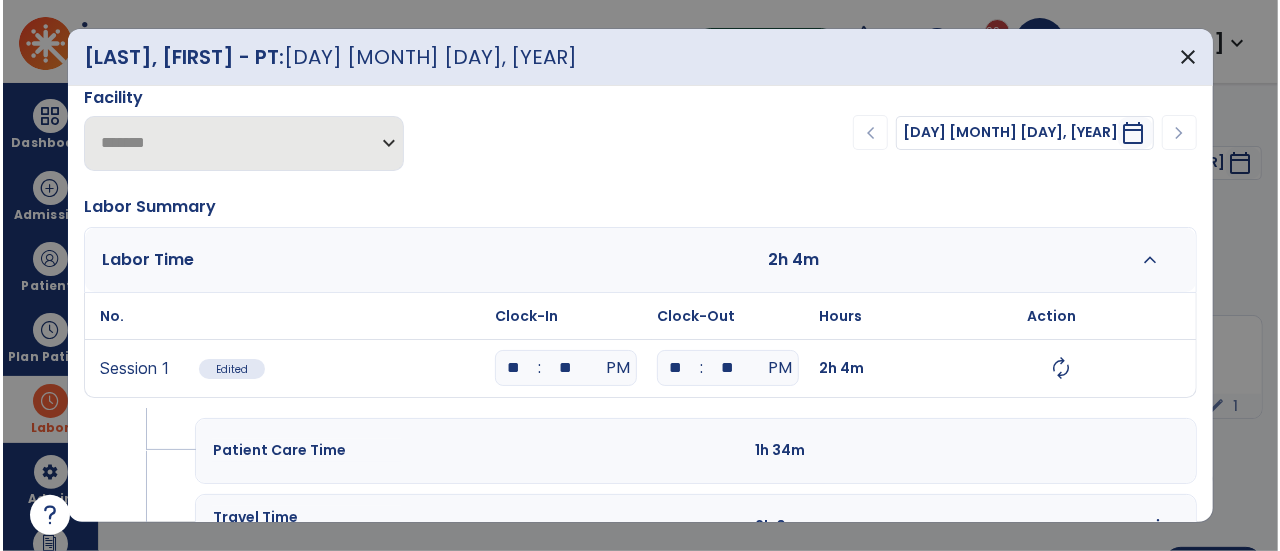 scroll, scrollTop: 0, scrollLeft: 0, axis: both 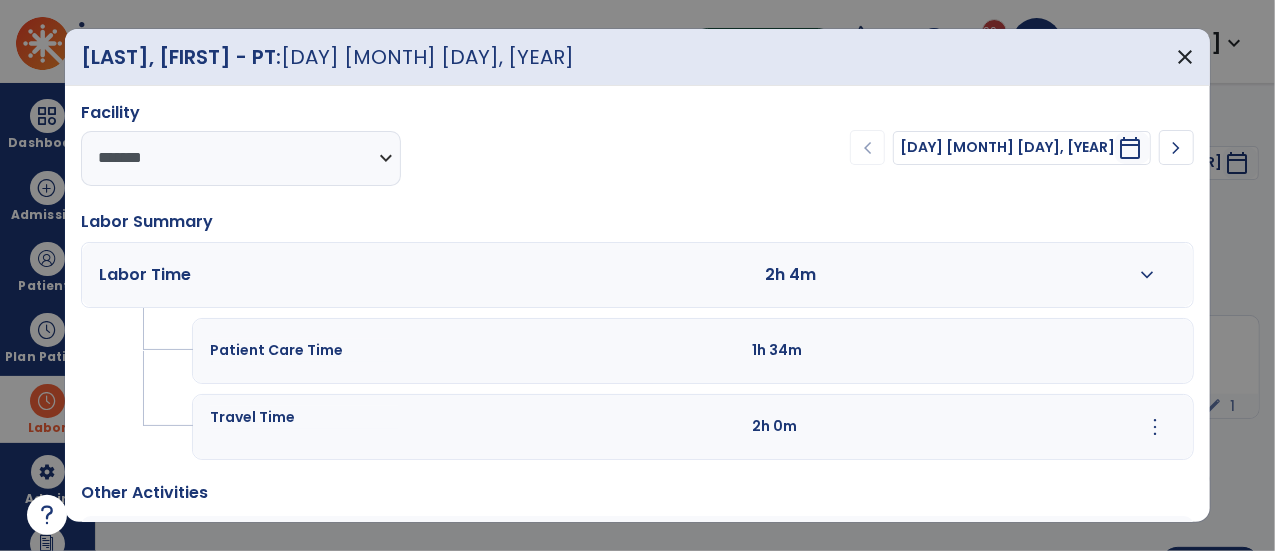 click on "chevron_right" at bounding box center [1177, 148] 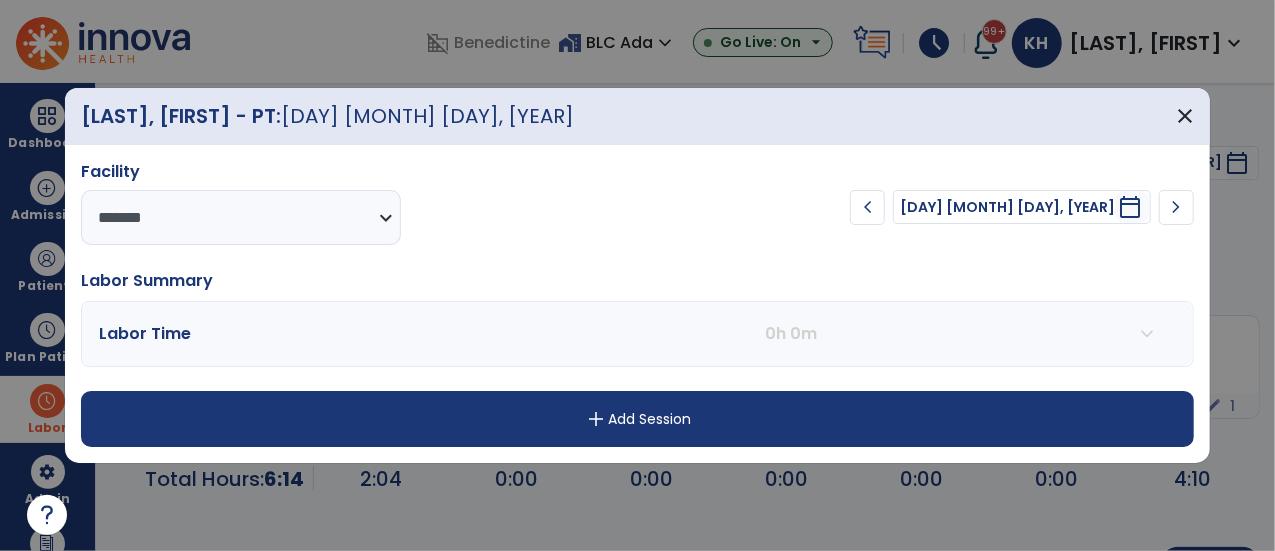 click on "calendar_today" at bounding box center [1130, 207] 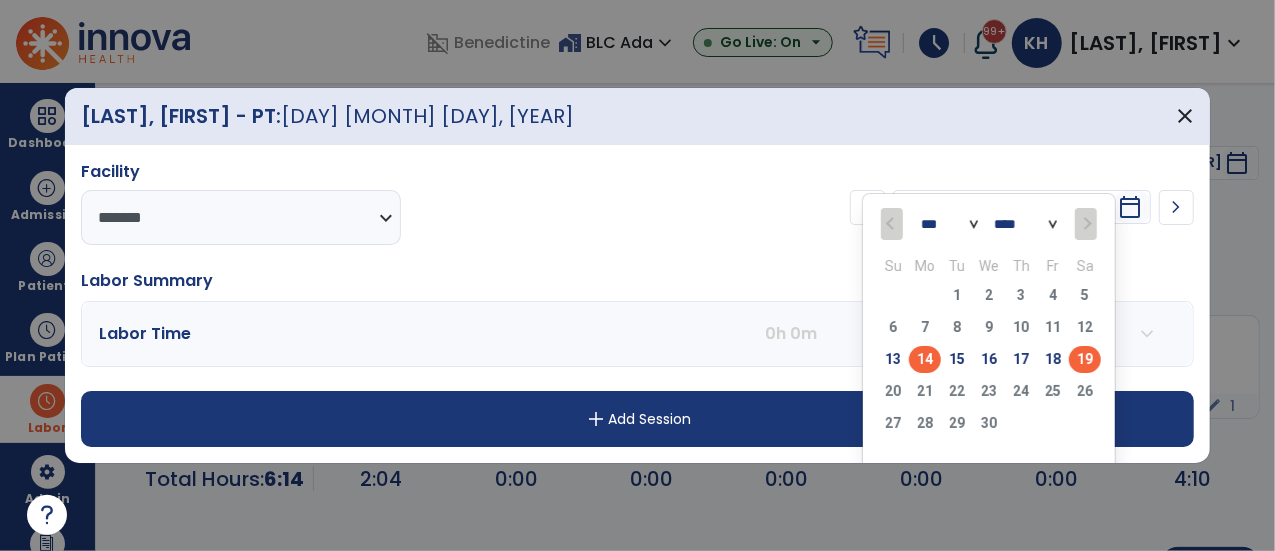 click on "19" at bounding box center (1085, 359) 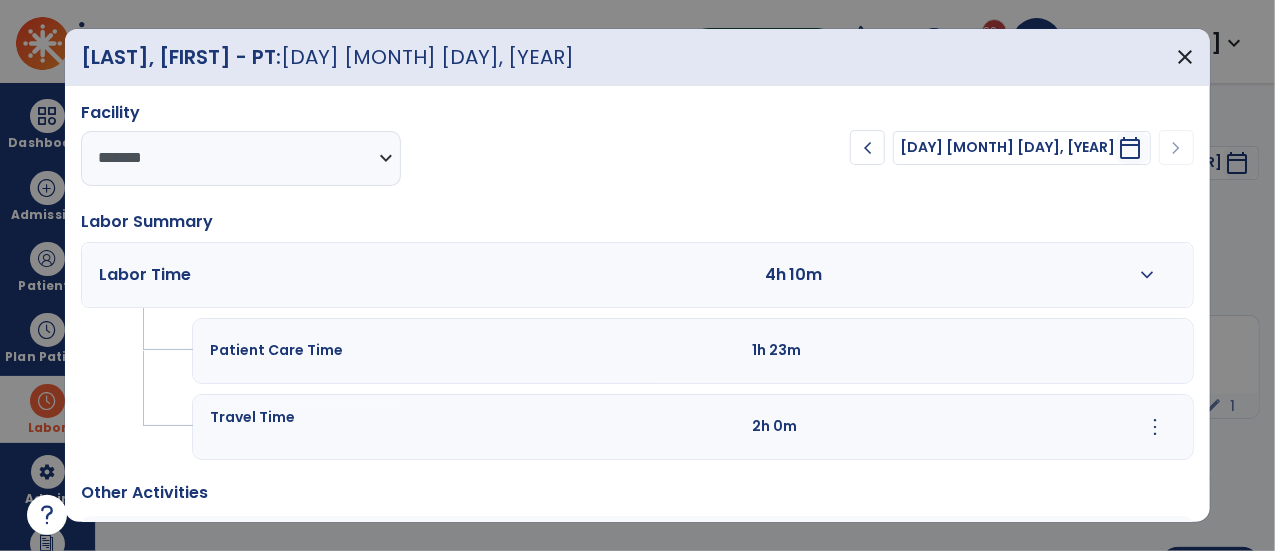 click on "expand_more" at bounding box center [1147, 275] 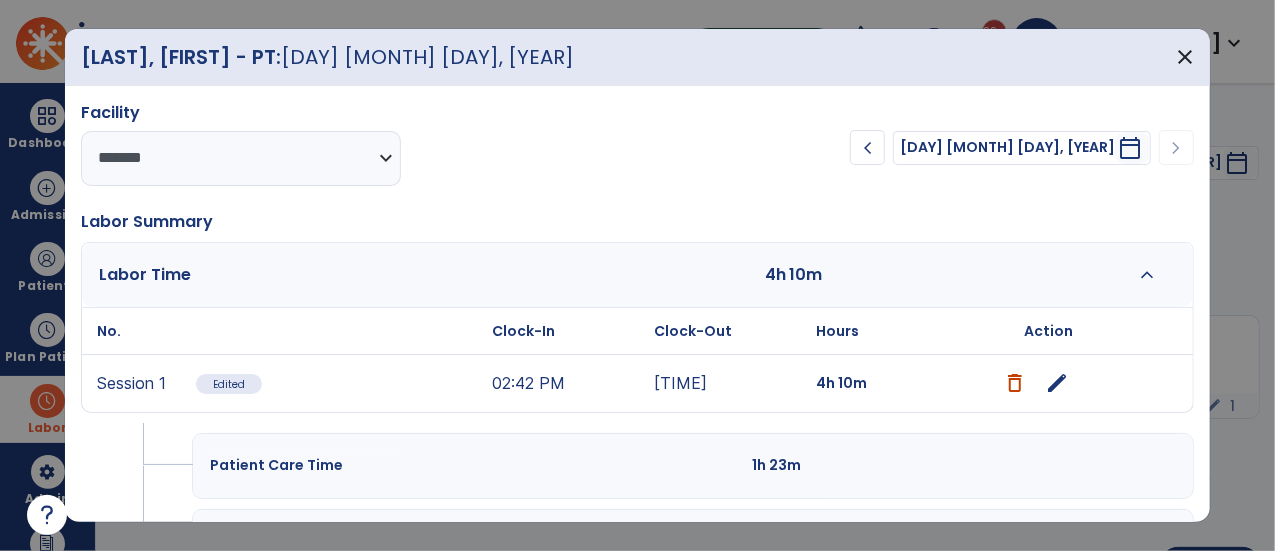 click on "edit" at bounding box center (1058, 383) 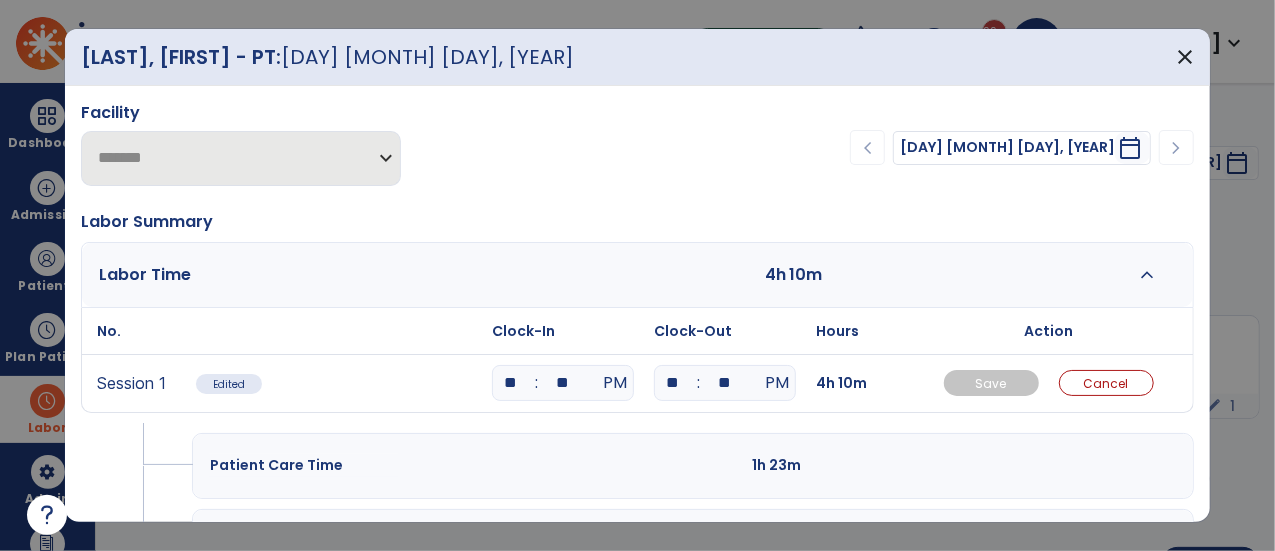 click on "**" at bounding box center (673, 383) 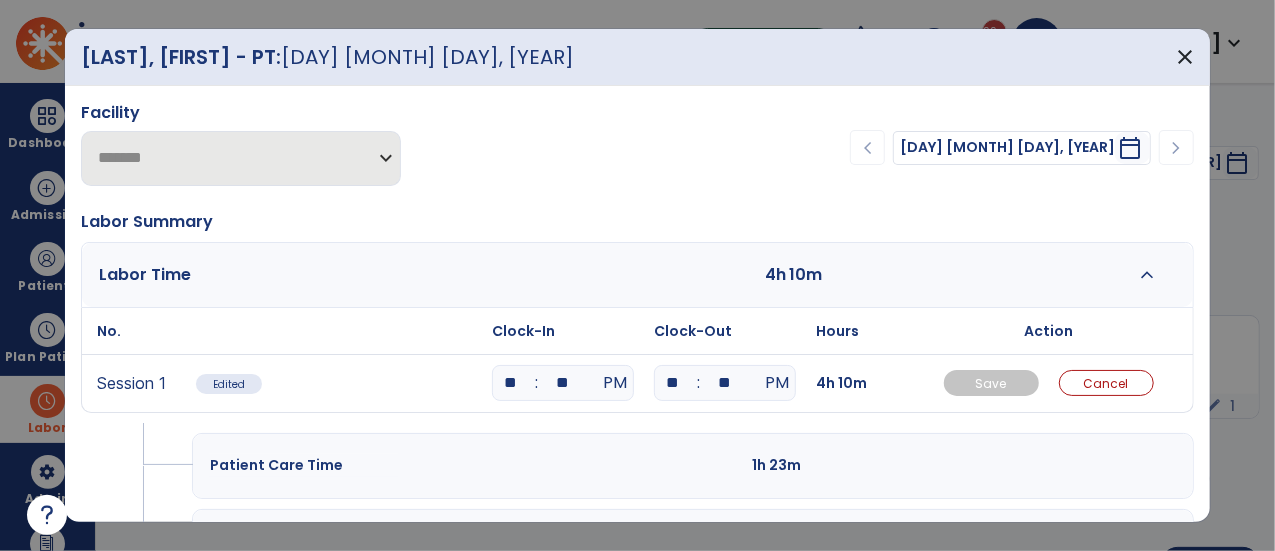 type on "**" 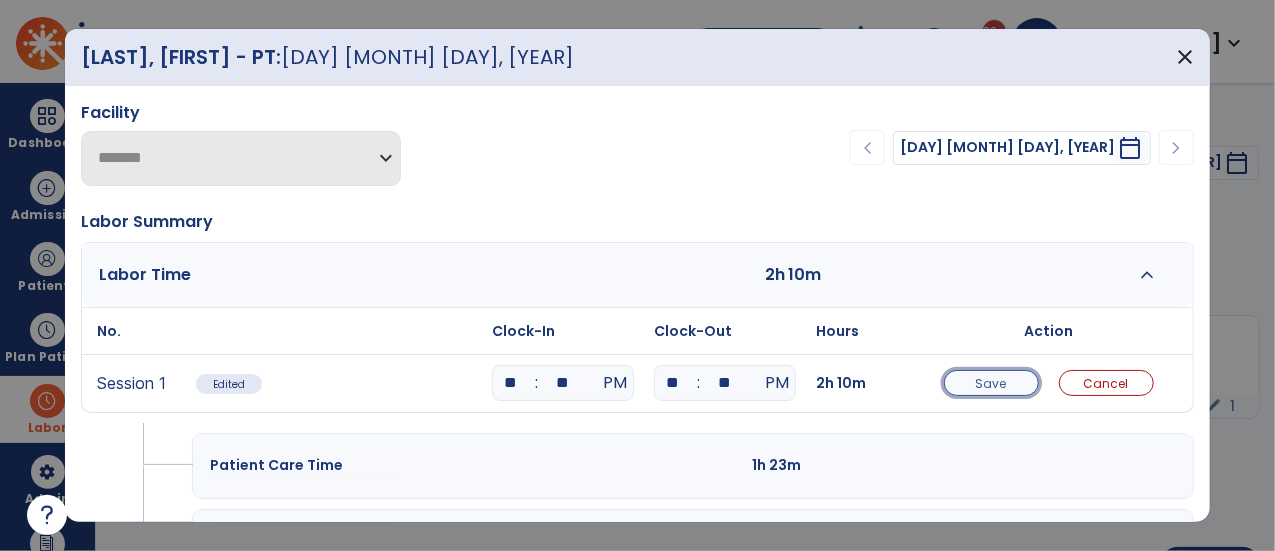 click on "Save" at bounding box center [991, 383] 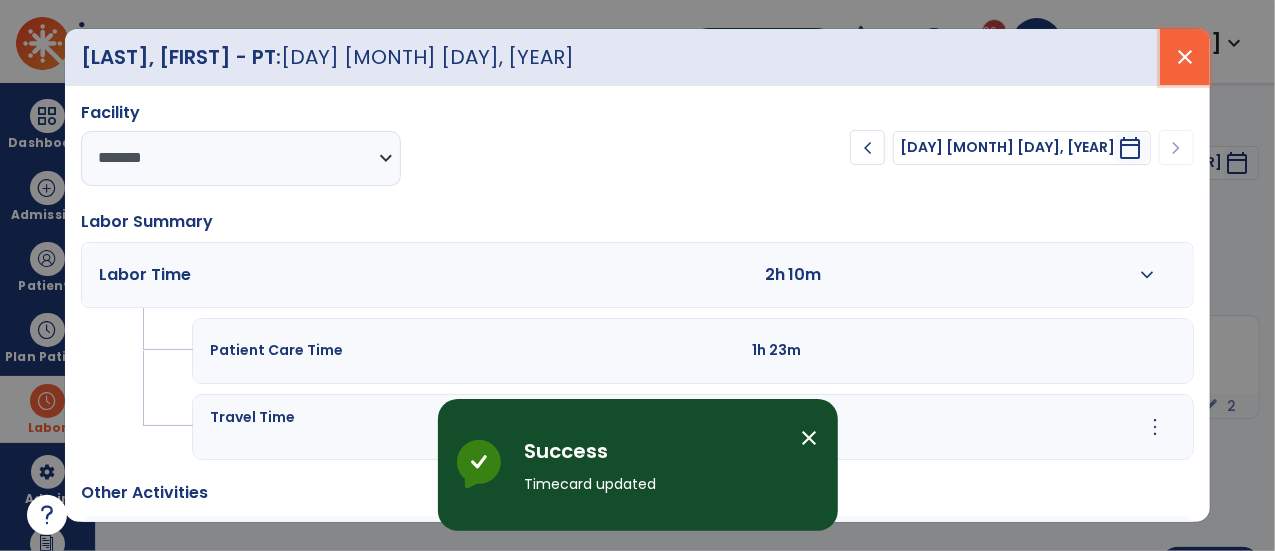 click on "close" at bounding box center [1185, 57] 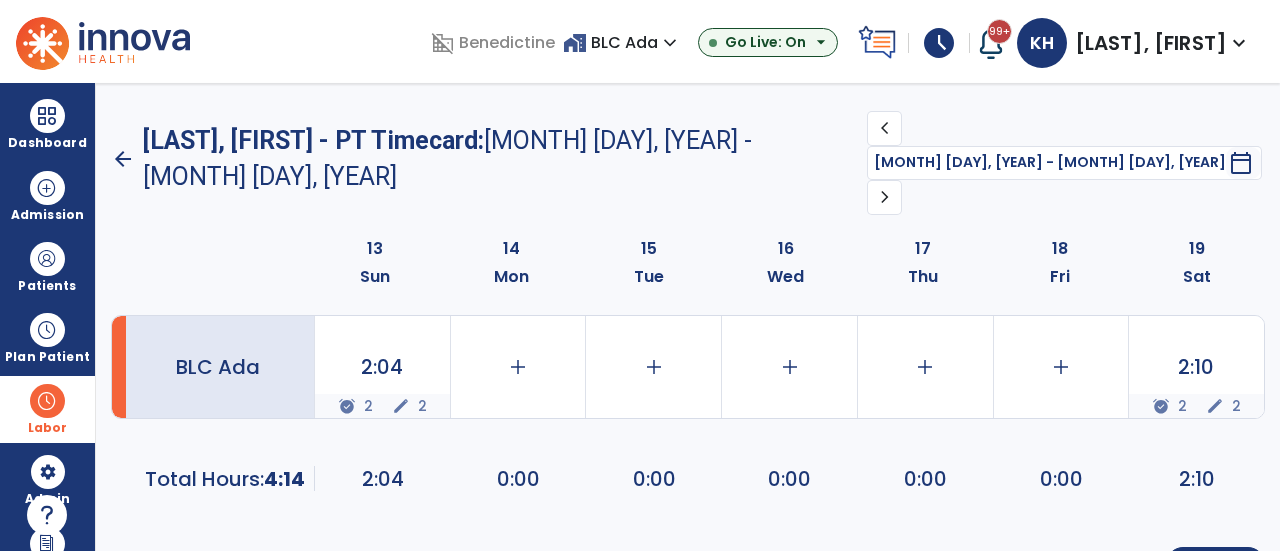 click on "arrow_back" 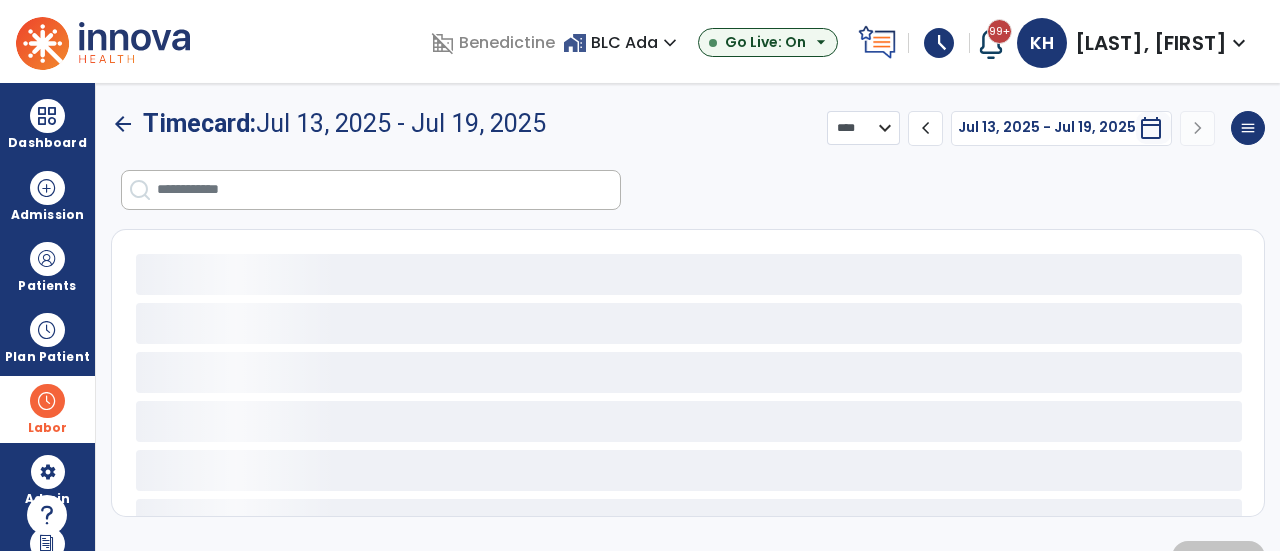 select on "***" 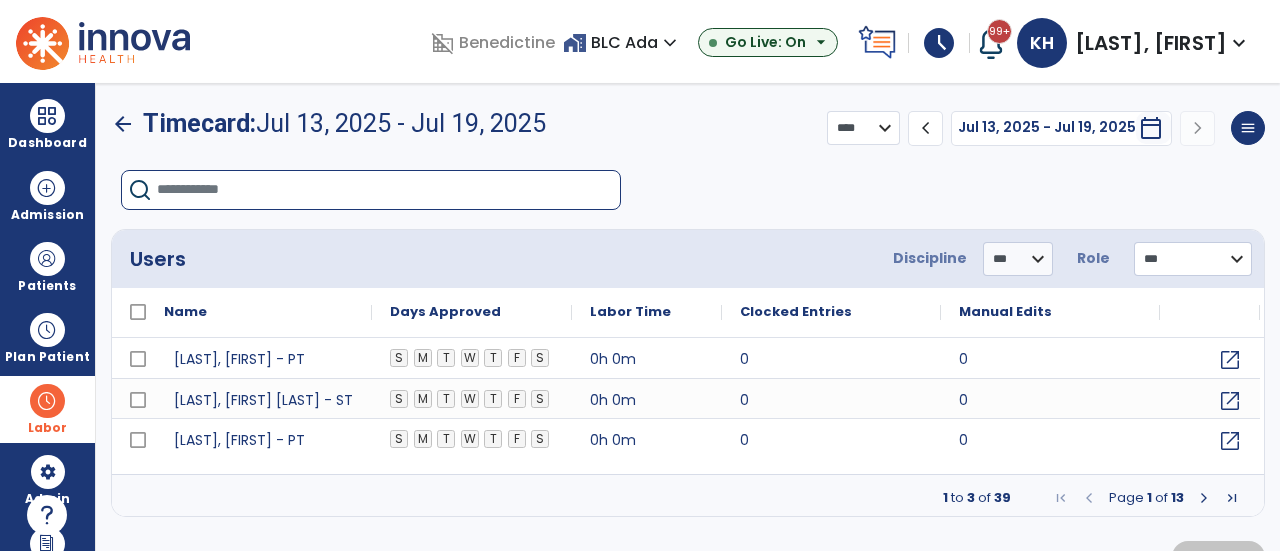 click at bounding box center [388, 190] 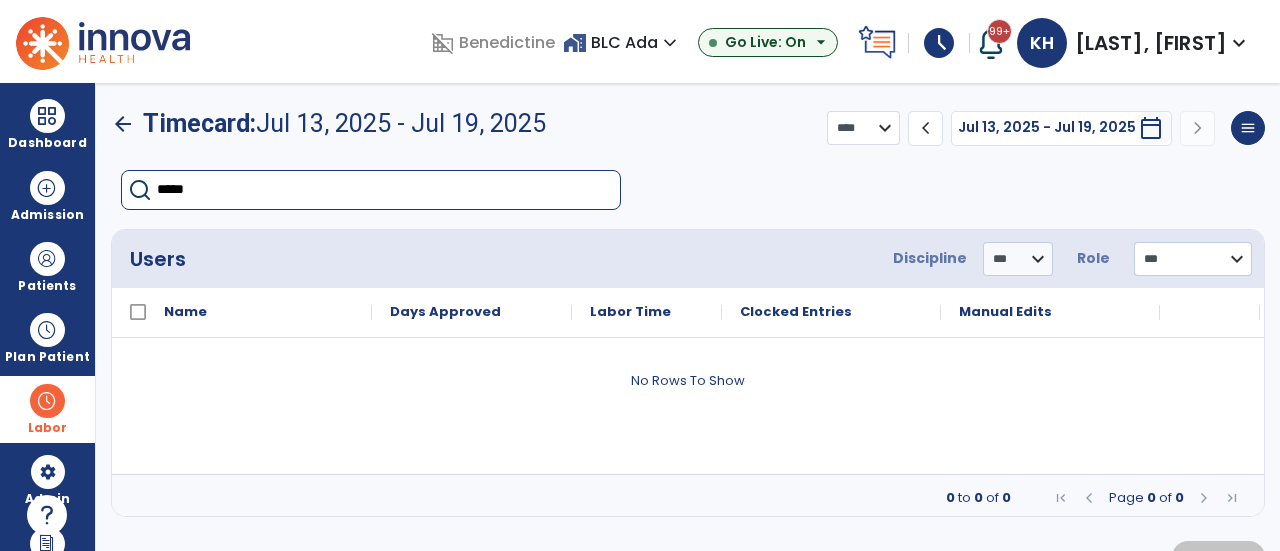 type on "*****" 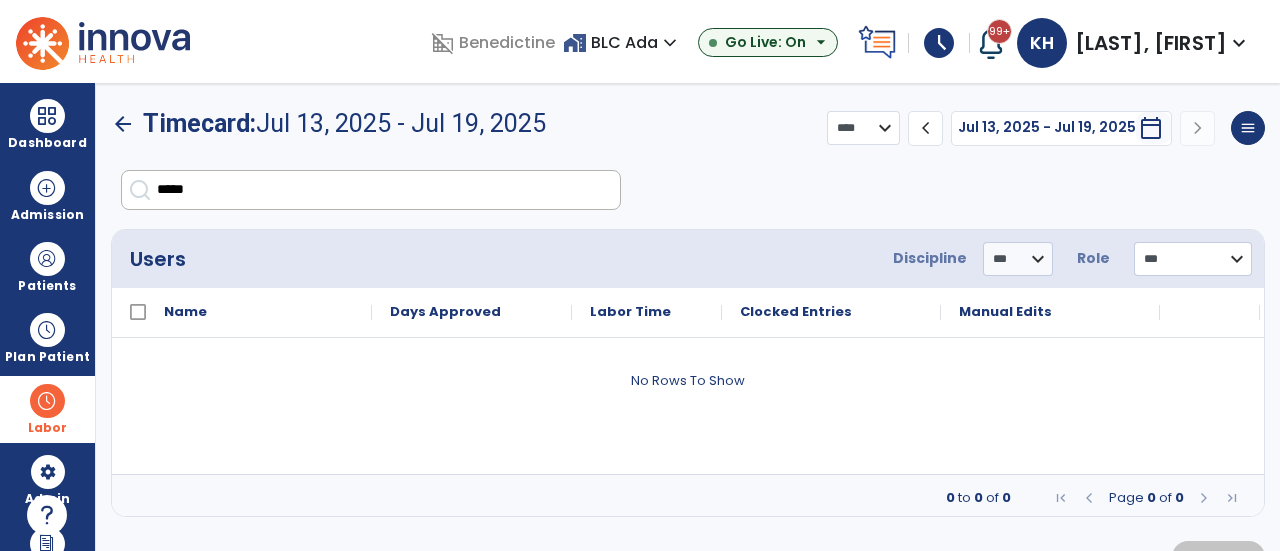 click on "expand_more" at bounding box center (670, 43) 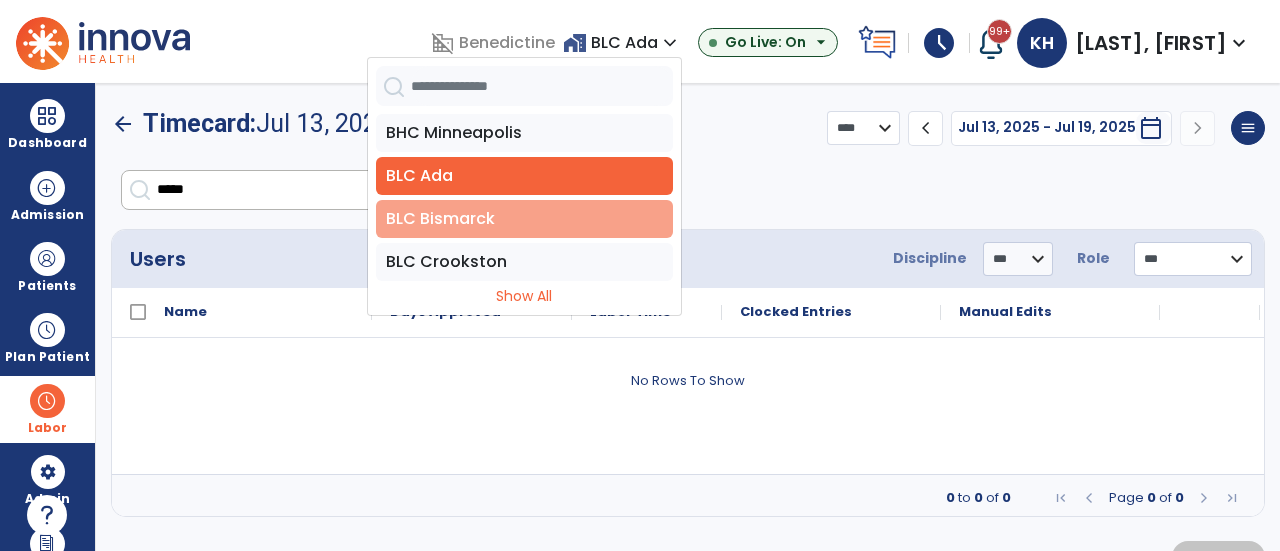 click on "BLC Bismarck" at bounding box center (524, 219) 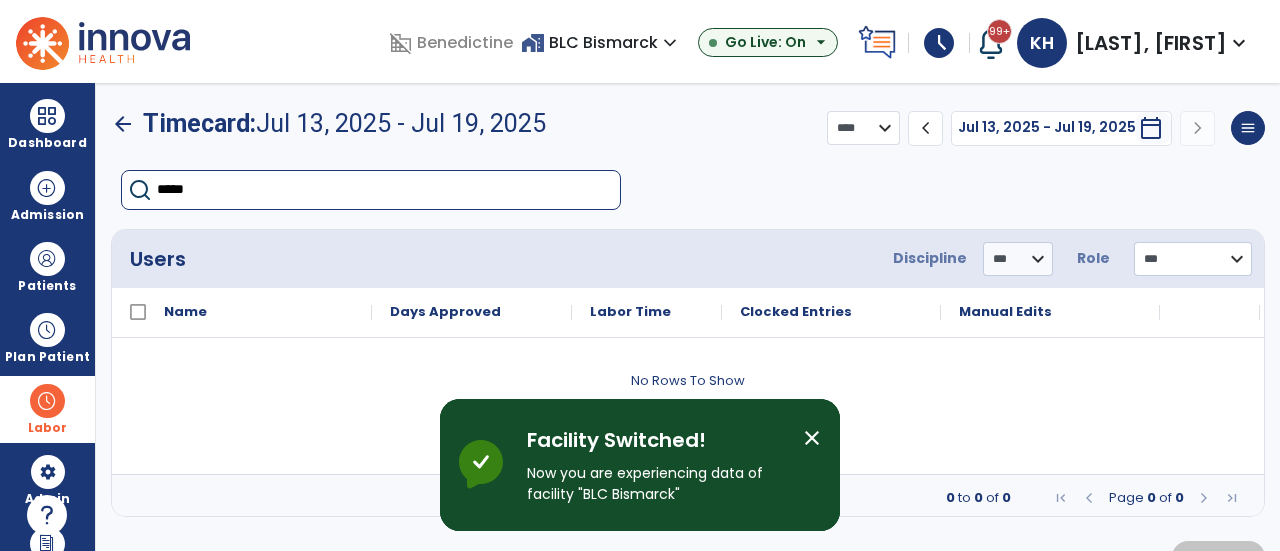 click on "*****" at bounding box center [388, 190] 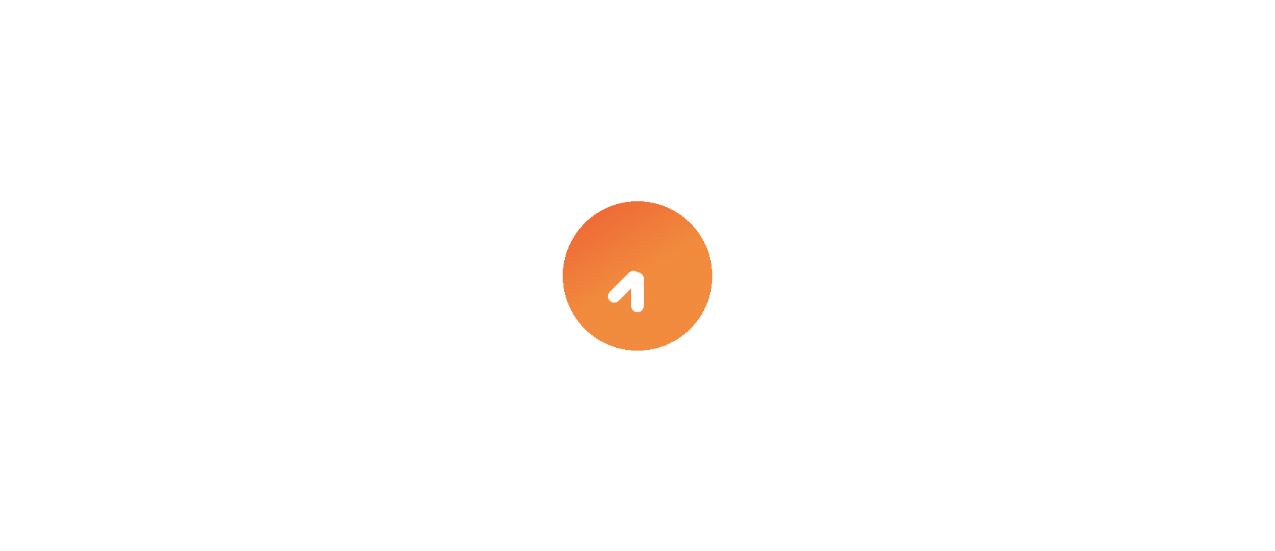 scroll, scrollTop: 0, scrollLeft: 0, axis: both 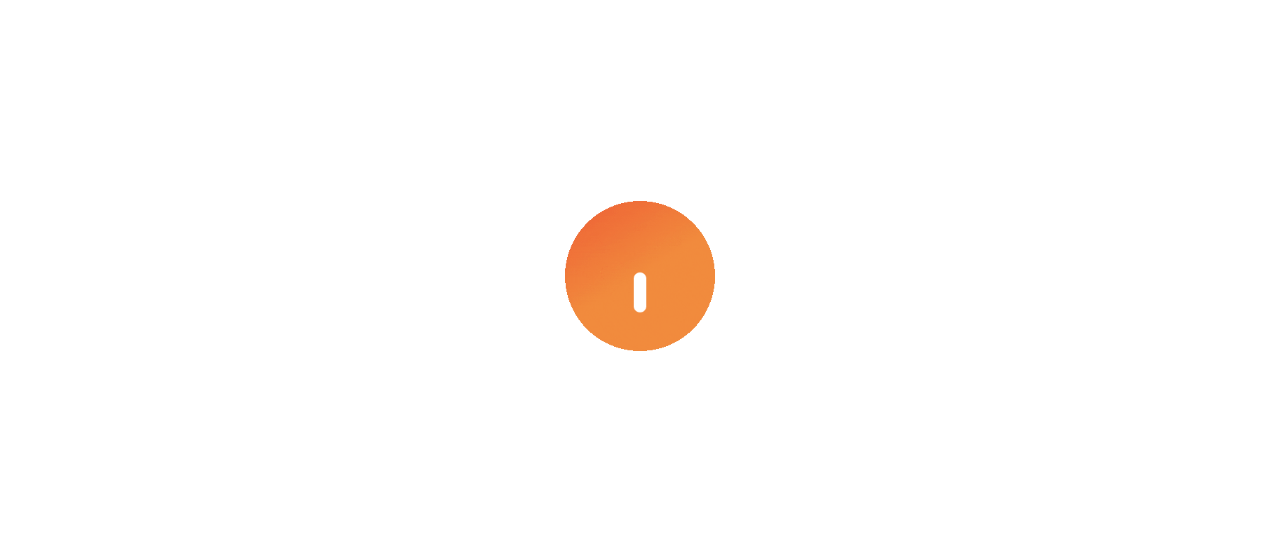 select on "***" 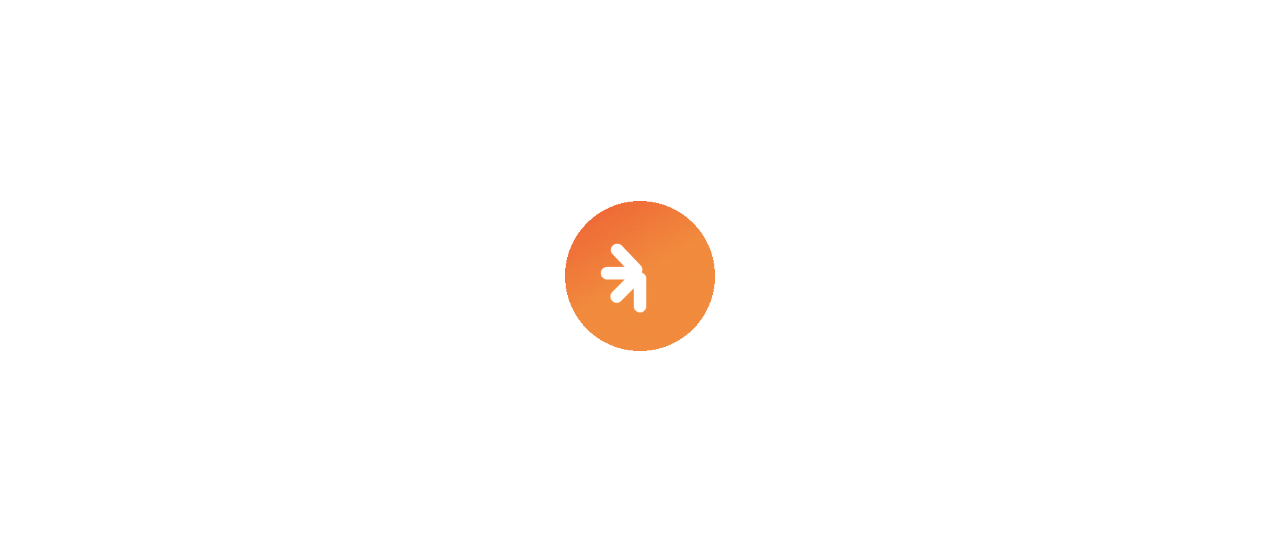 select on "****" 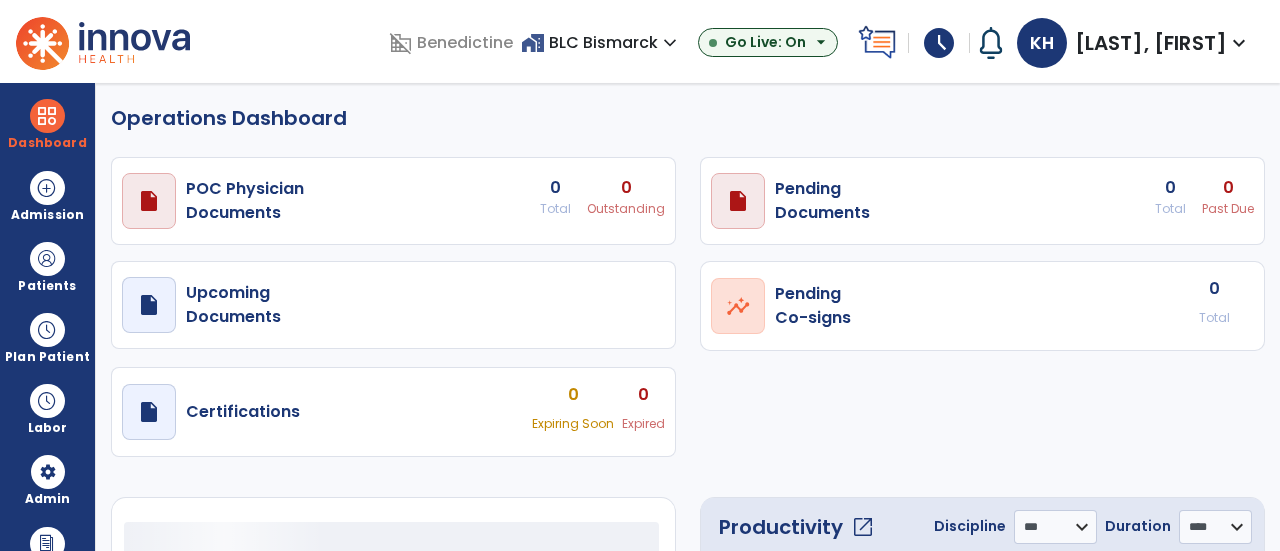 select on "***" 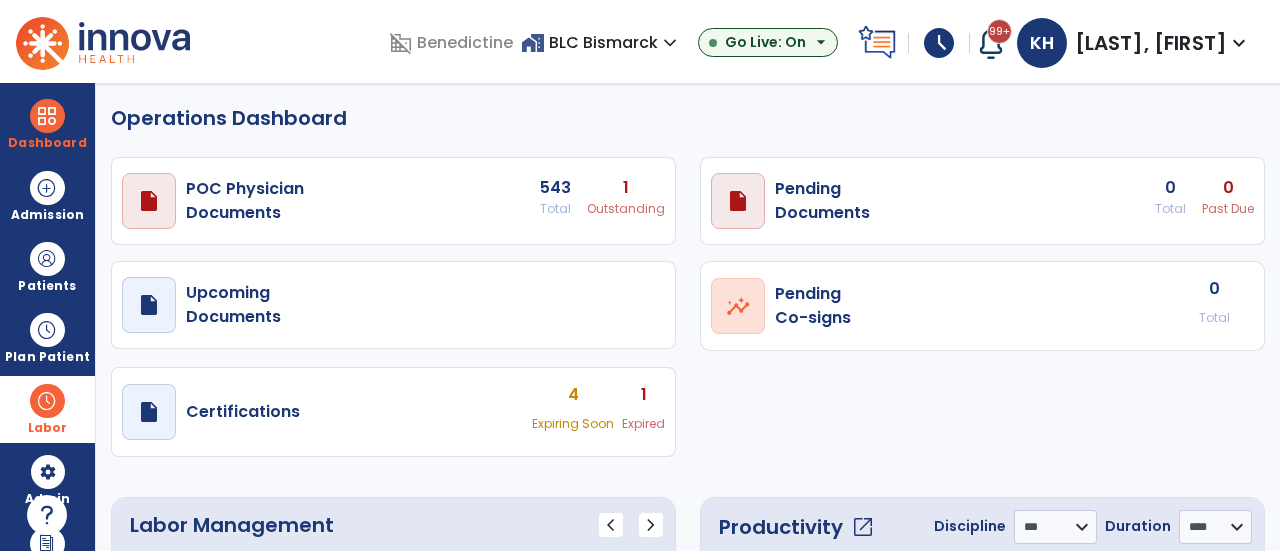 click at bounding box center [47, 401] 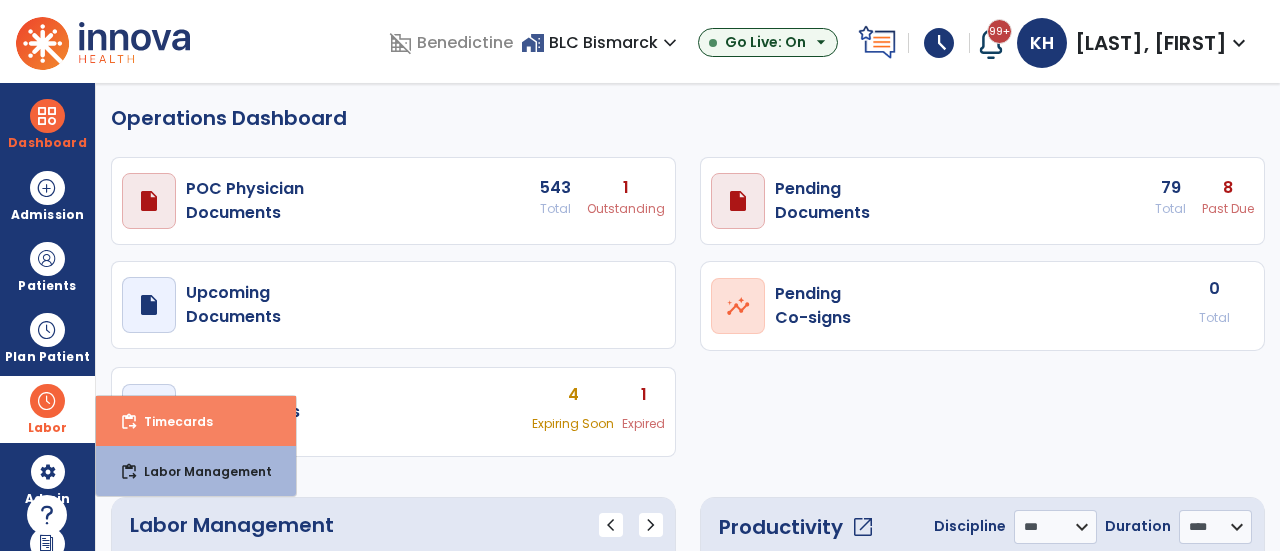 click on "Timecards" at bounding box center [170, 421] 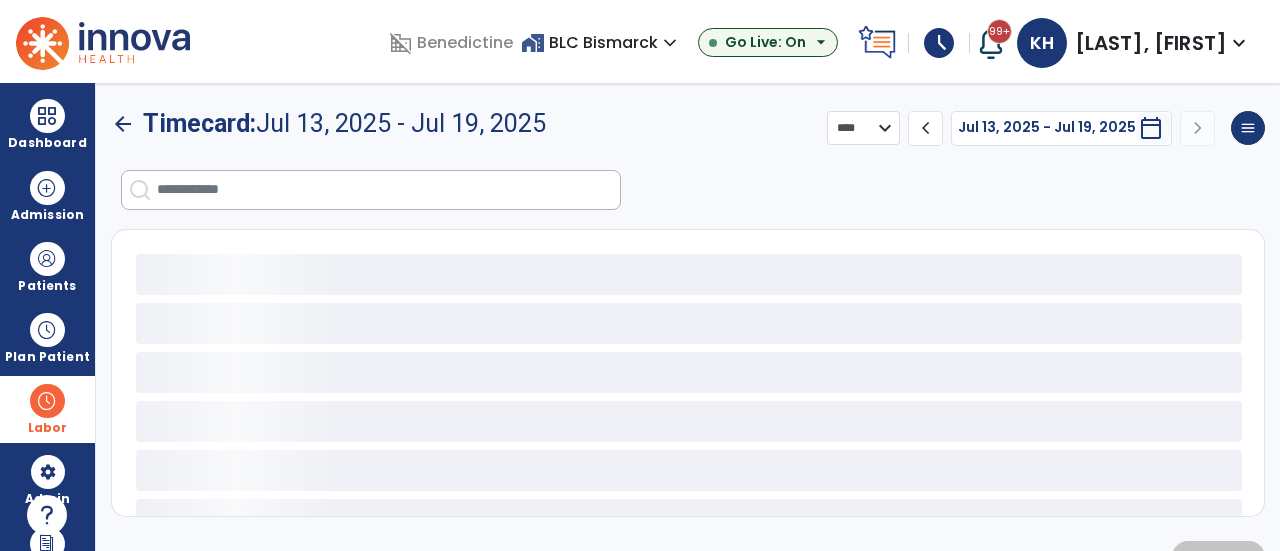 select on "***" 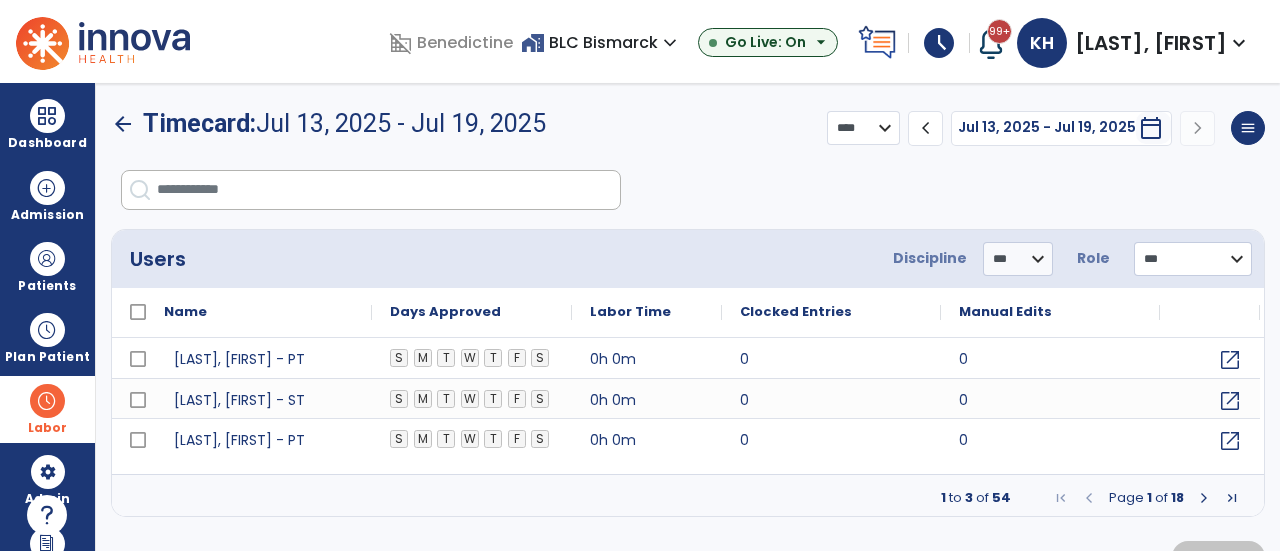 click at bounding box center [388, 190] 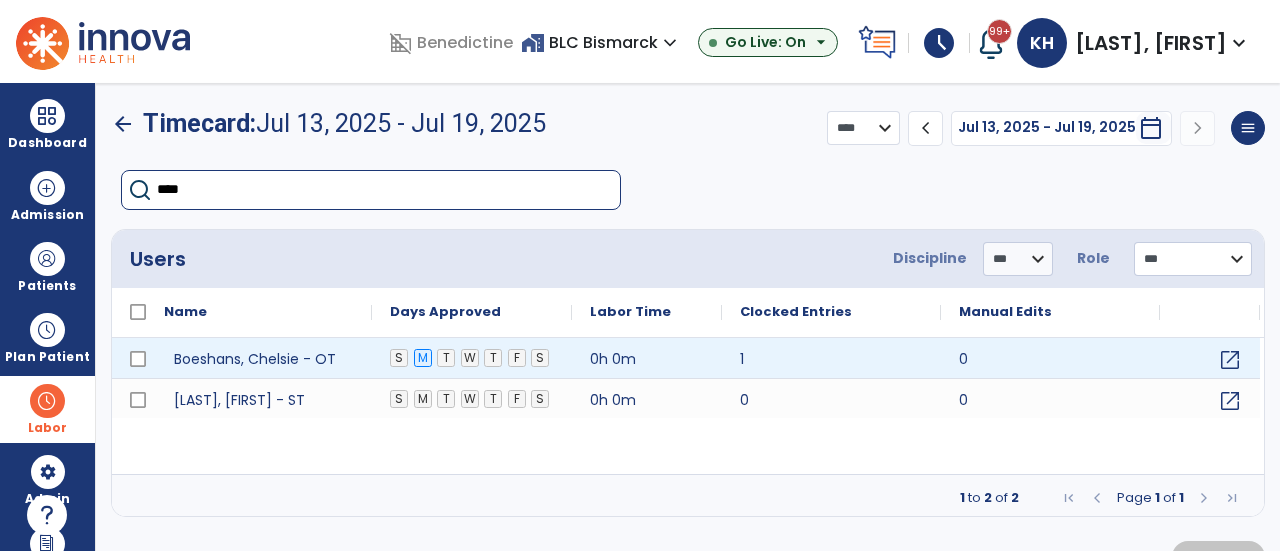 type on "****" 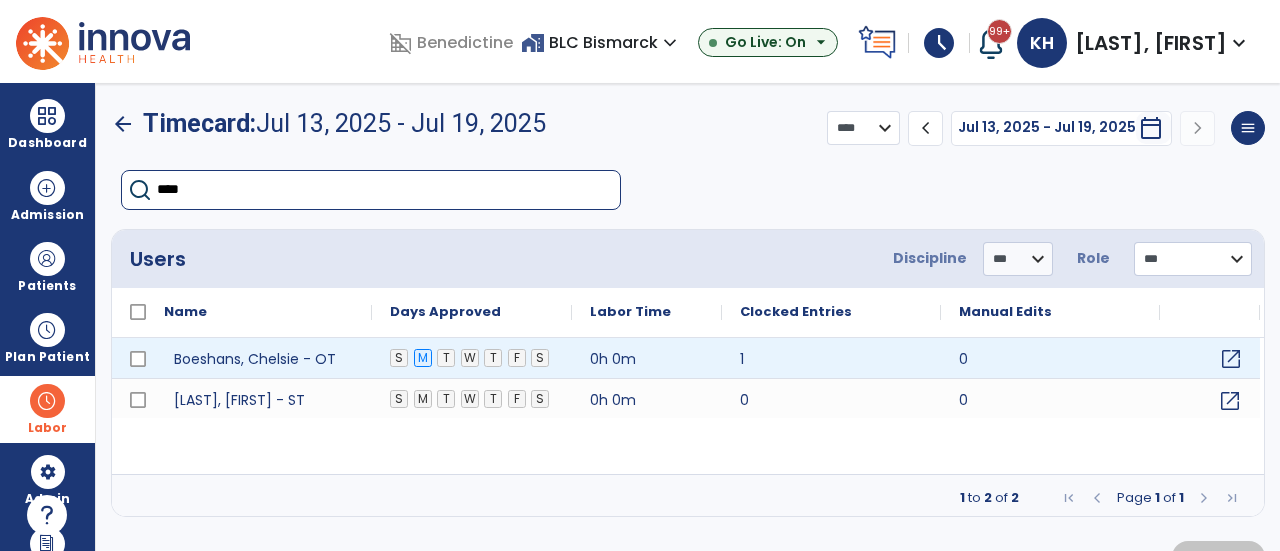 click on "open_in_new" 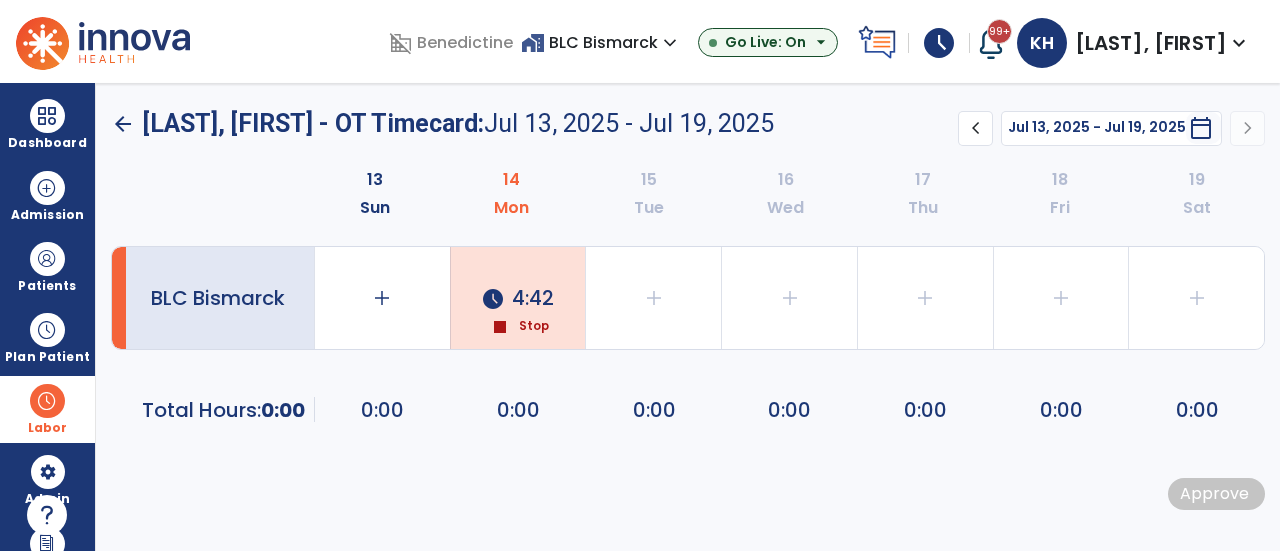 click on "calendar_today" at bounding box center (1201, 128) 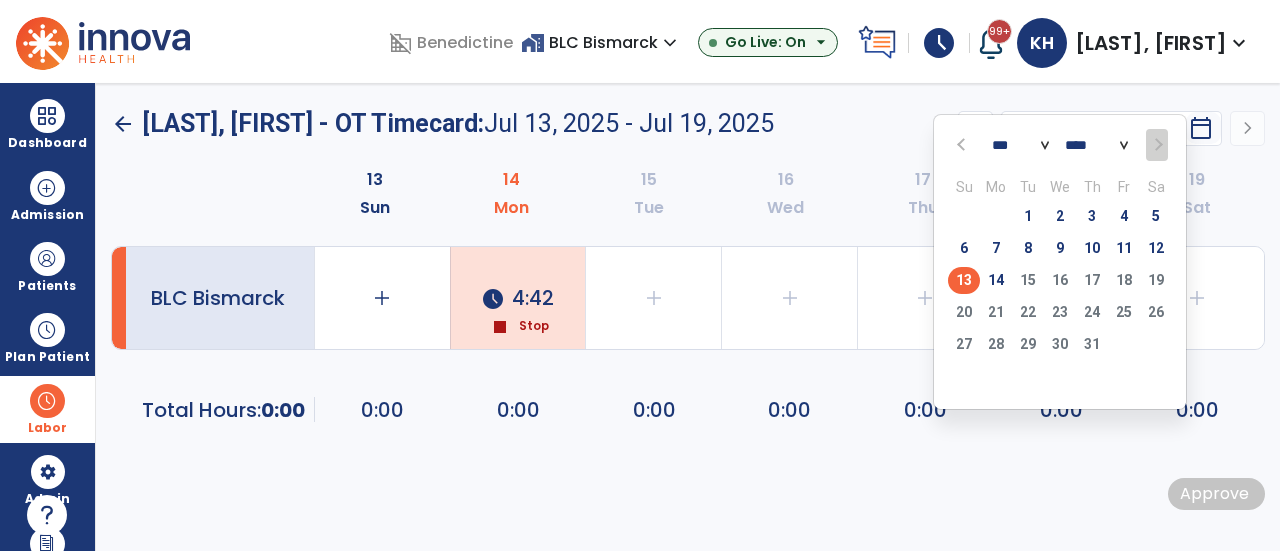 click on "*** *** *** *** *** *** ***" at bounding box center (1020, 145) 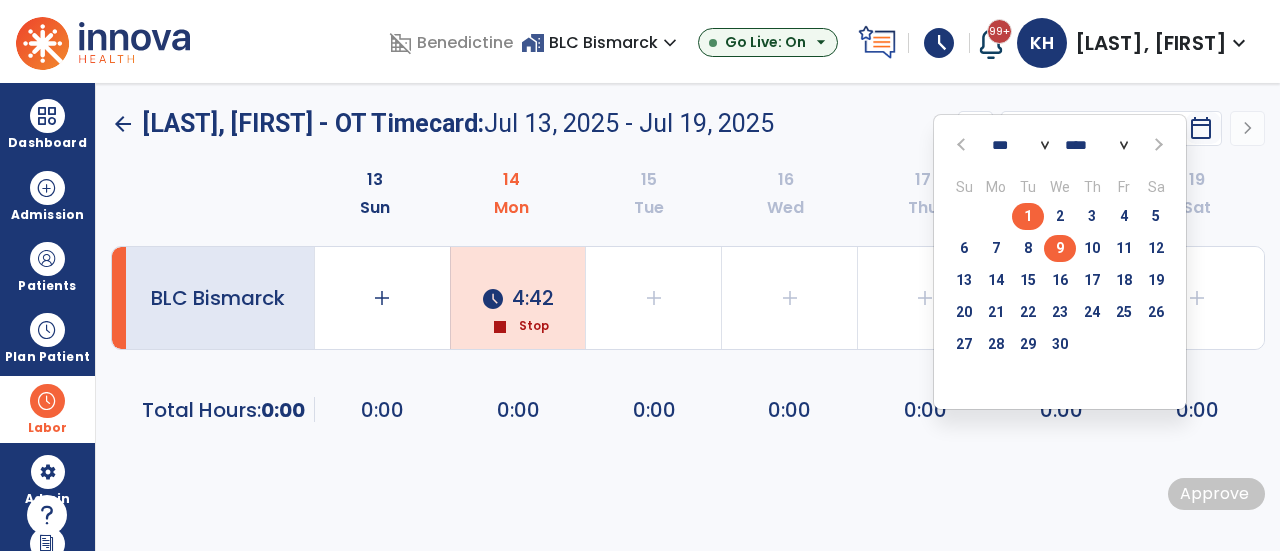 click on "9" at bounding box center (1060, 248) 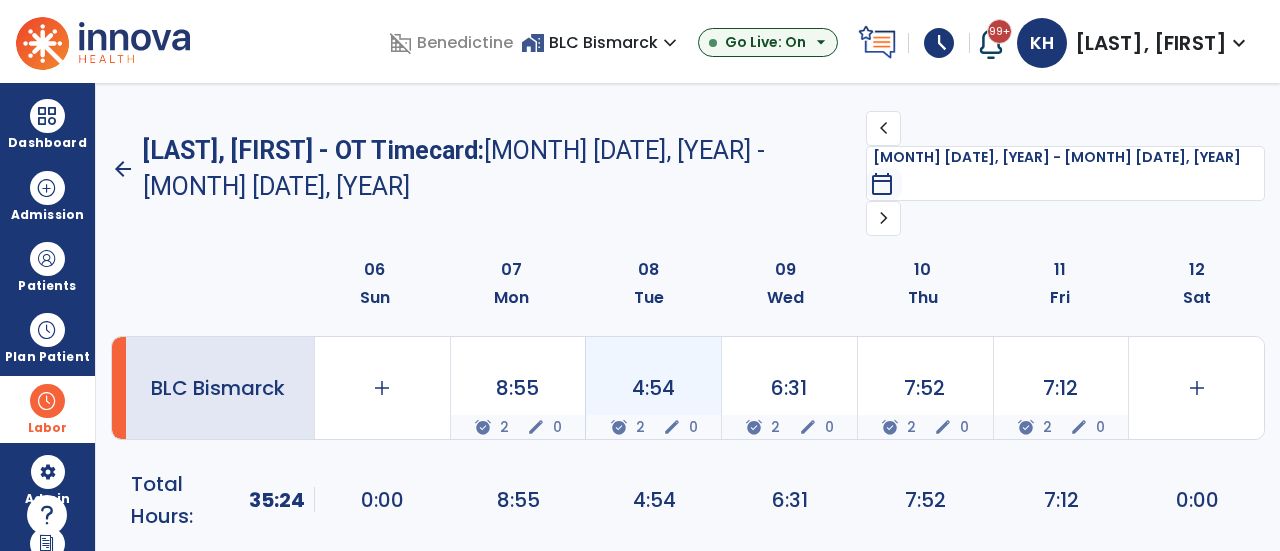 click on "4:54" 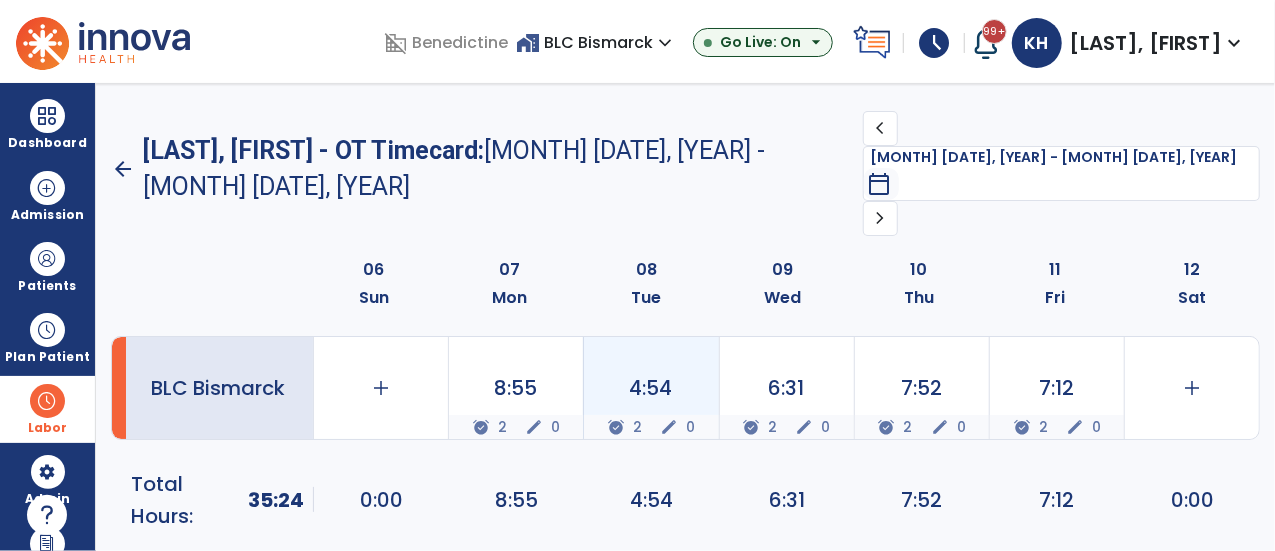 select on "**********" 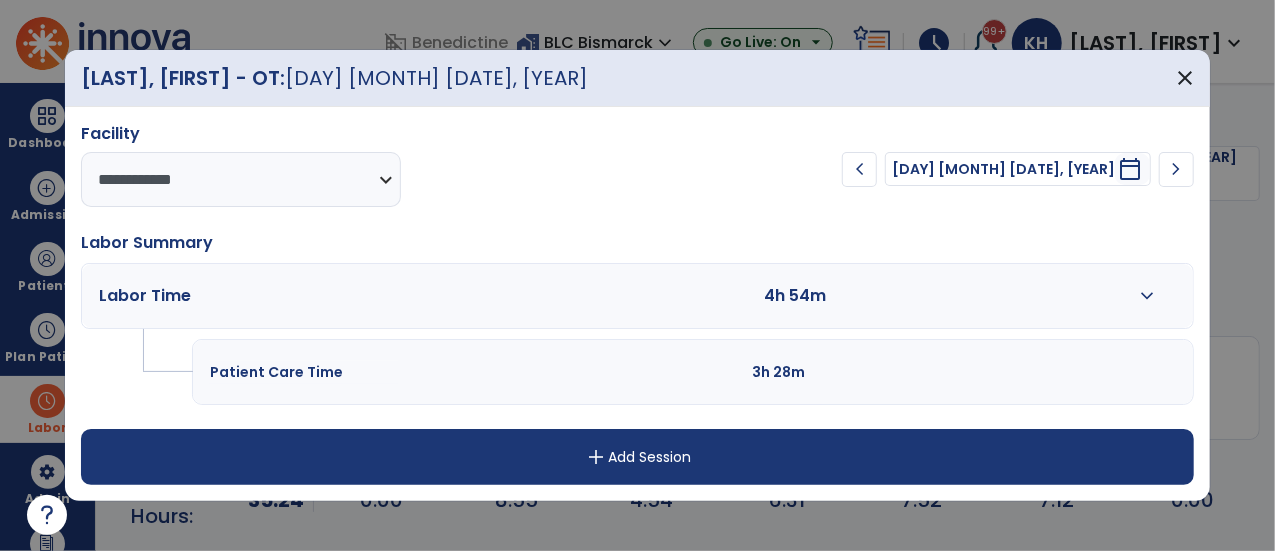 click on "expand_more" at bounding box center (1148, 296) 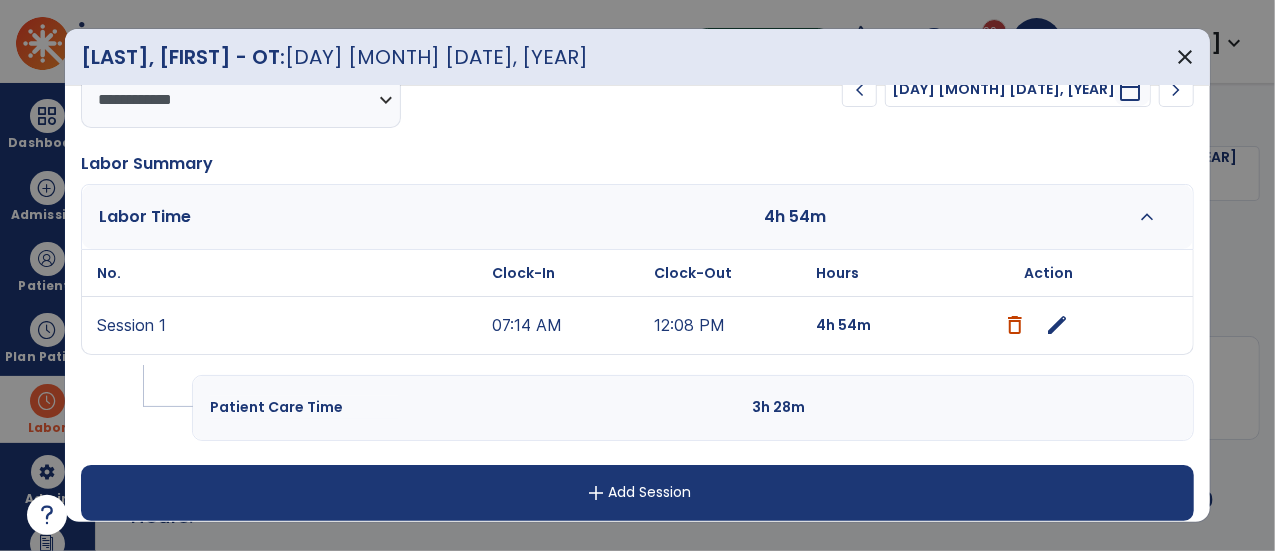 scroll, scrollTop: 68, scrollLeft: 0, axis: vertical 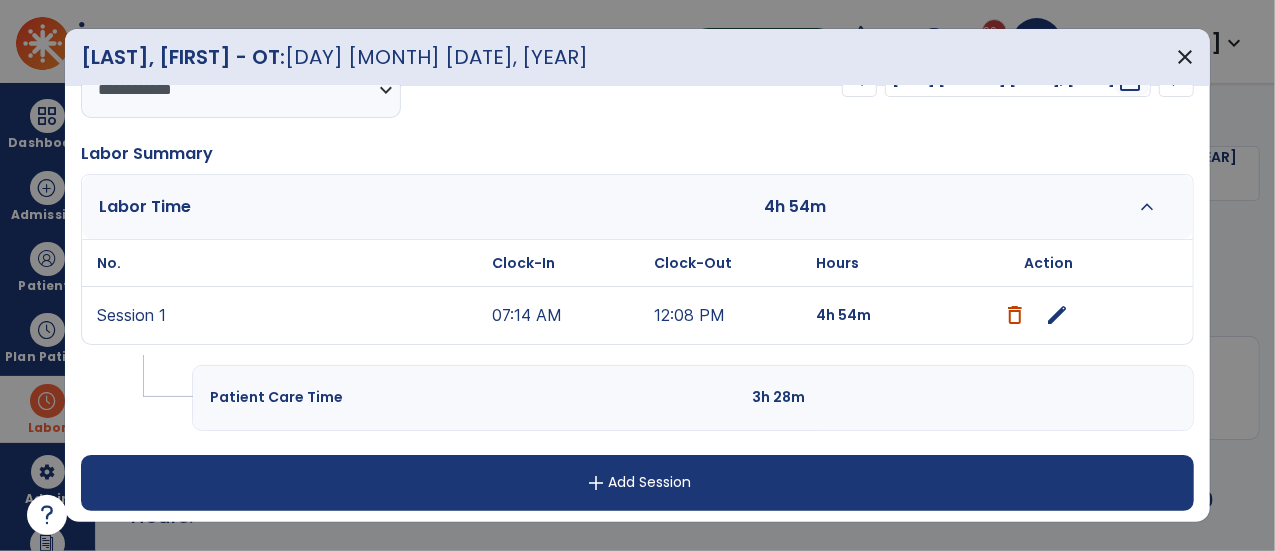 click on "edit" at bounding box center [1058, 315] 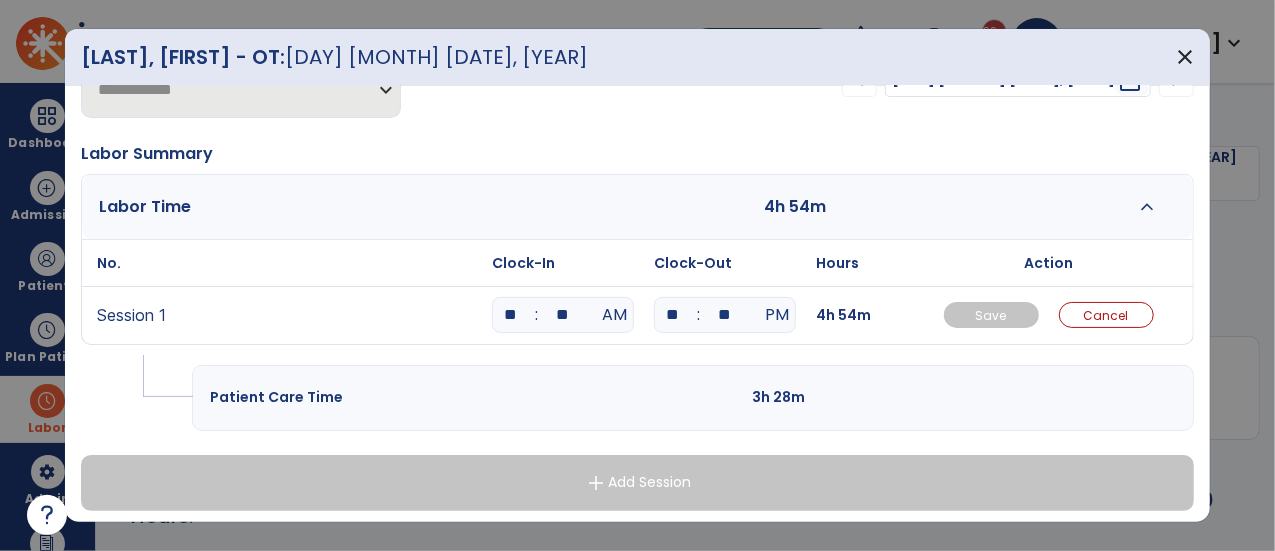 drag, startPoint x: 1212, startPoint y: 228, endPoint x: 1200, endPoint y: 227, distance: 12.0415945 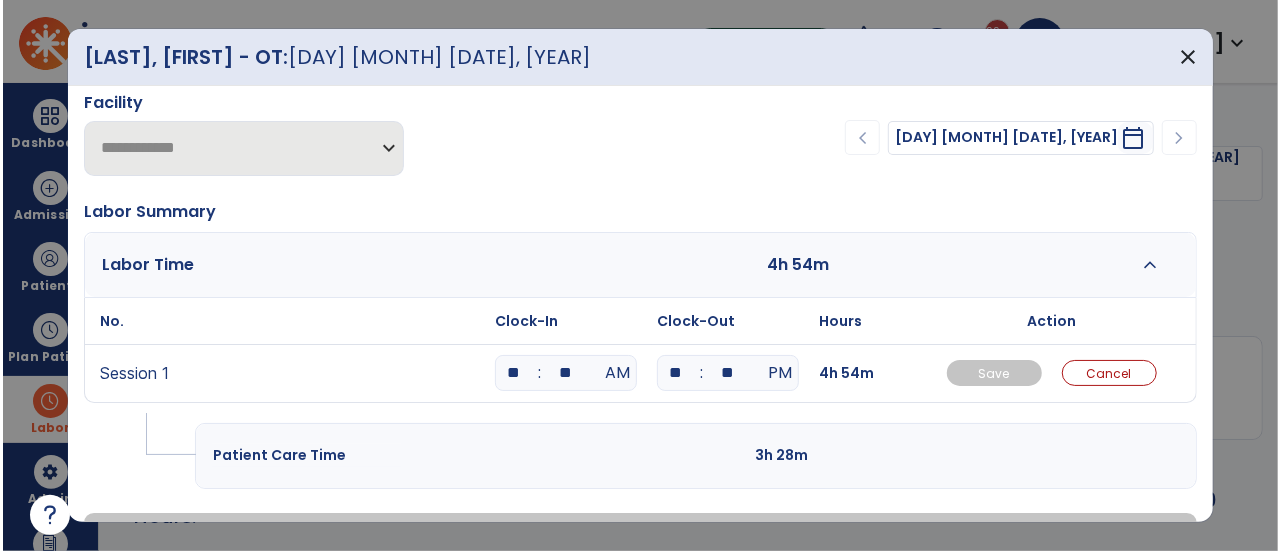 scroll, scrollTop: 0, scrollLeft: 0, axis: both 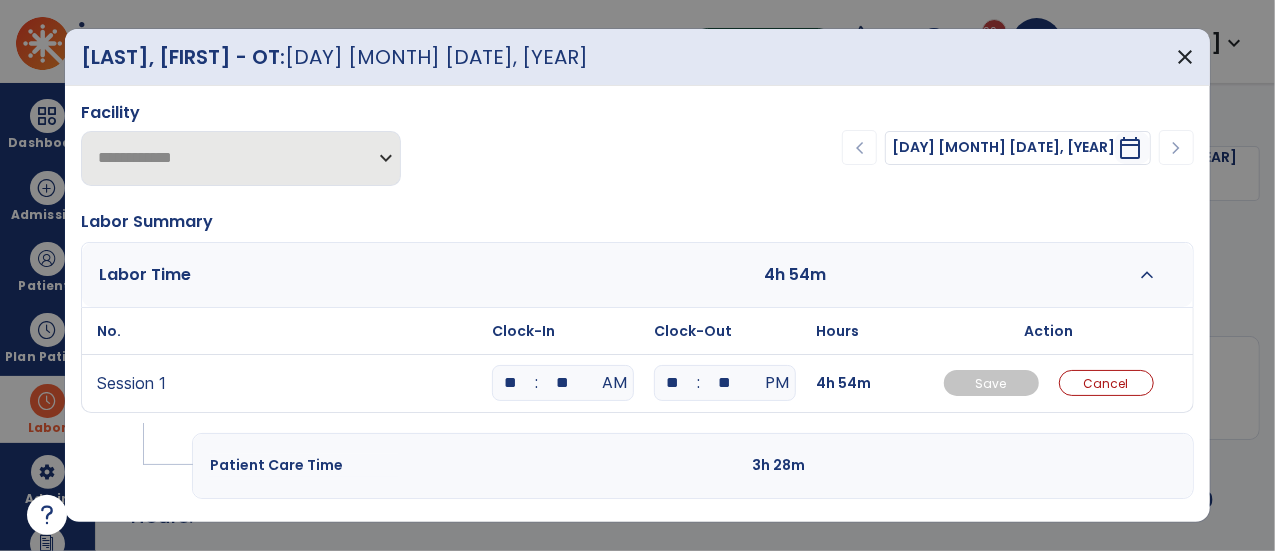 click on "chevron_left Tuesday Apr 08, 2025  ********  calendar_today  chevron_right" at bounding box center [969, 148] 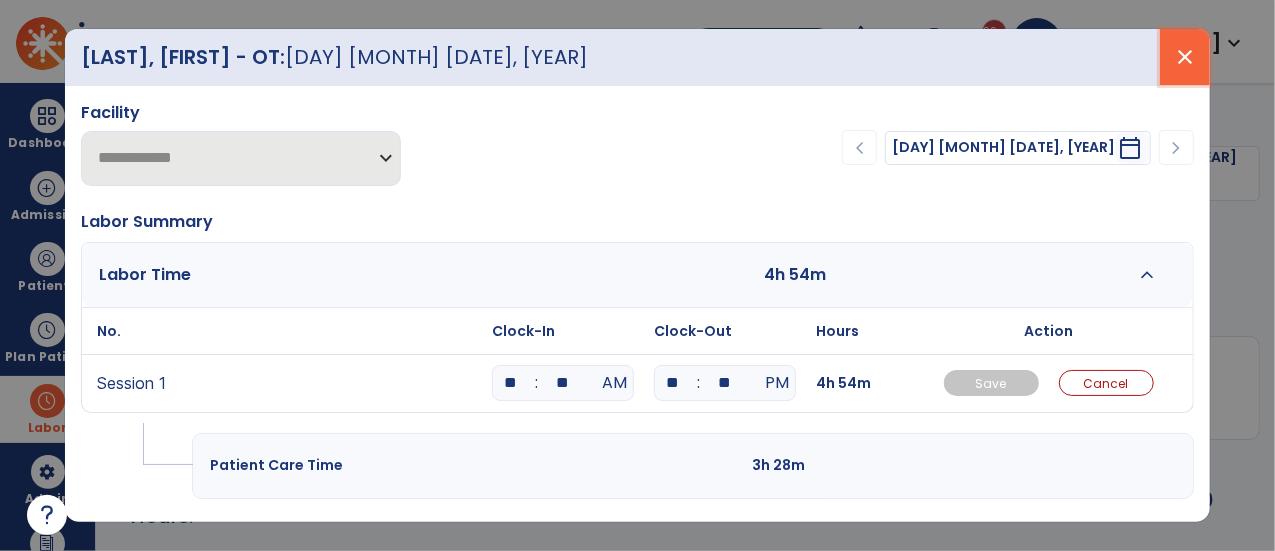 click on "close" at bounding box center [1185, 57] 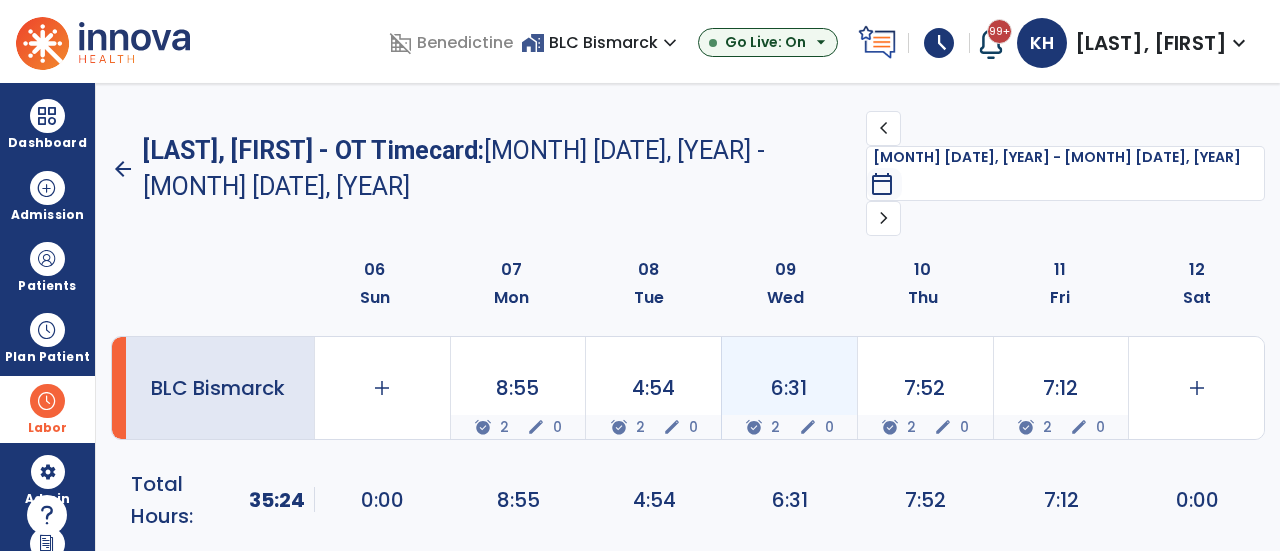 click on "edit" 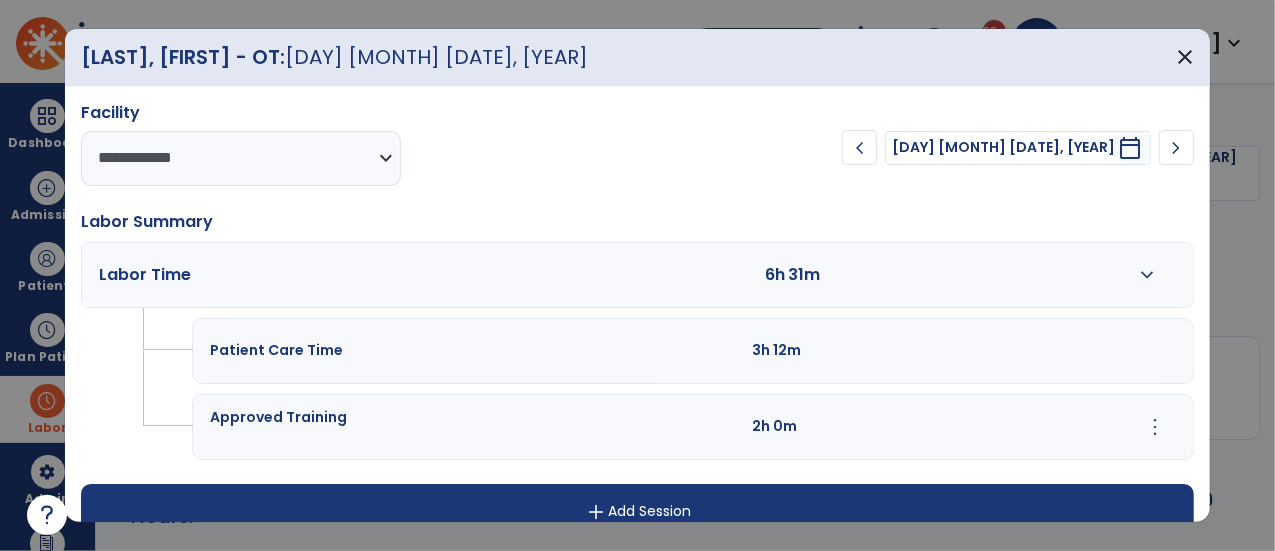 click on "chevron_right" at bounding box center [1177, 148] 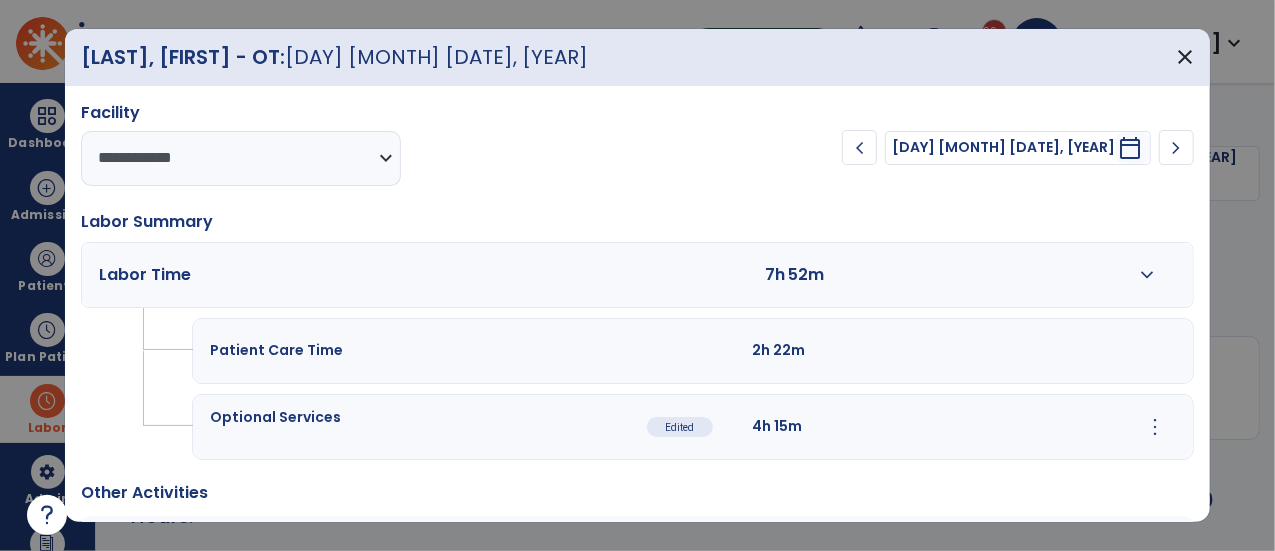 click on "4h 15m" at bounding box center [862, 427] 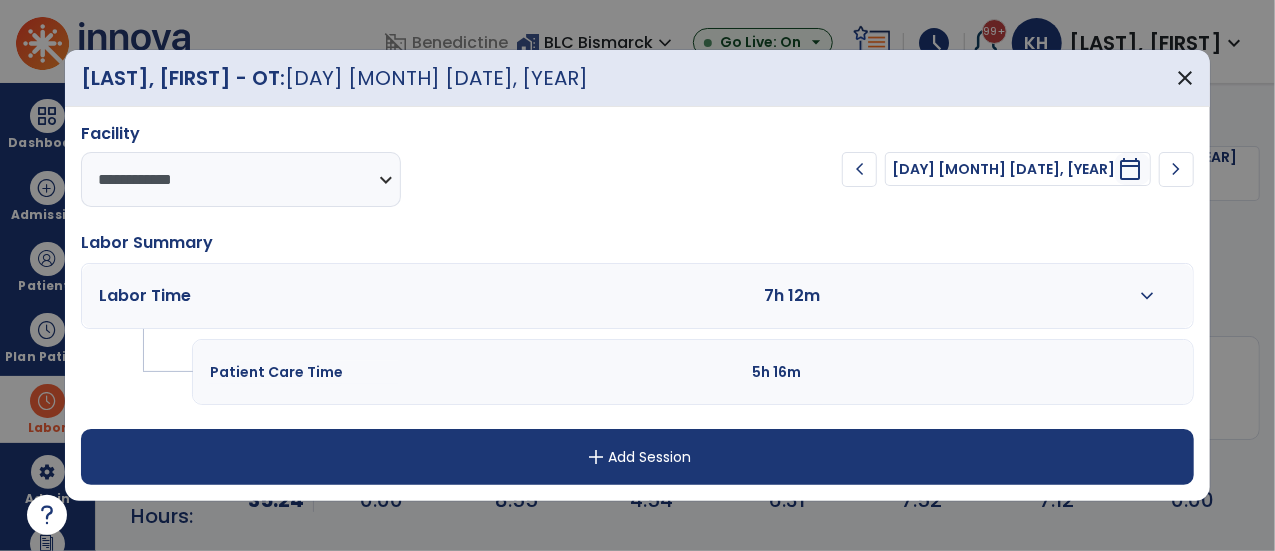 click on "chevron_right" at bounding box center [1177, 169] 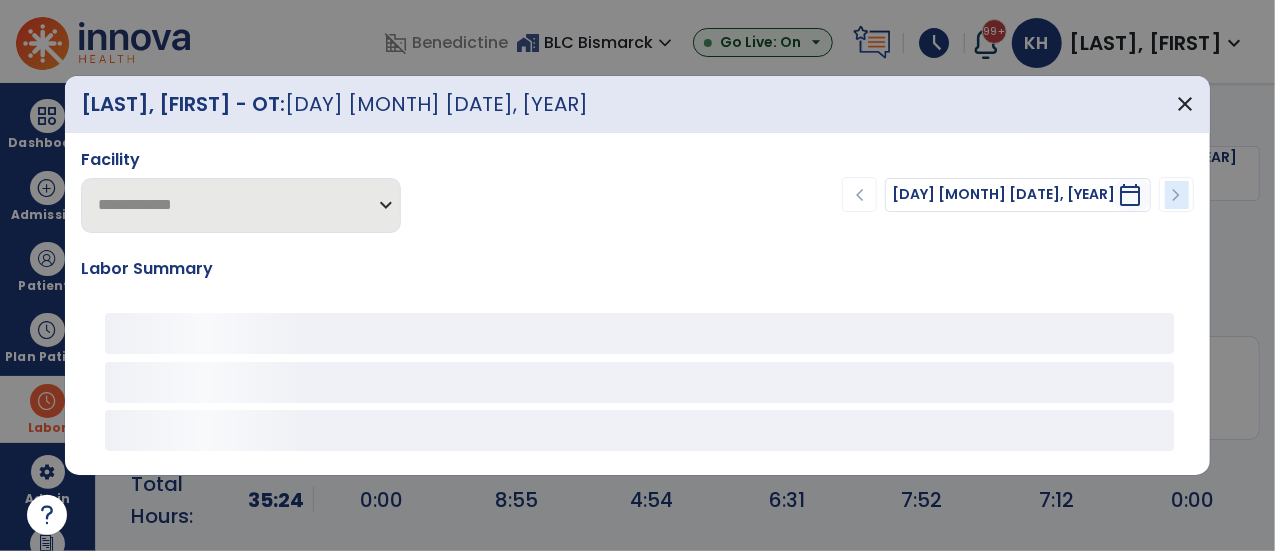 click on "chevron_left Saturday Apr 12, 2025  *********  calendar_today  chevron_right" at bounding box center [969, 195] 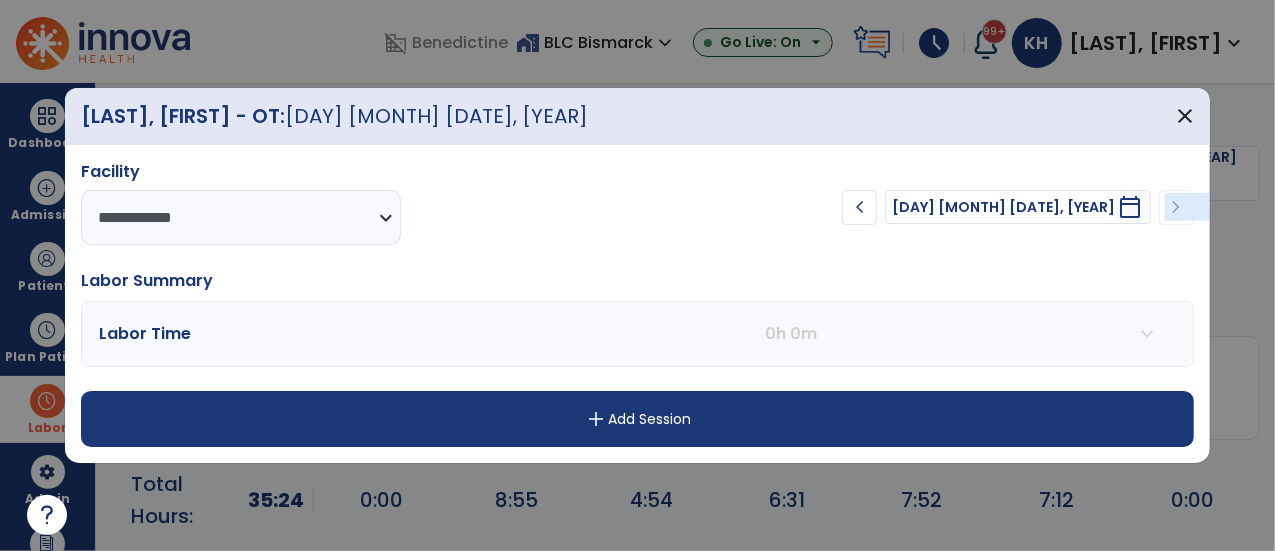click on "chevron_left Saturday Apr 12, 2025  *********  calendar_today  chevron_right" at bounding box center (969, 203) 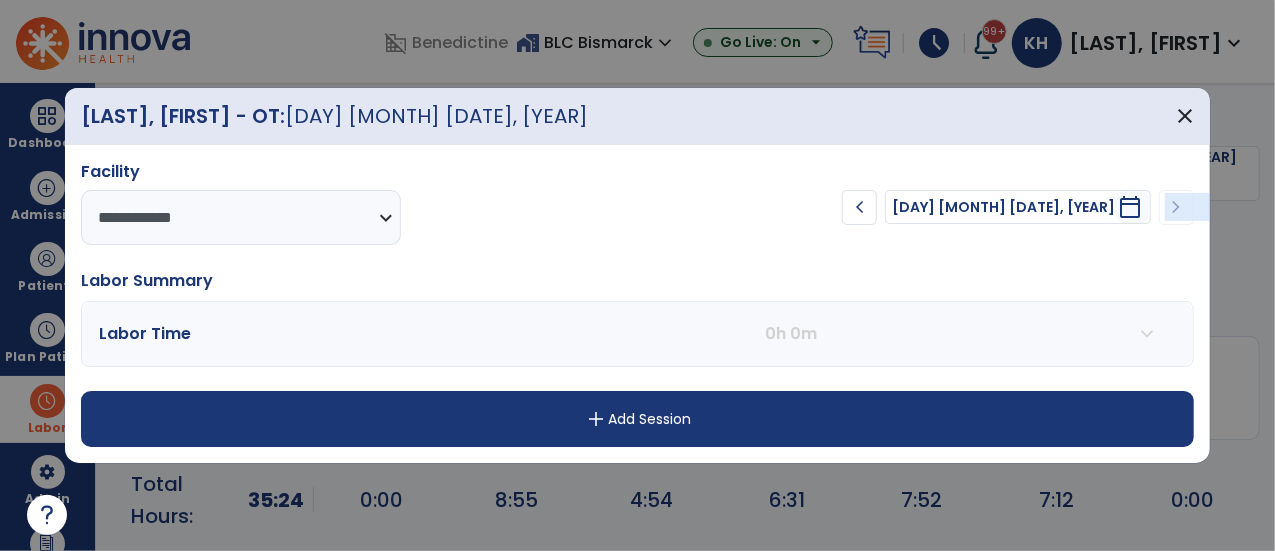 click on "chevron_left Saturday Apr 12, 2025  *********  calendar_today  chevron_right" at bounding box center [969, 207] 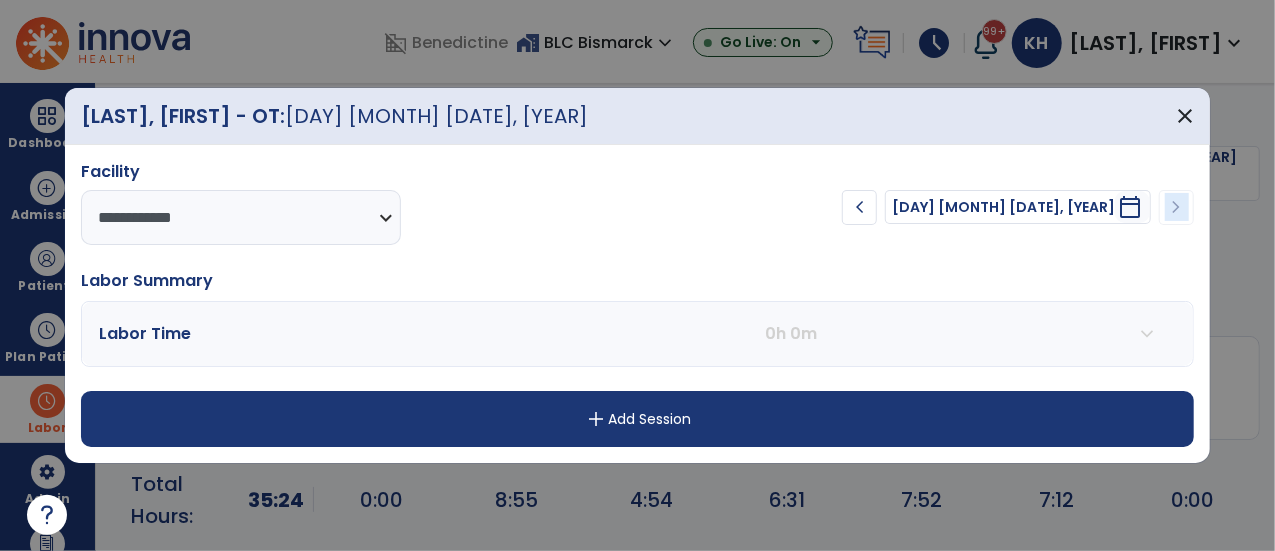 click on "chevron_left Saturday Apr 12, 2025  *********  calendar_today  chevron_right" at bounding box center [969, 207] 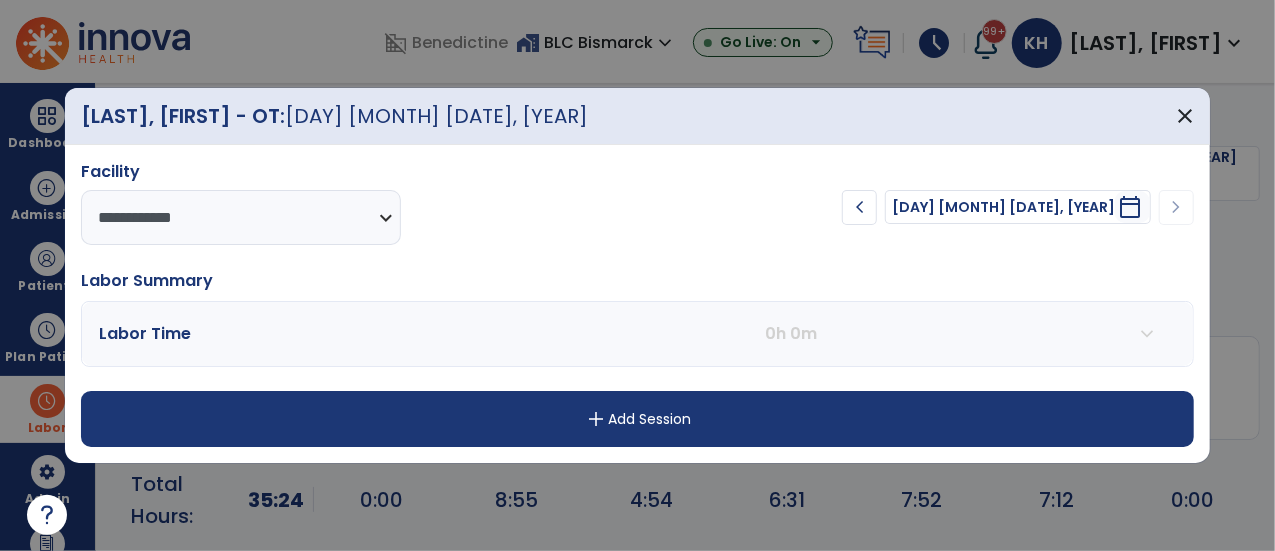 click on "calendar_today" at bounding box center (1130, 207) 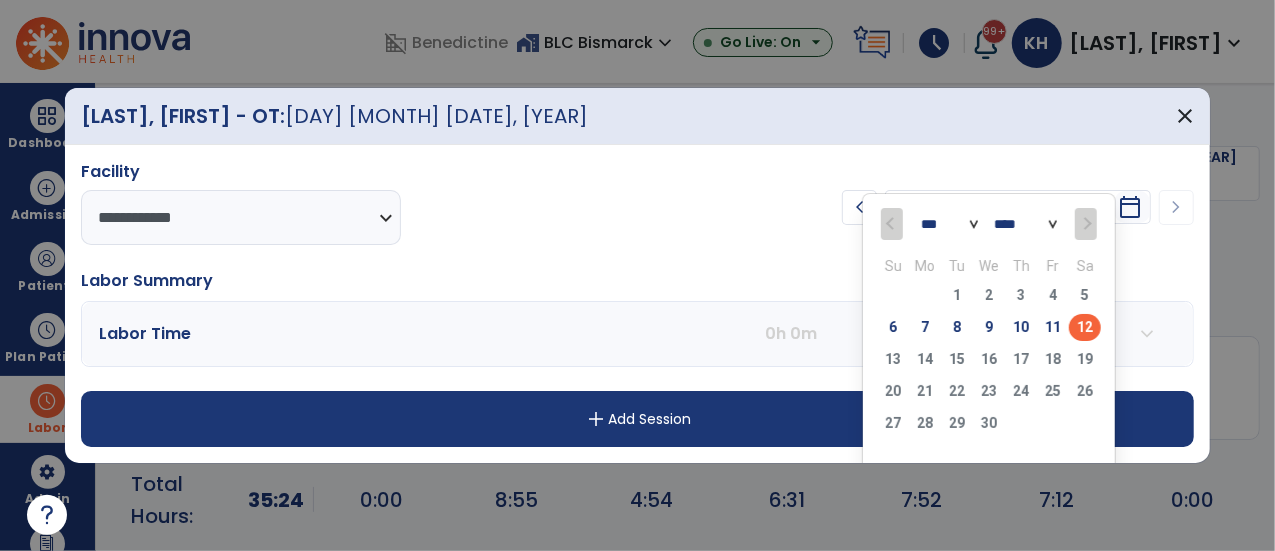 click on "13   14   15   16   17   18   19" at bounding box center [989, 362] 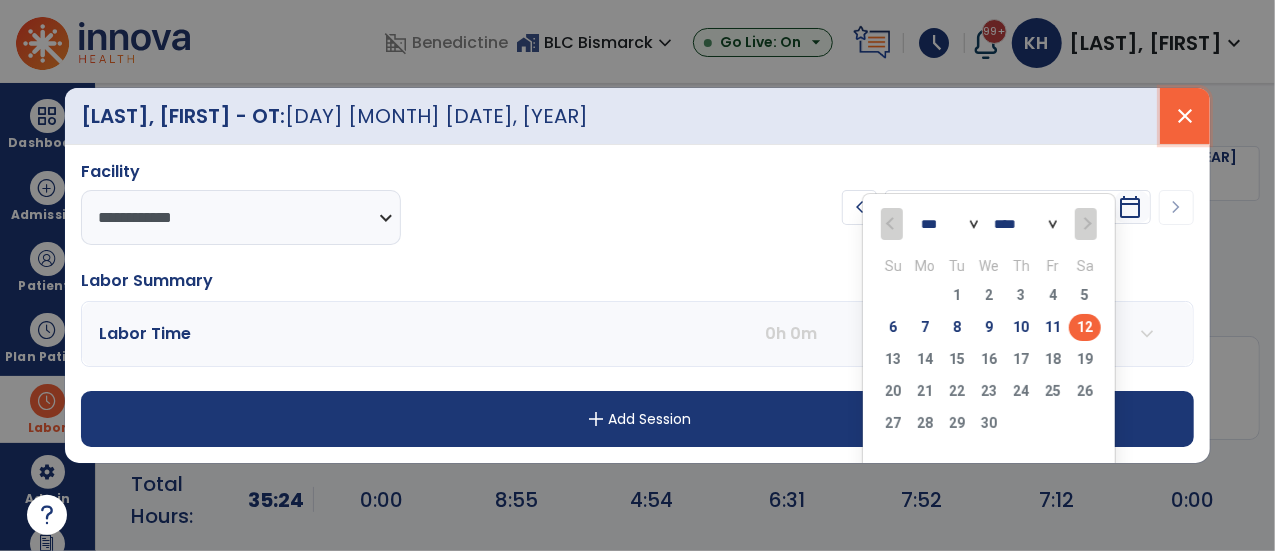 click on "close" at bounding box center (1185, 116) 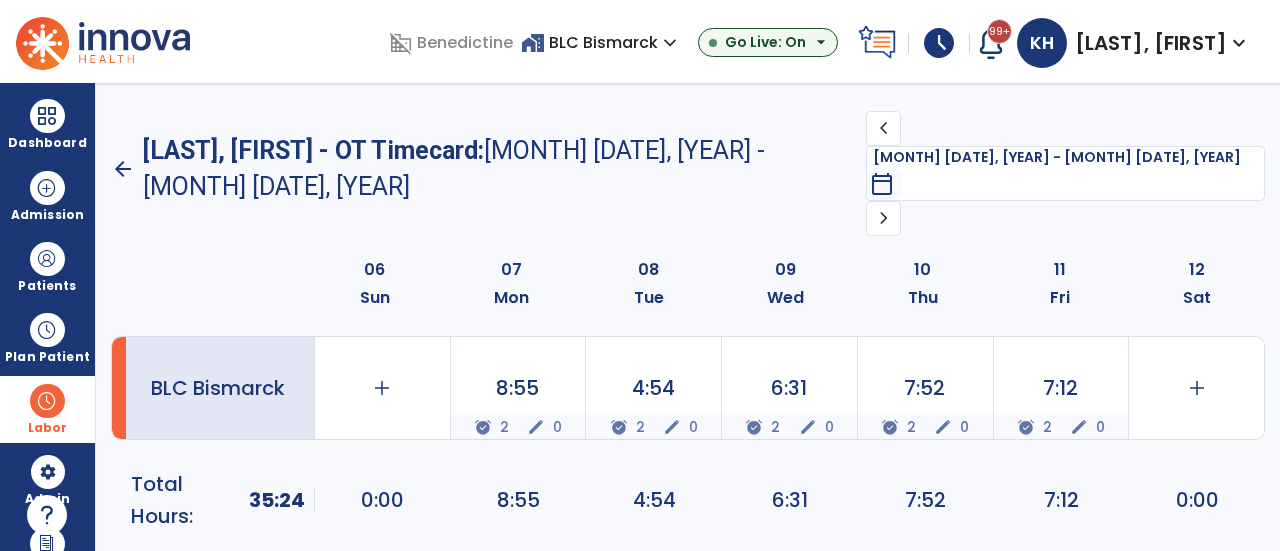click on "chevron_right" 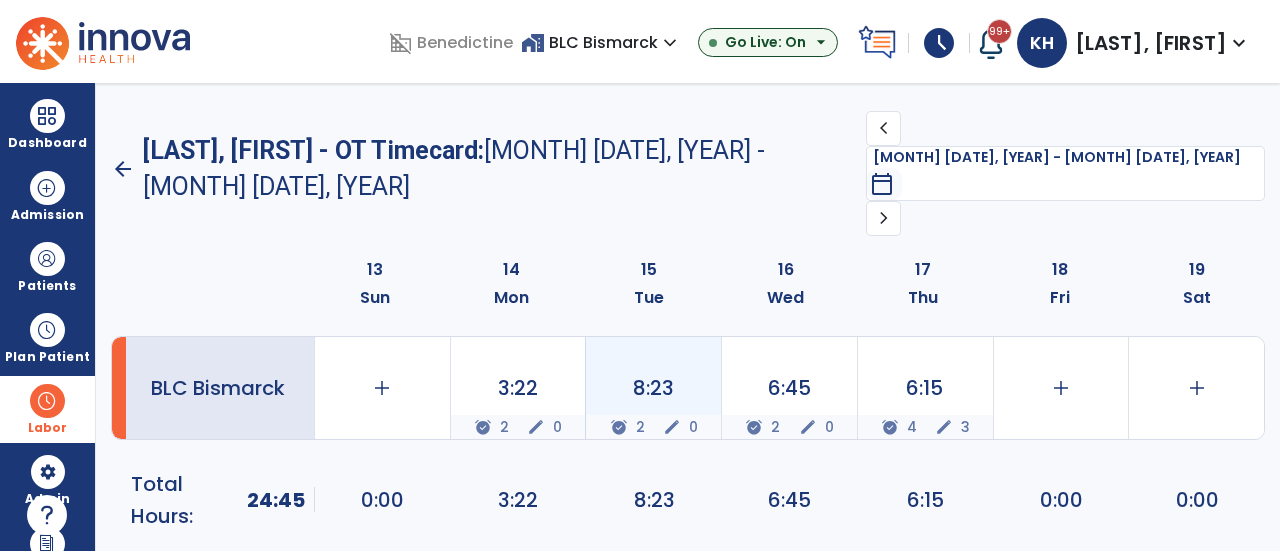 click on "edit" 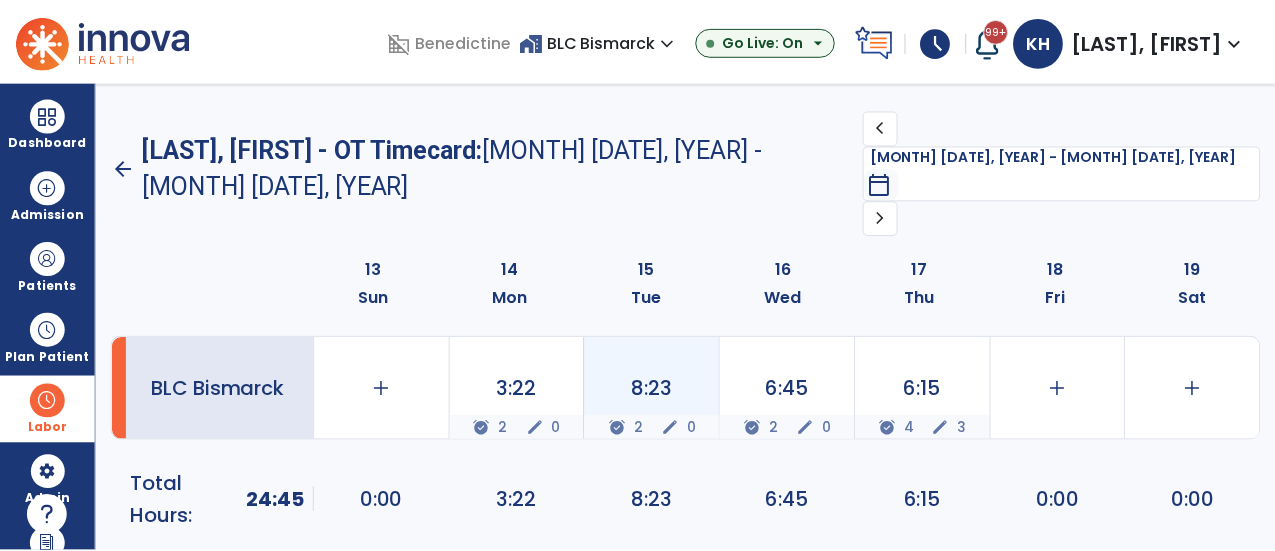 select on "**********" 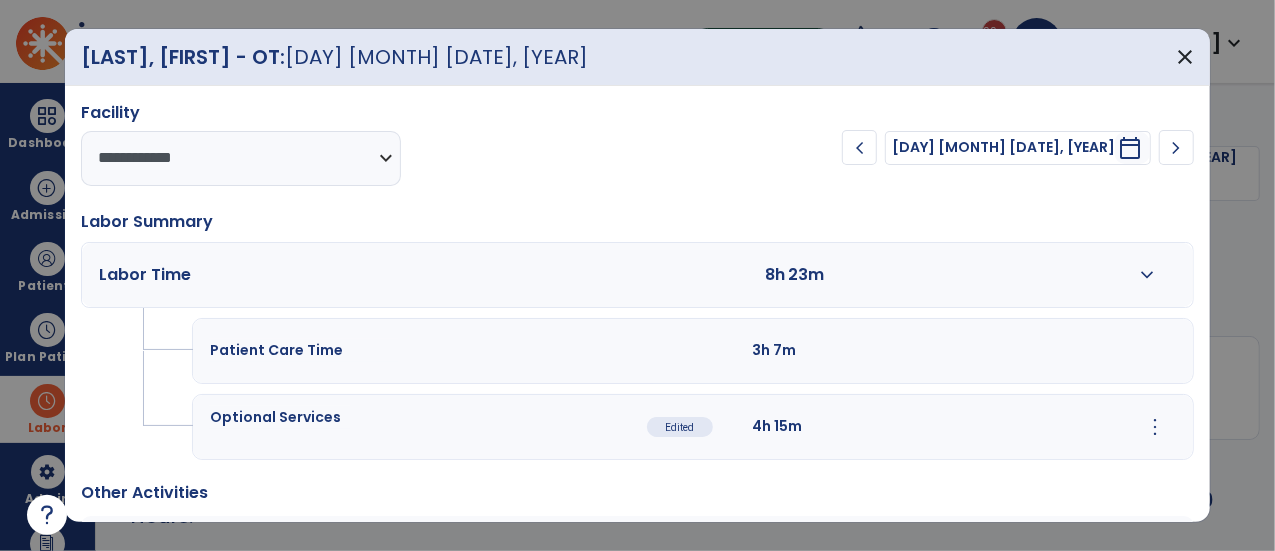 click on "more_vert" at bounding box center (1155, 427) 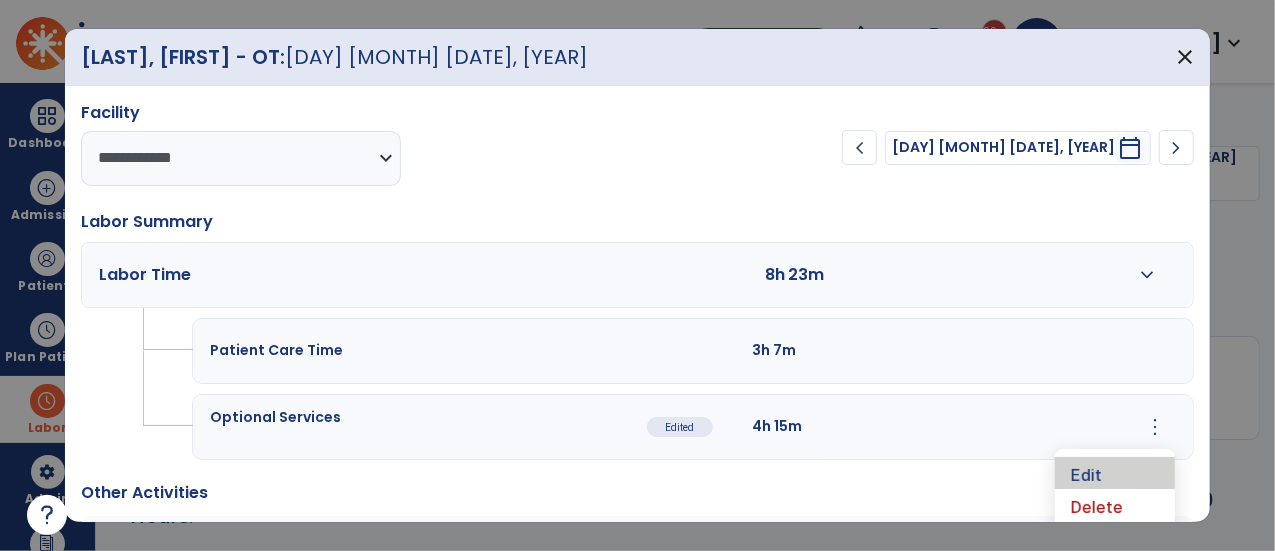 click on "Edit" at bounding box center [1115, 473] 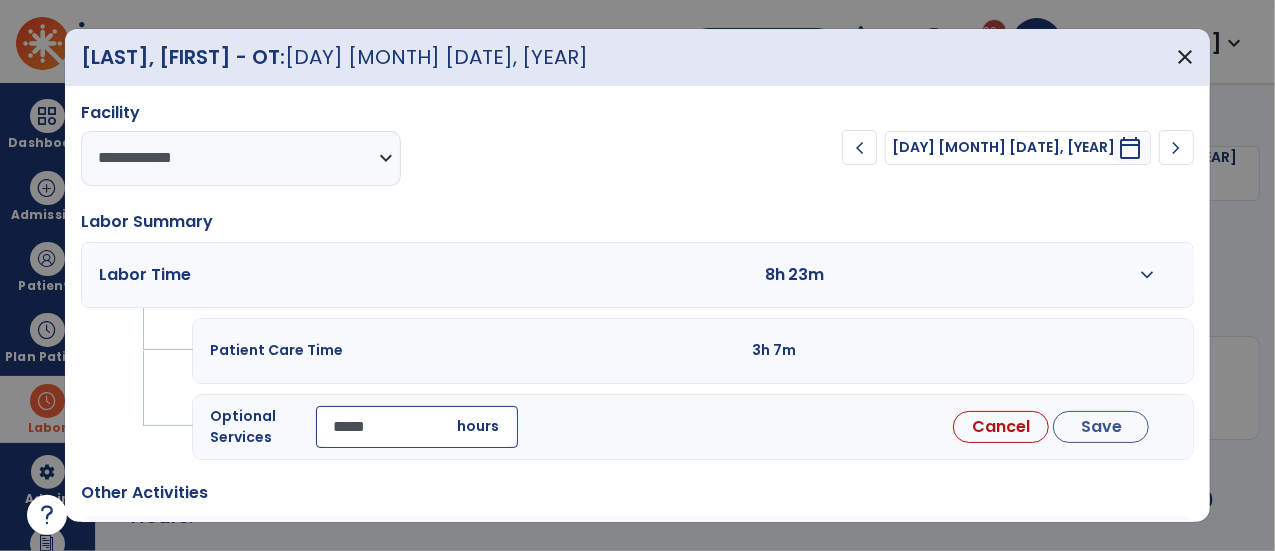 click on "Other Activities" at bounding box center (638, 493) 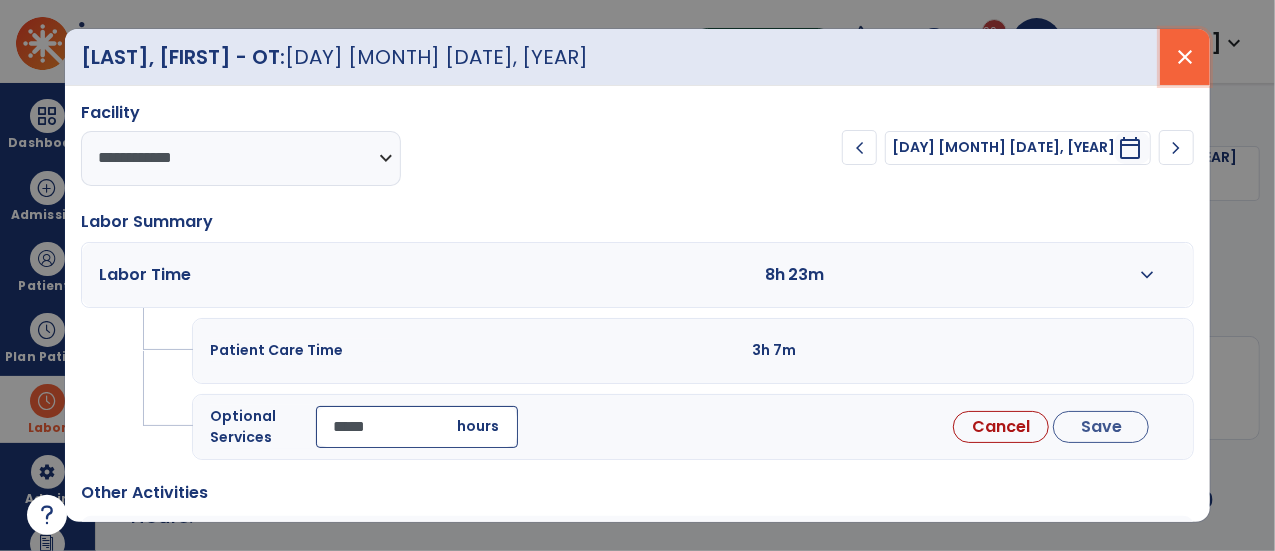 click on "close" at bounding box center (1185, 57) 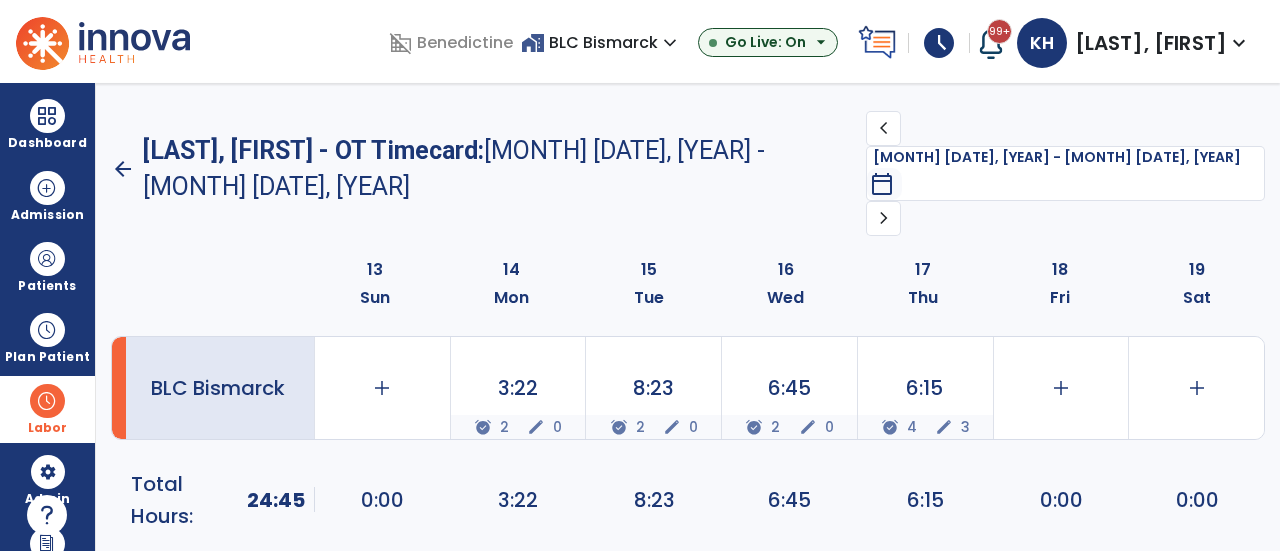 click on "chevron_right" 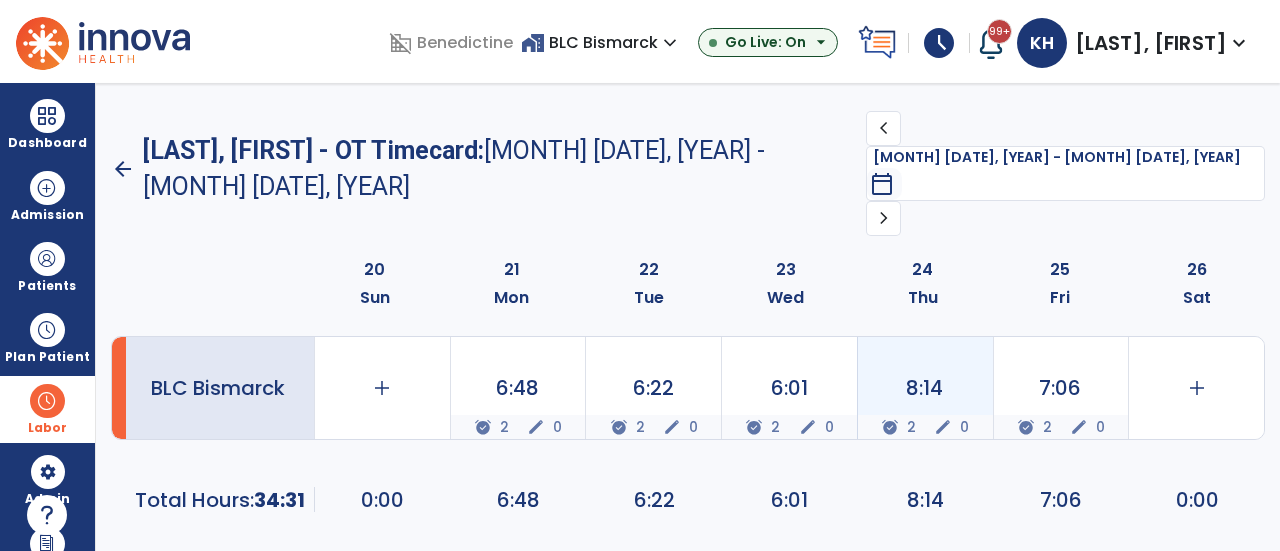 click on "edit" 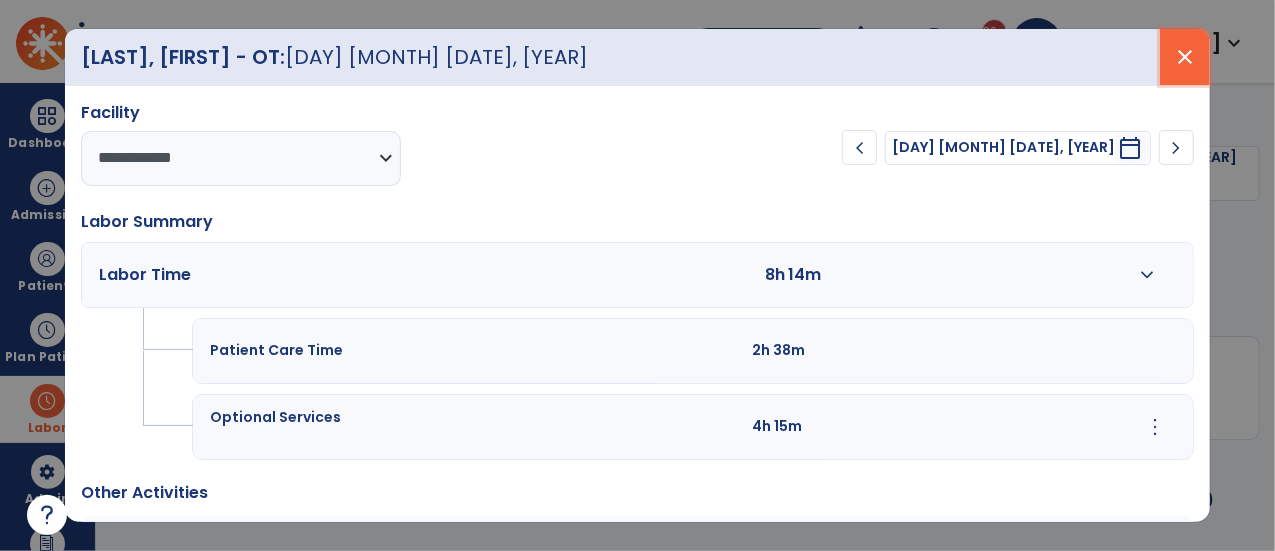 click on "close" at bounding box center [1185, 57] 